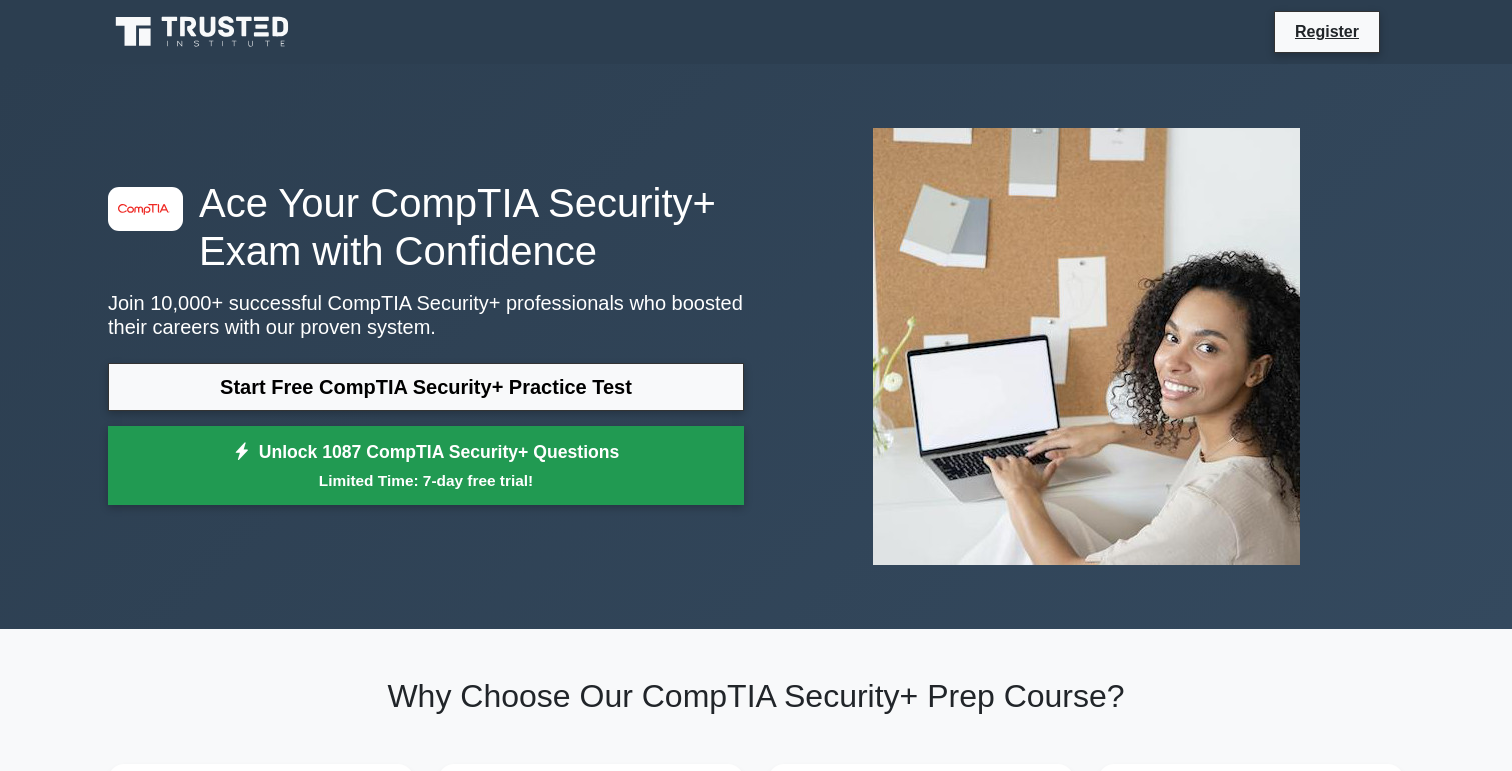 scroll, scrollTop: 0, scrollLeft: 0, axis: both 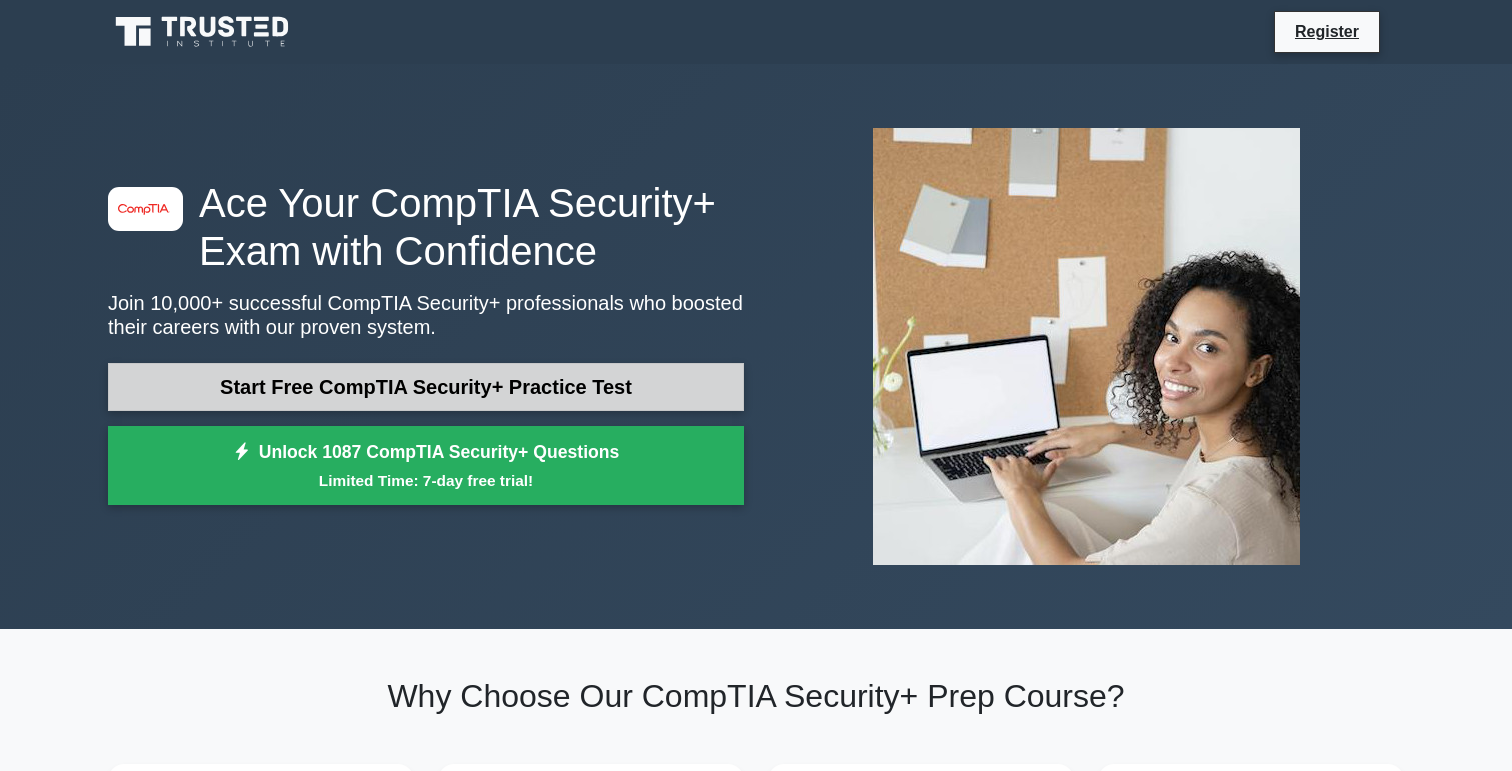 click on "Start Free CompTIA Security+ Practice Test" at bounding box center (426, 387) 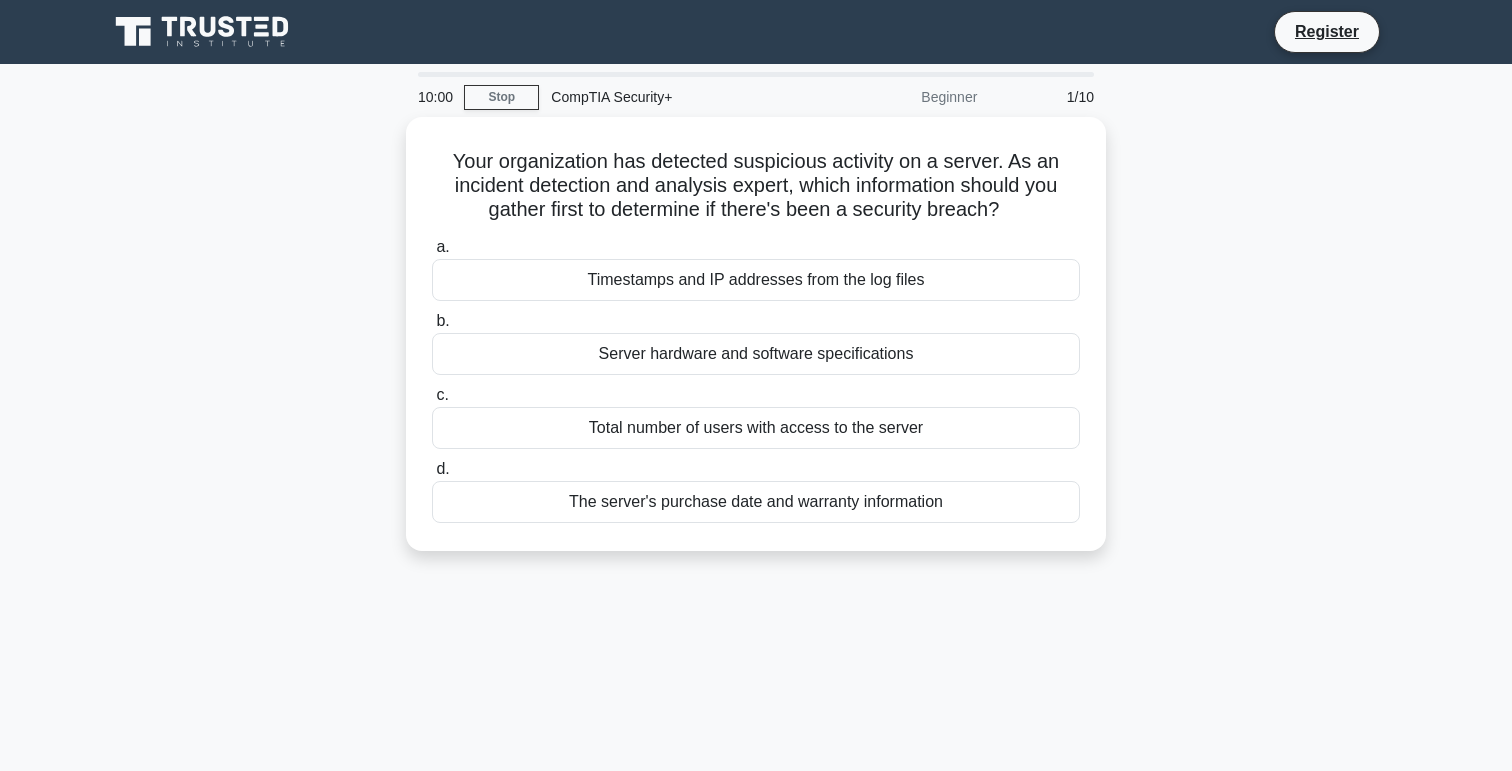 scroll, scrollTop: 0, scrollLeft: 0, axis: both 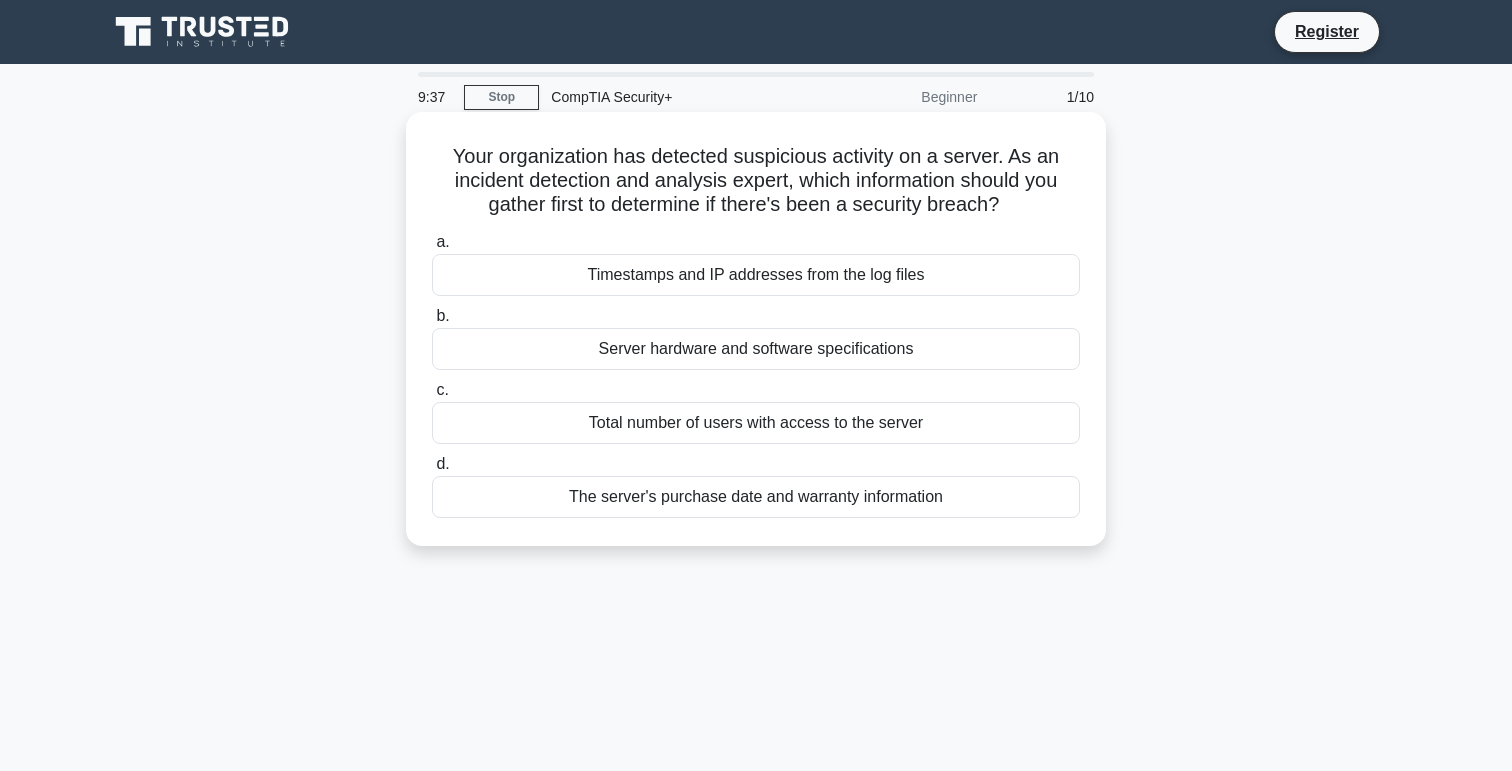 click on "Timestamps and IP addresses from the log files" at bounding box center (756, 275) 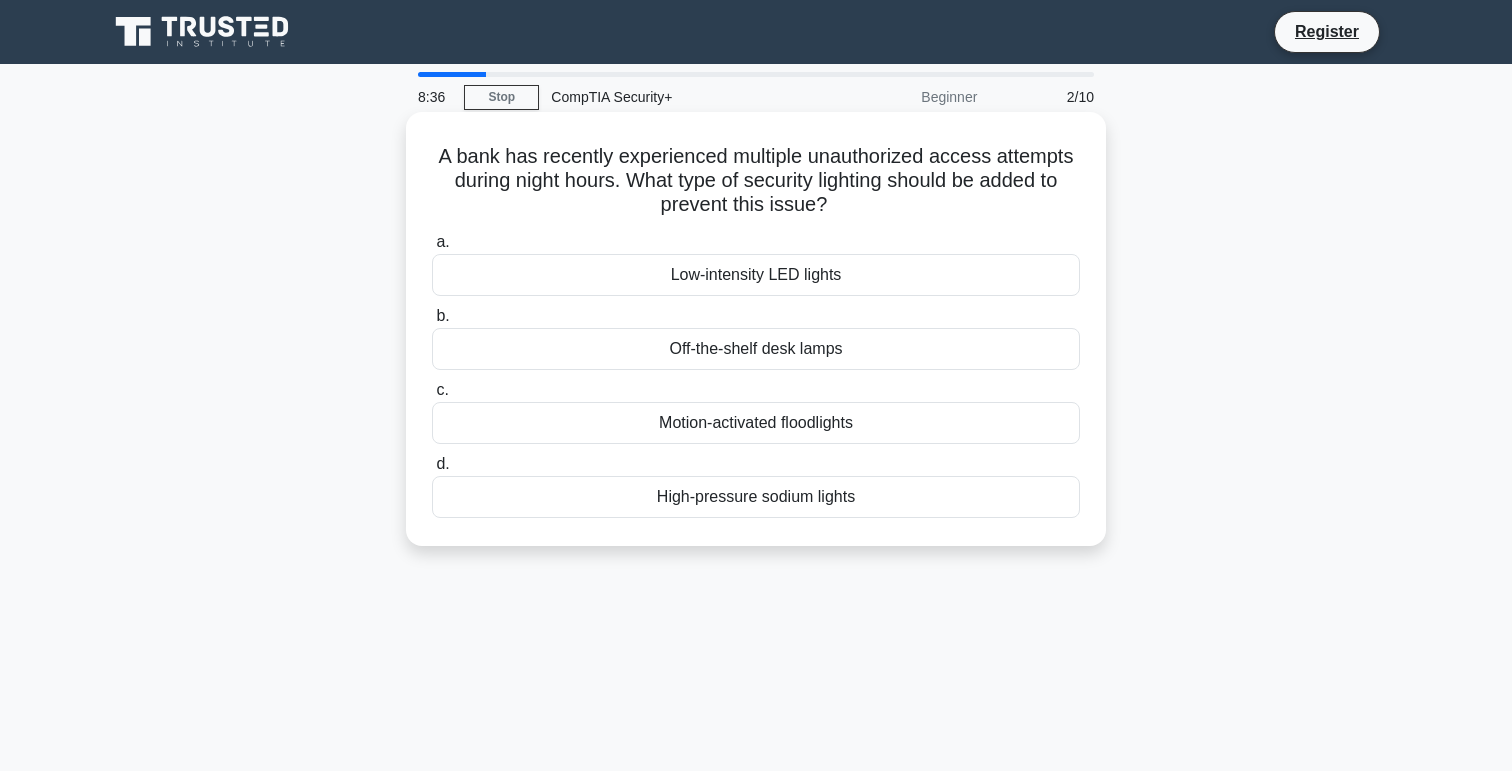 click on "Motion-activated floodlights" at bounding box center [756, 423] 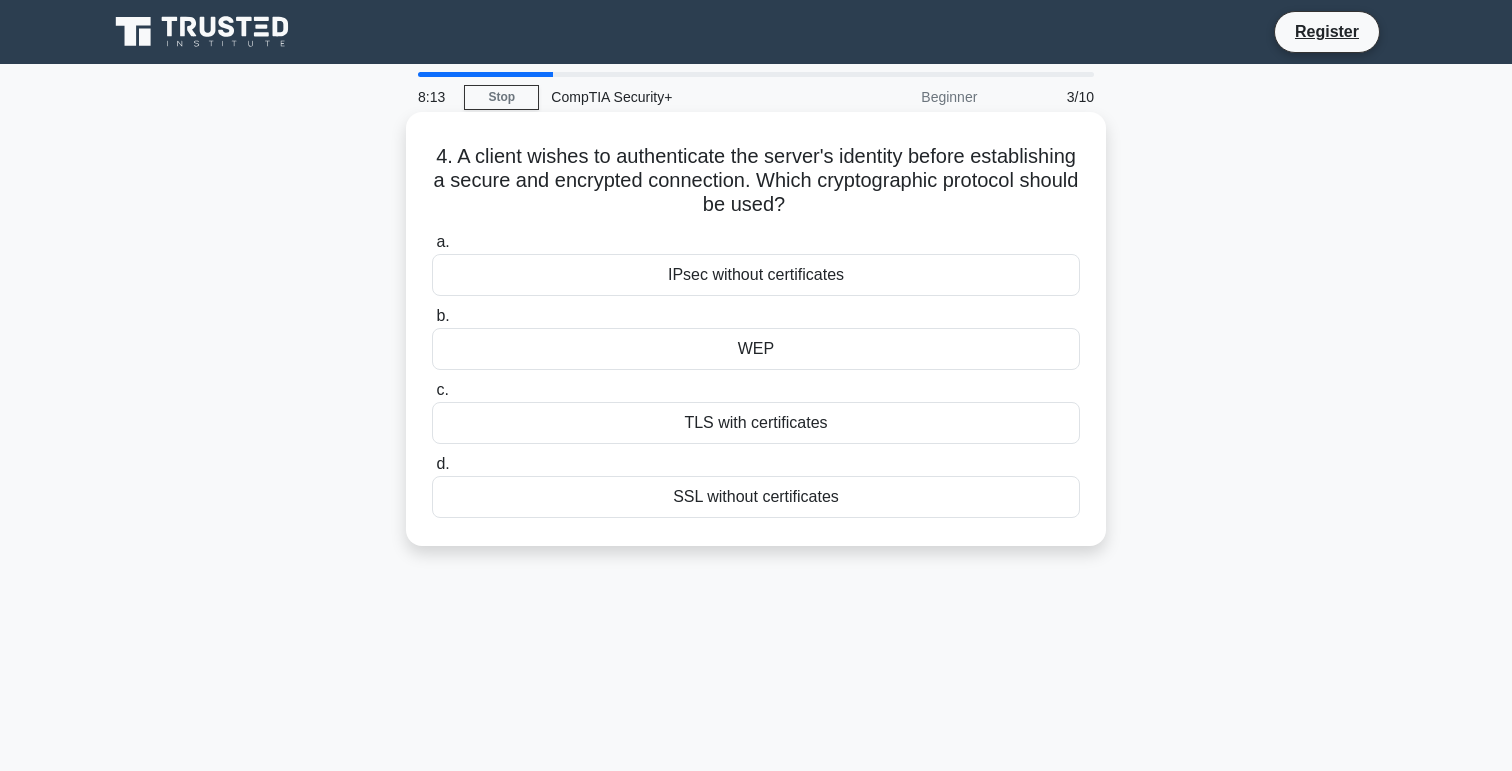 click on "TLS with certificates" at bounding box center (756, 423) 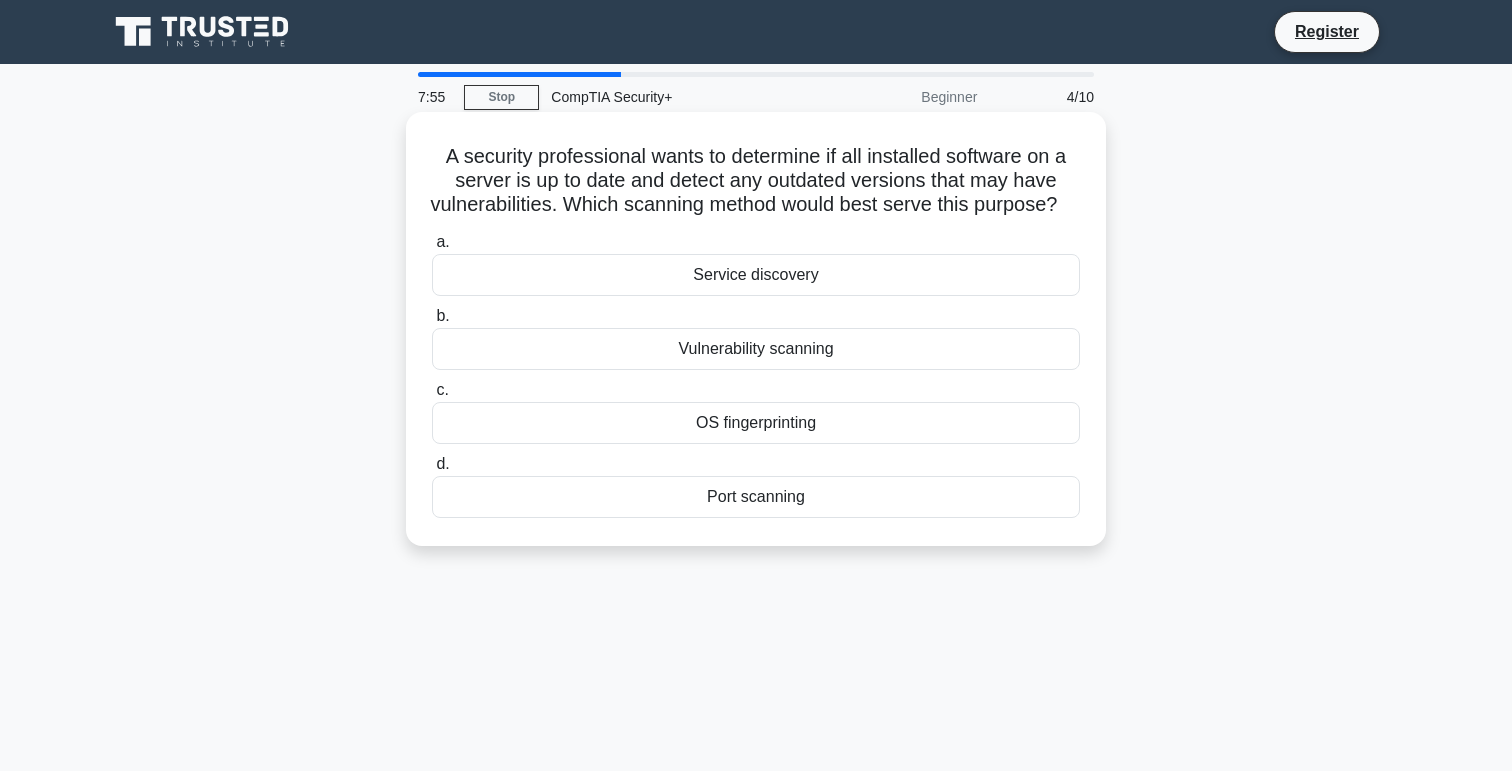 click on "Vulnerability scanning" at bounding box center [756, 349] 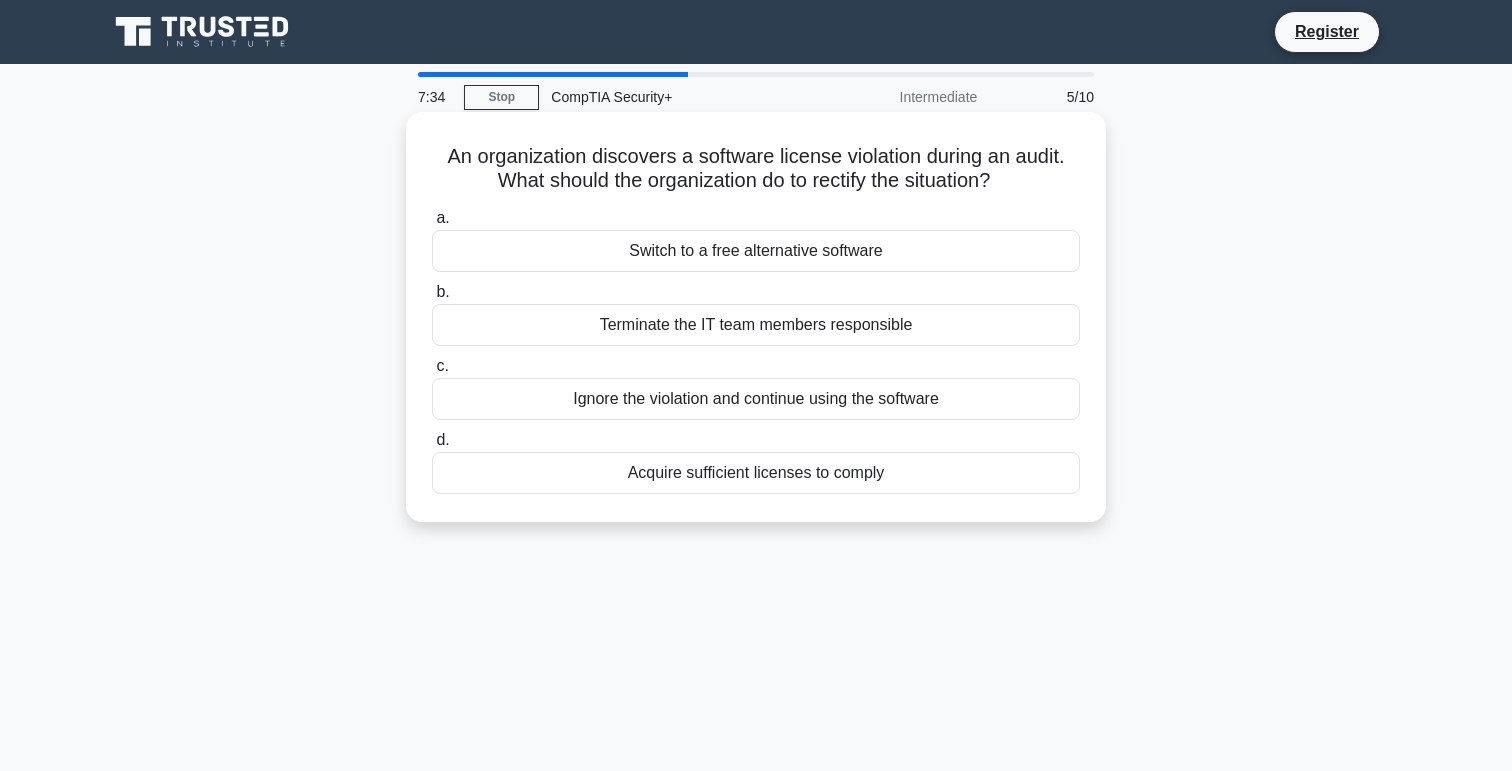 click on "Acquire sufficient licenses to comply" at bounding box center (756, 473) 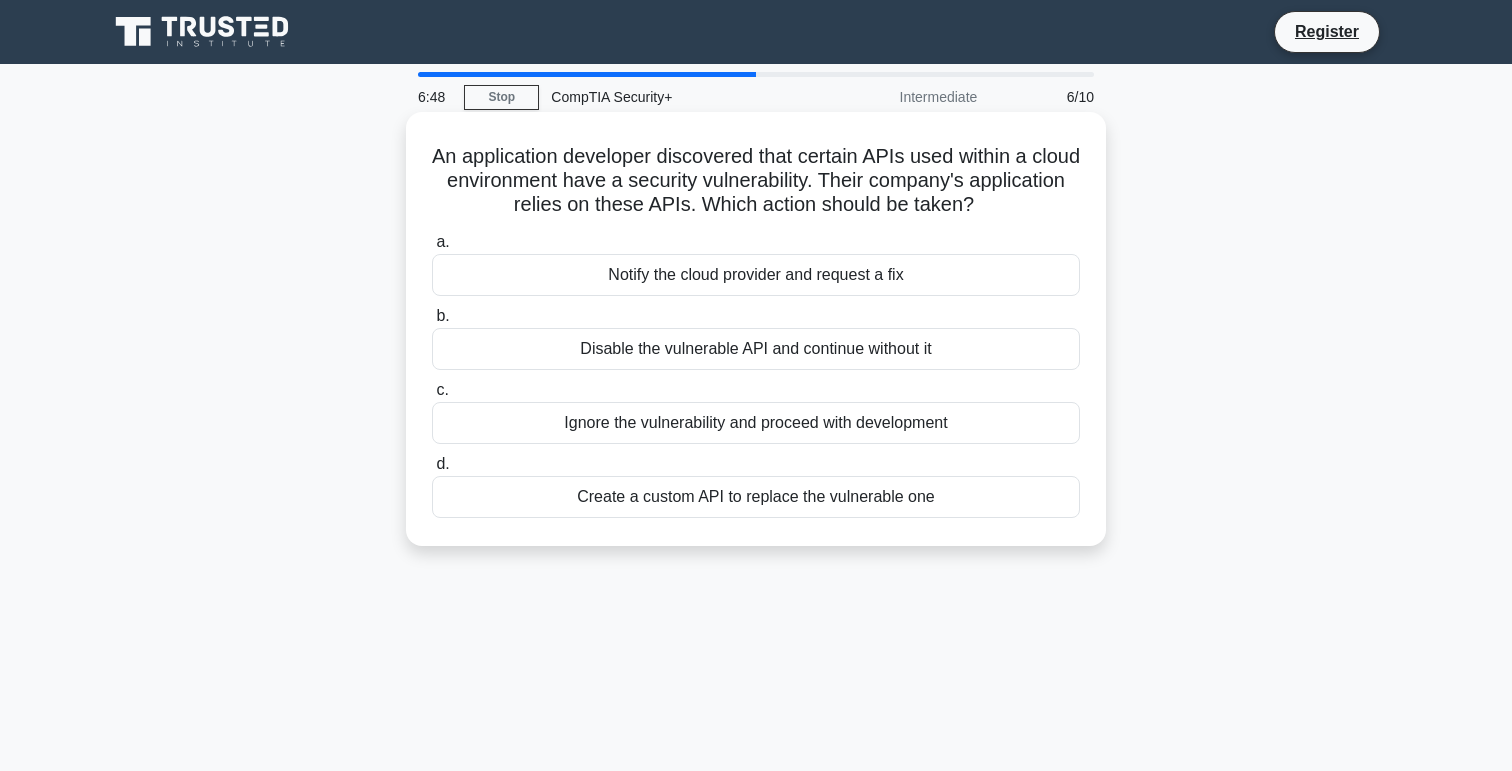 click on "Notify the cloud provider and request a fix" at bounding box center (756, 275) 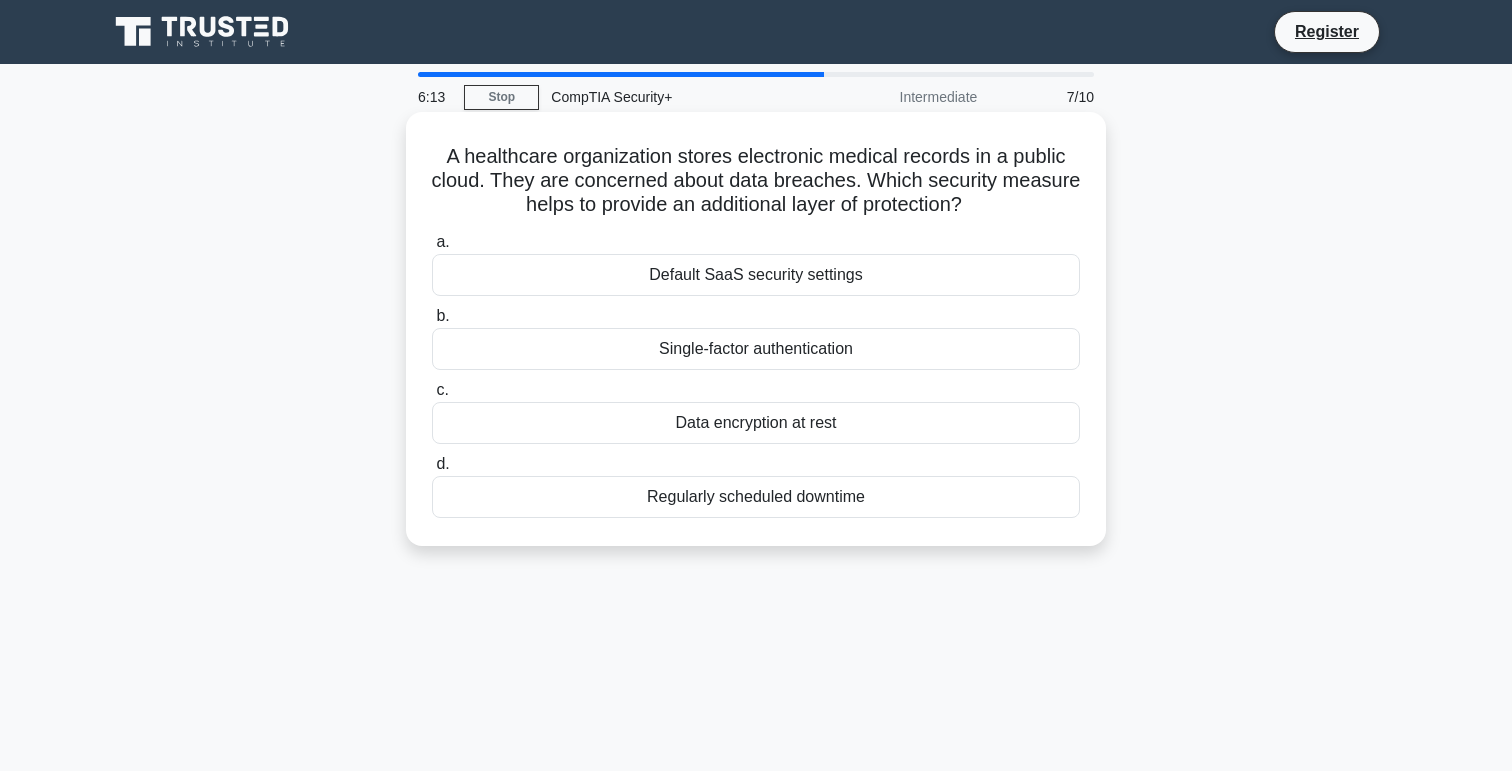click on "Data encryption at rest" at bounding box center [756, 423] 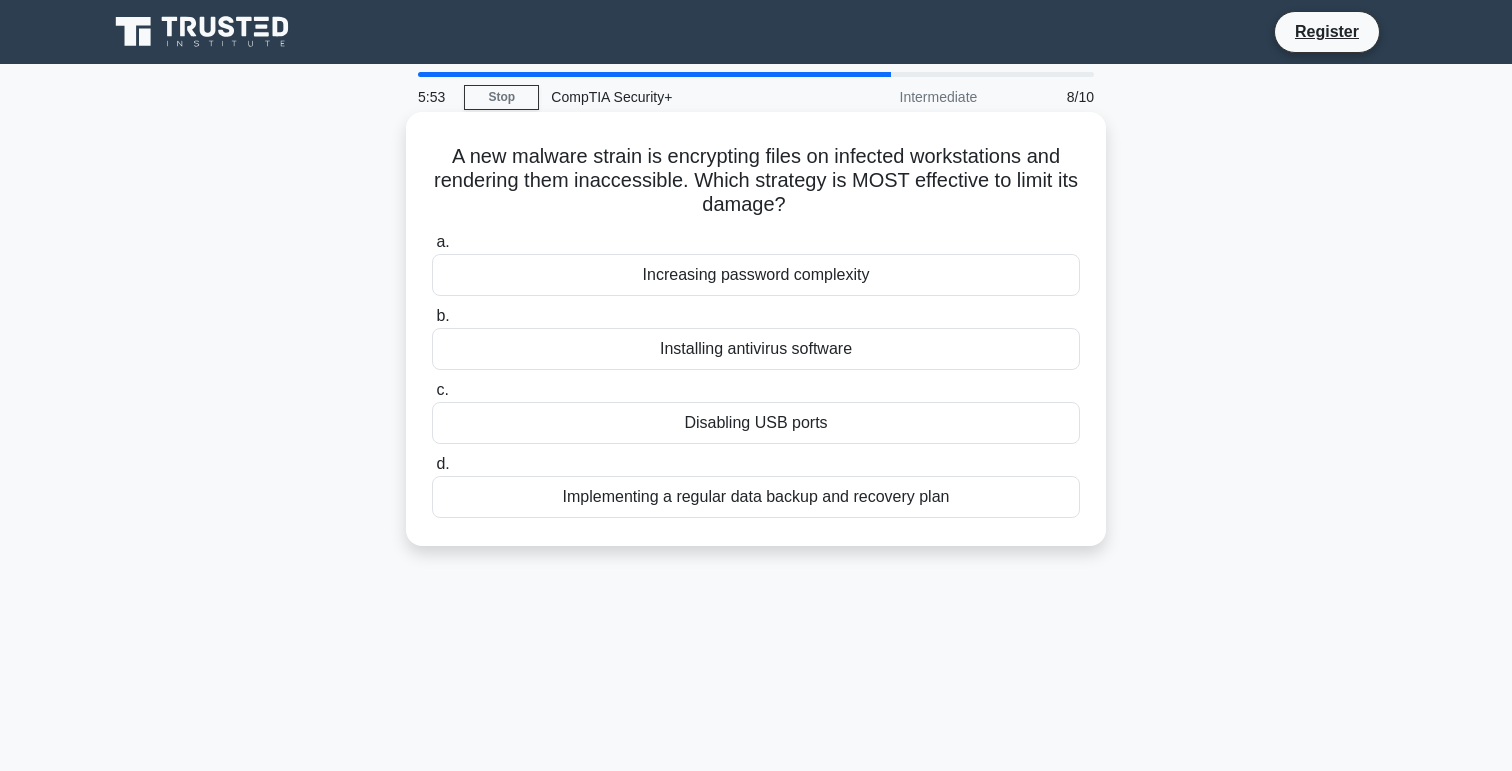click on "Implementing a regular data backup and recovery plan" at bounding box center [756, 497] 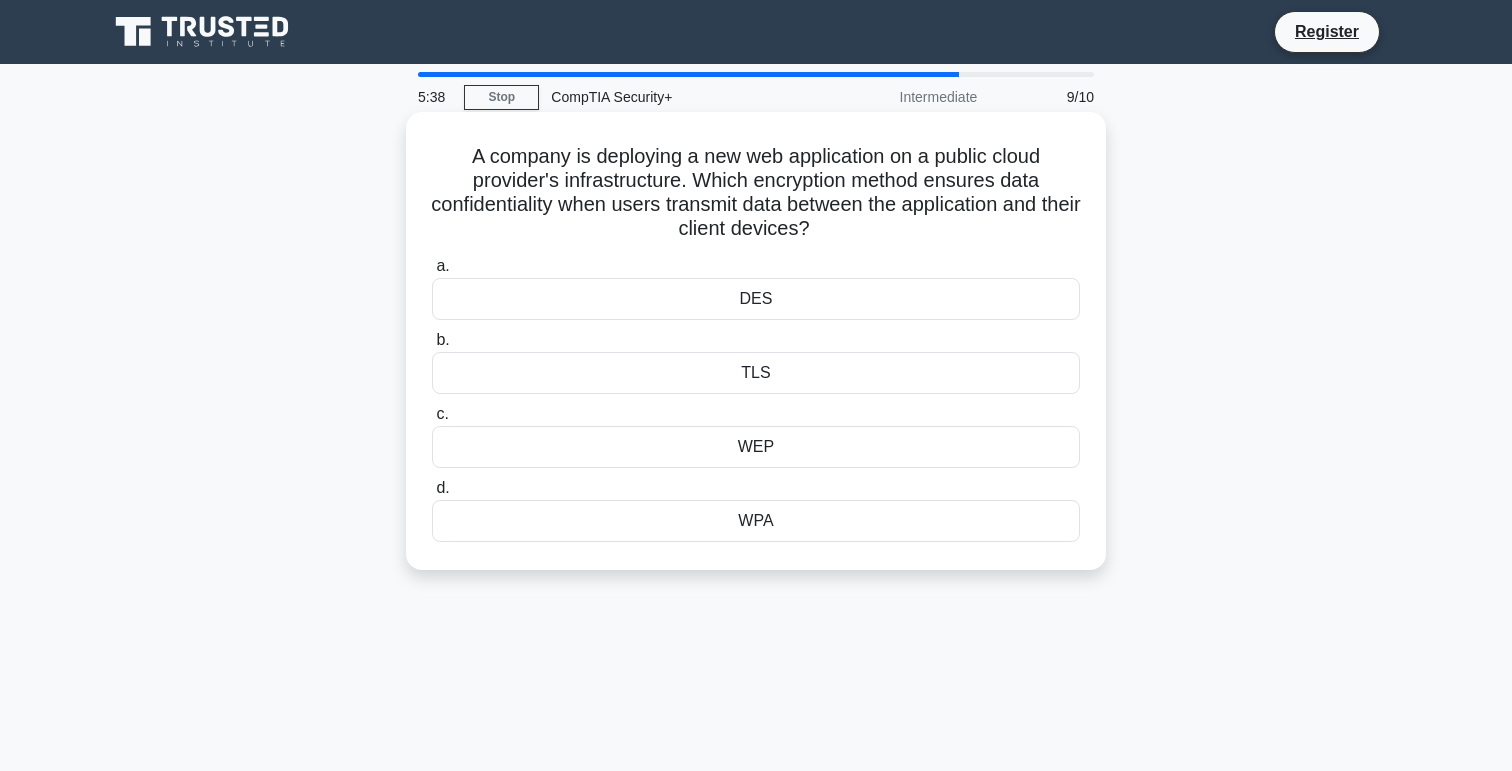 click on "TLS" at bounding box center [756, 373] 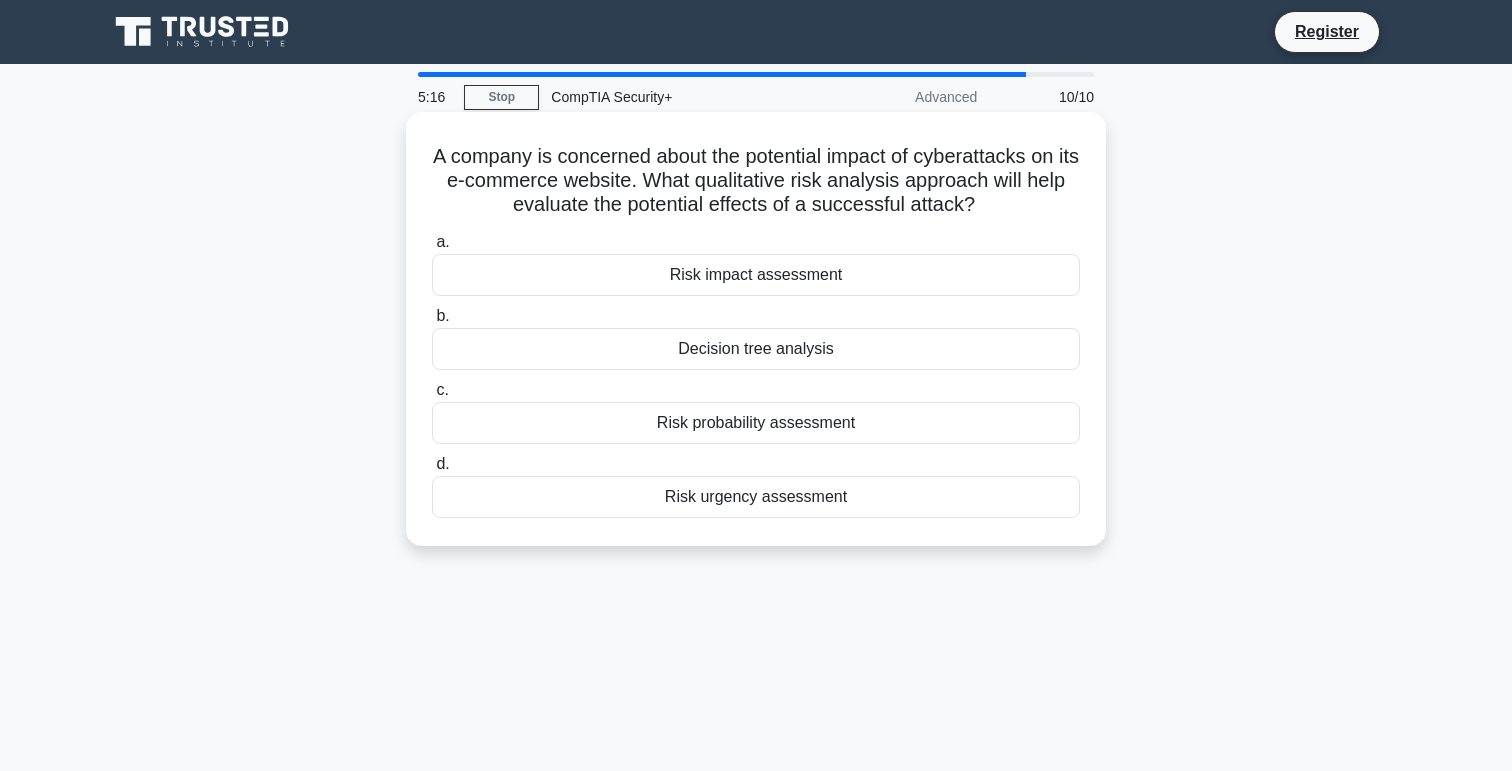 click on "Risk impact assessment" at bounding box center (756, 275) 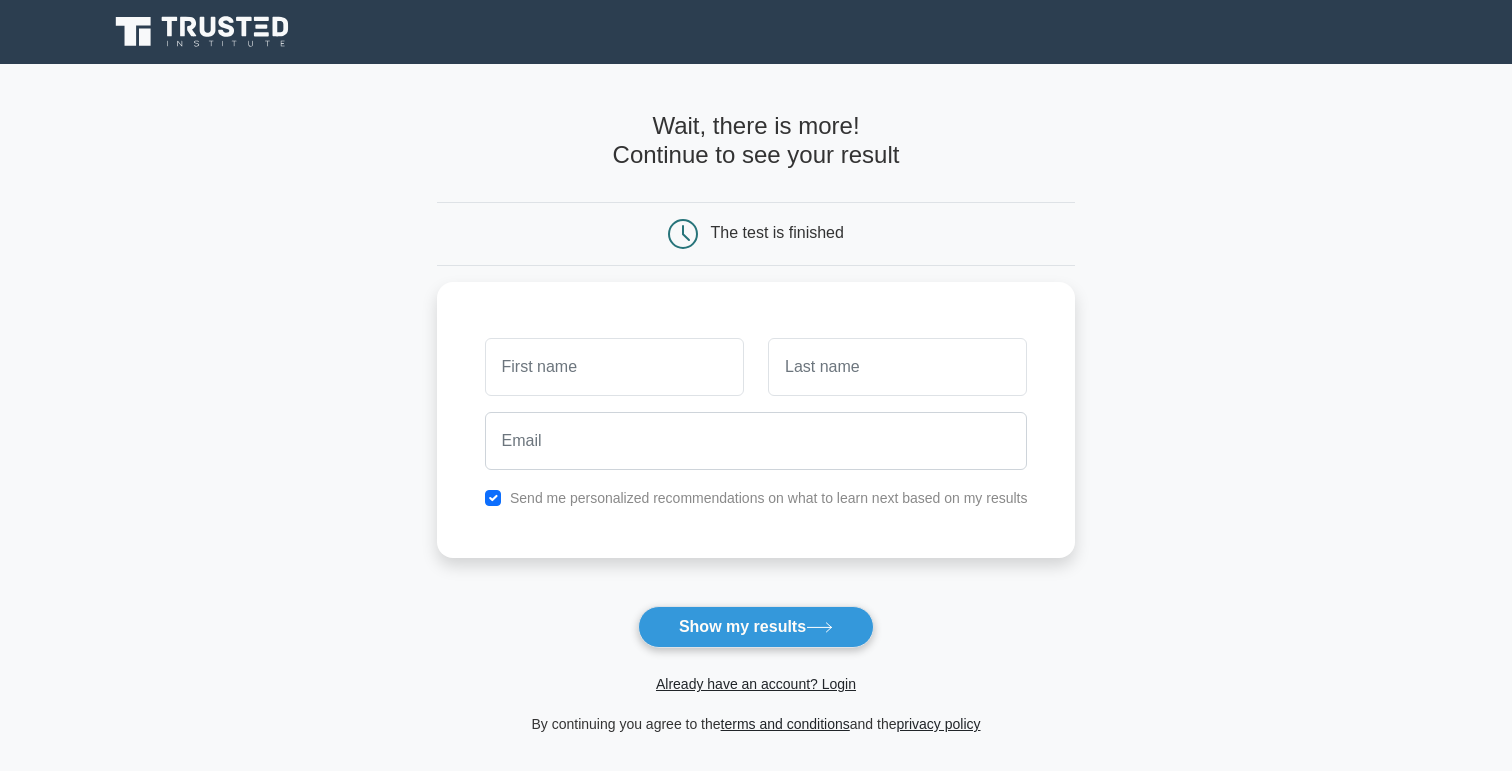 scroll, scrollTop: 0, scrollLeft: 0, axis: both 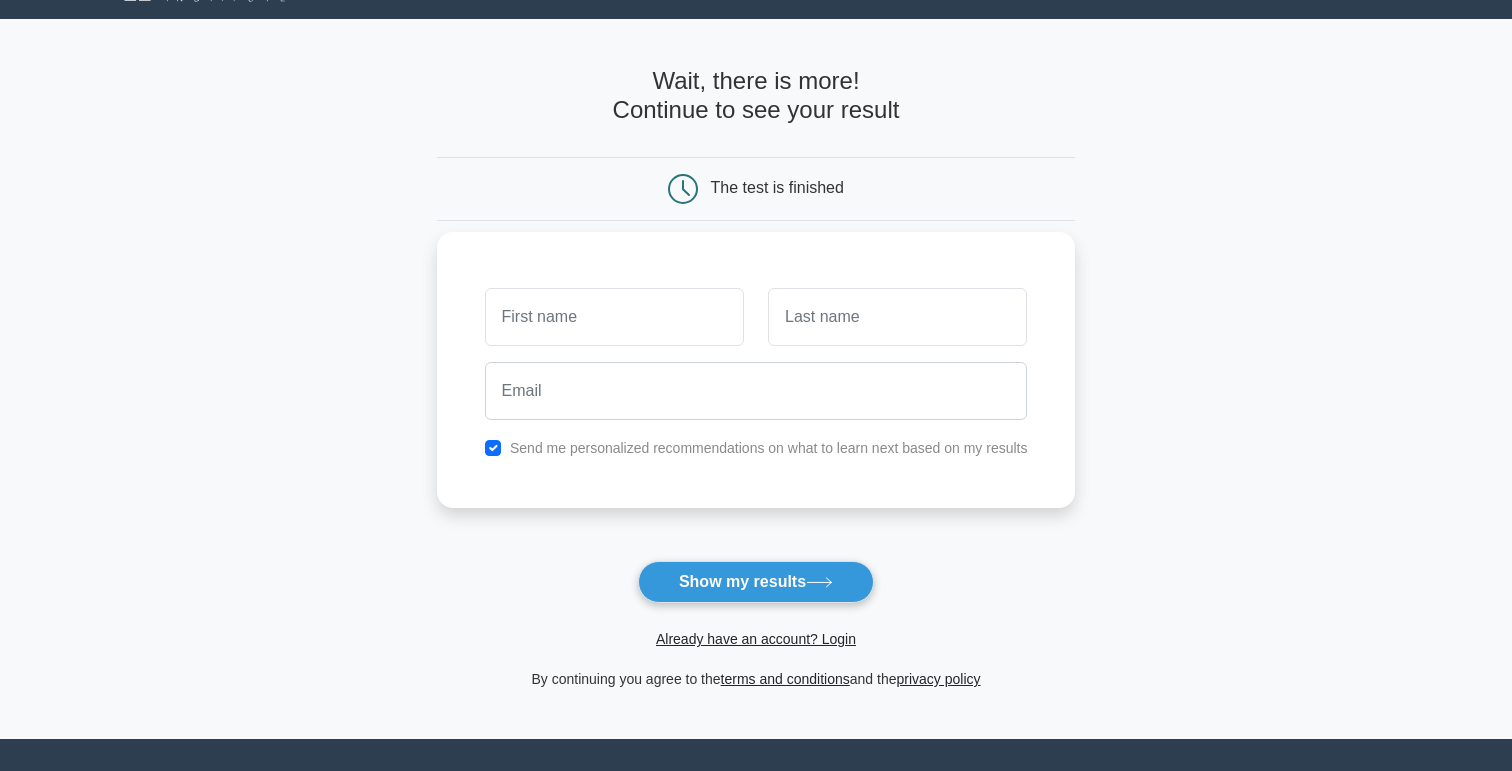 click at bounding box center (614, 317) 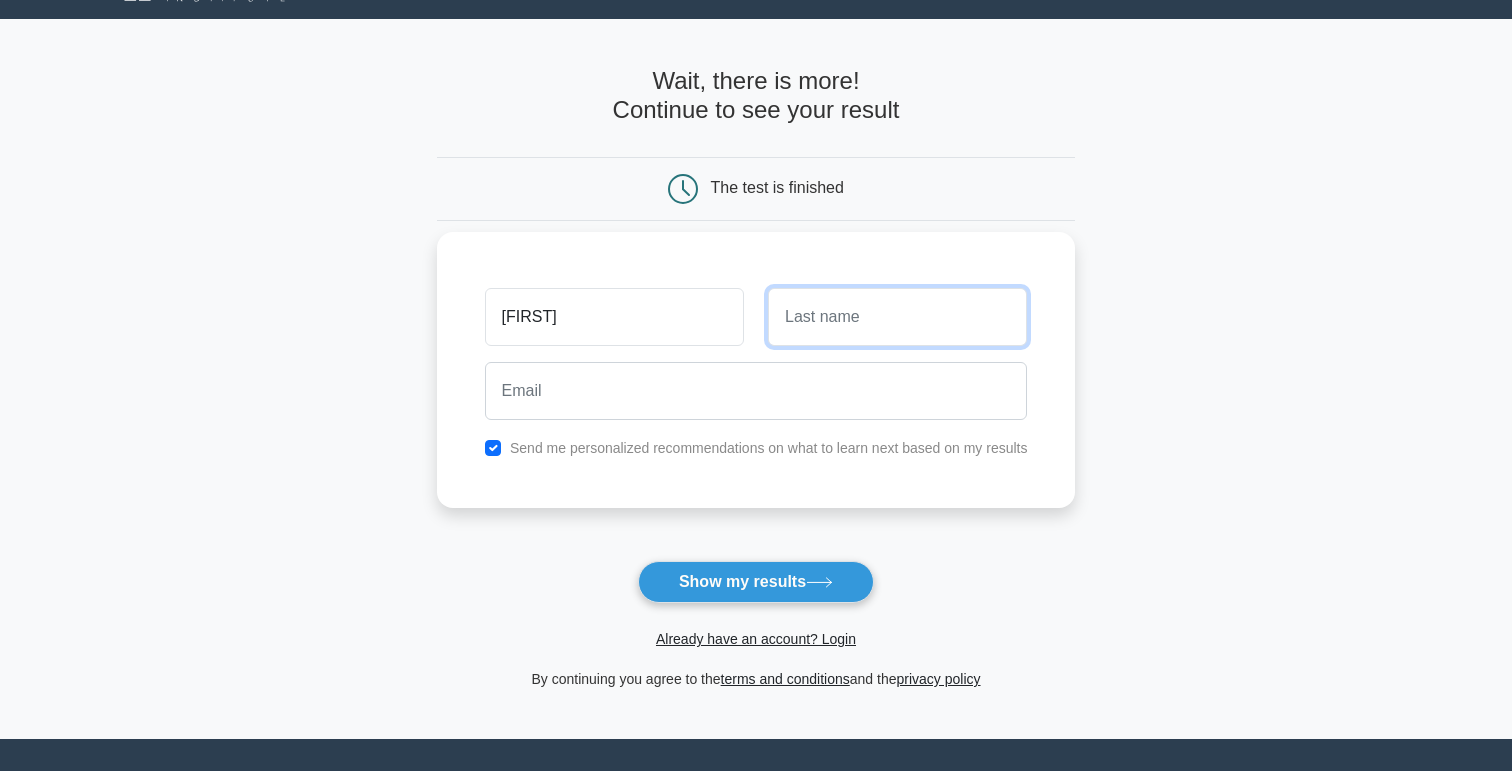 click at bounding box center [897, 317] 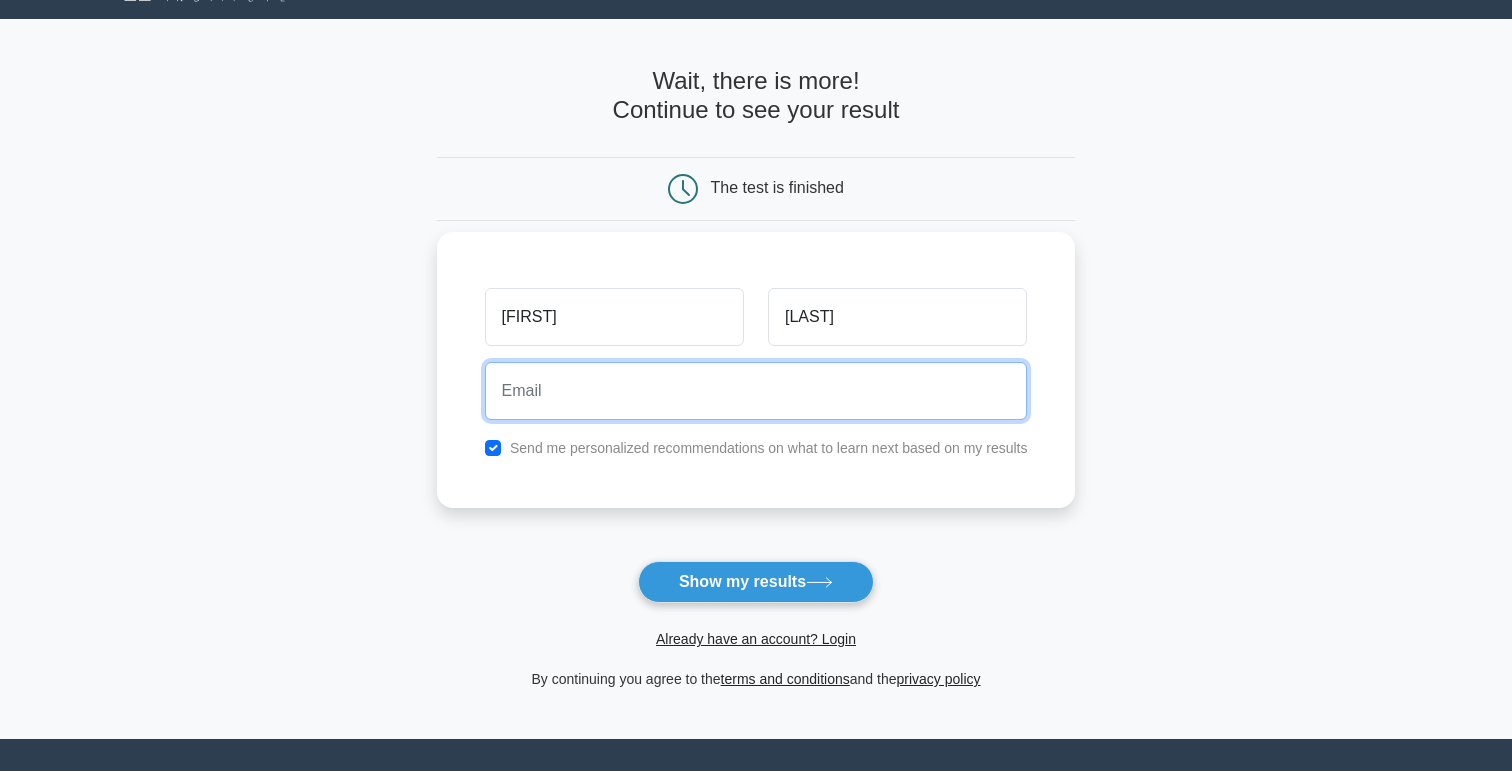 click at bounding box center [756, 391] 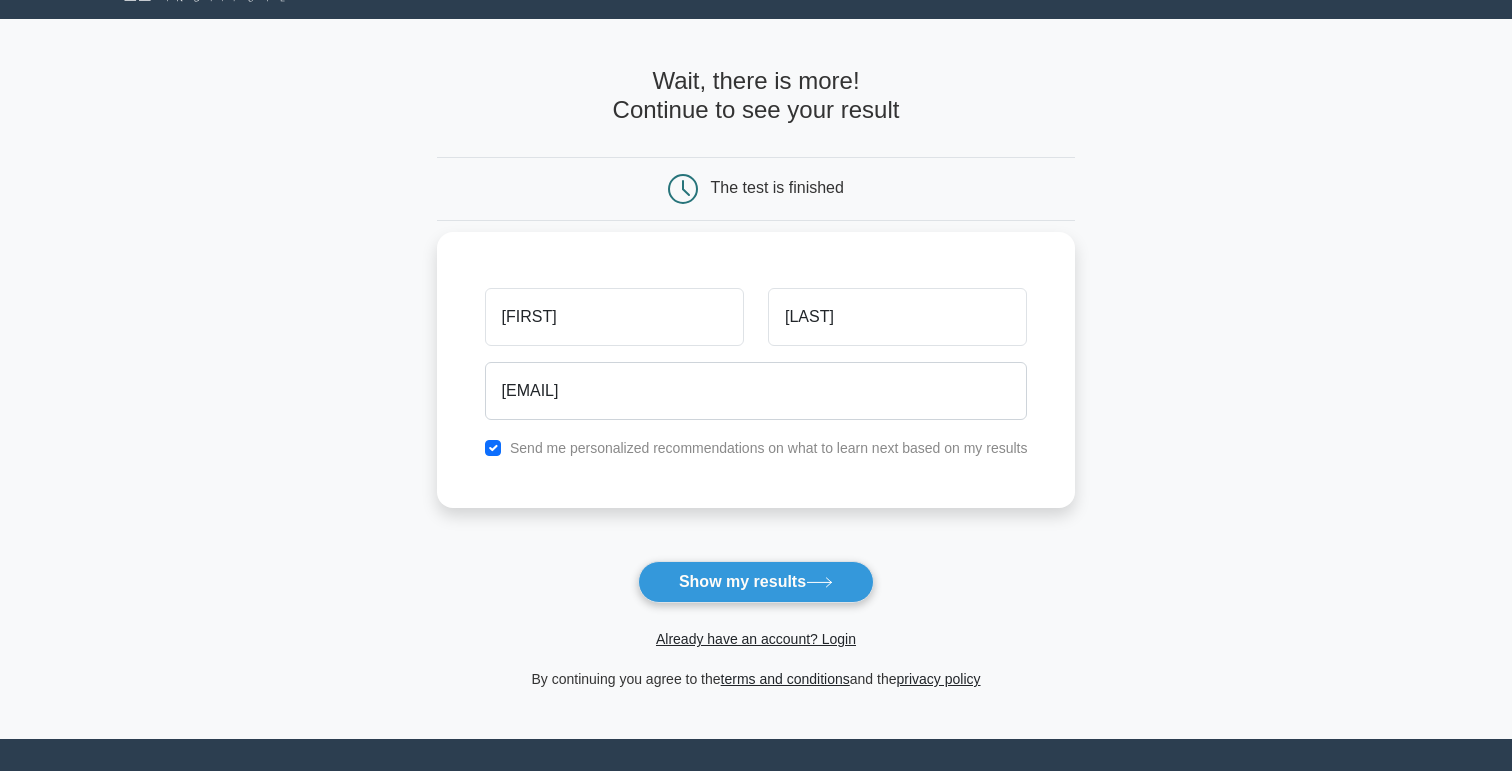 click on "Send me personalized recommendations on what to learn next based on my results" at bounding box center (769, 448) 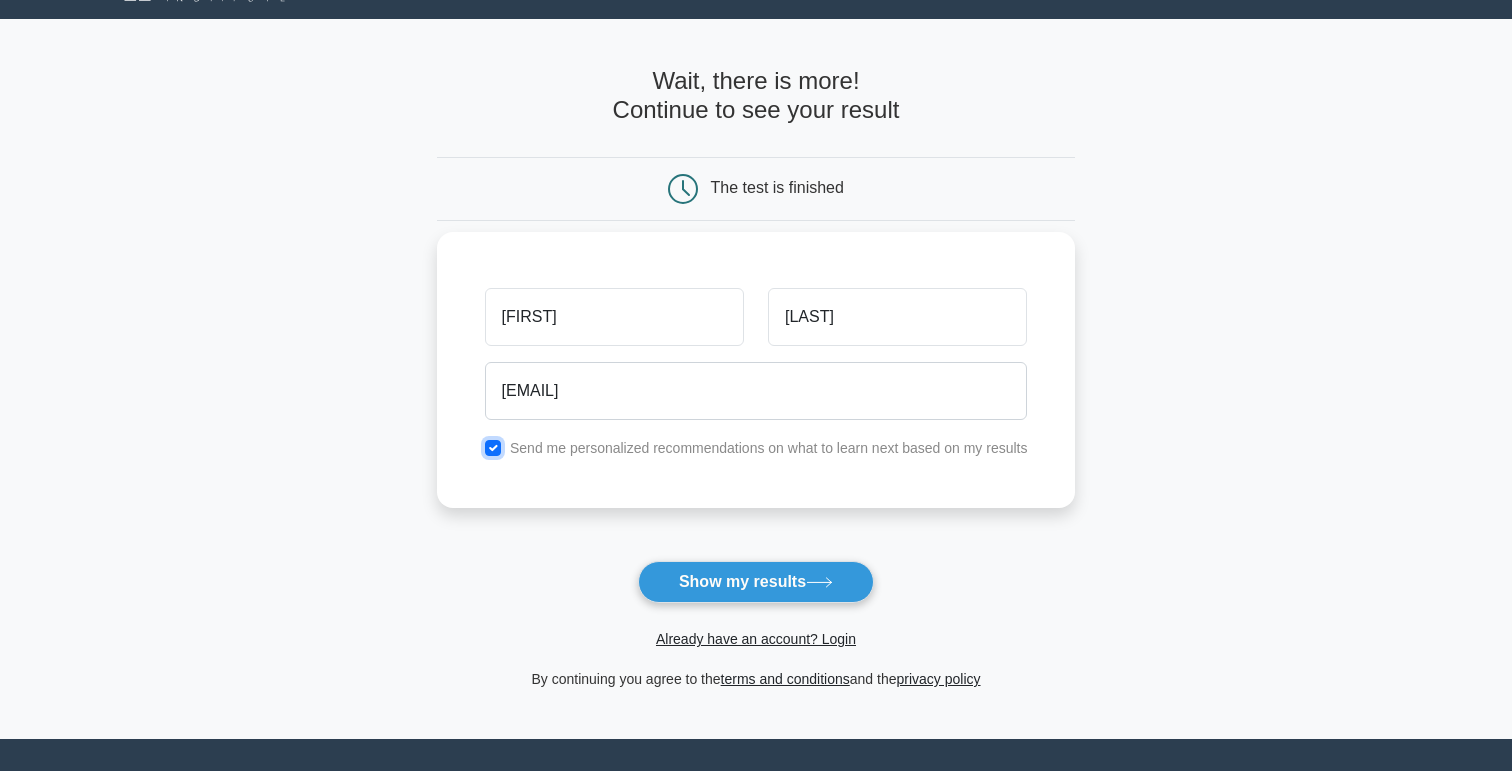 click at bounding box center (493, 448) 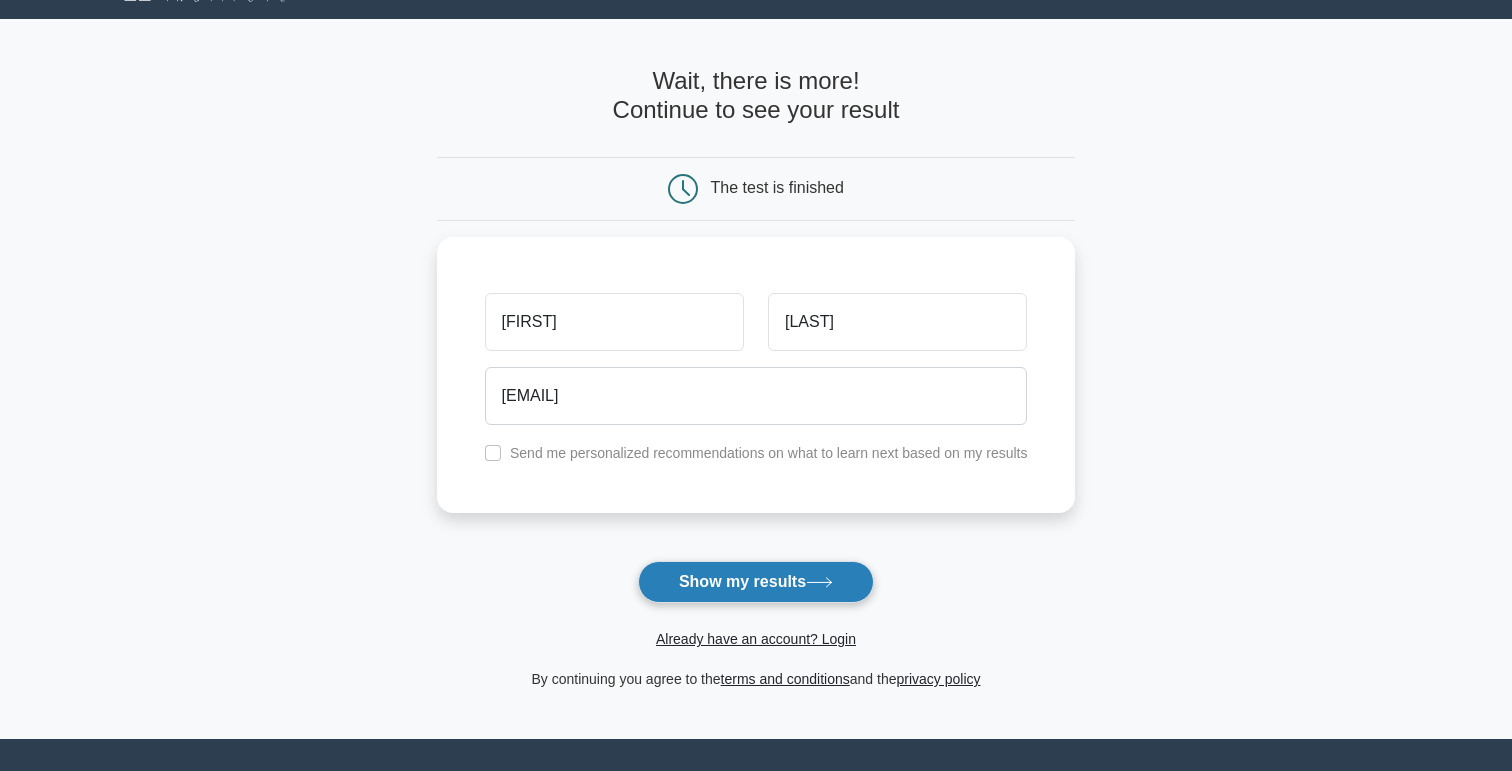 click on "Show my results" at bounding box center (756, 582) 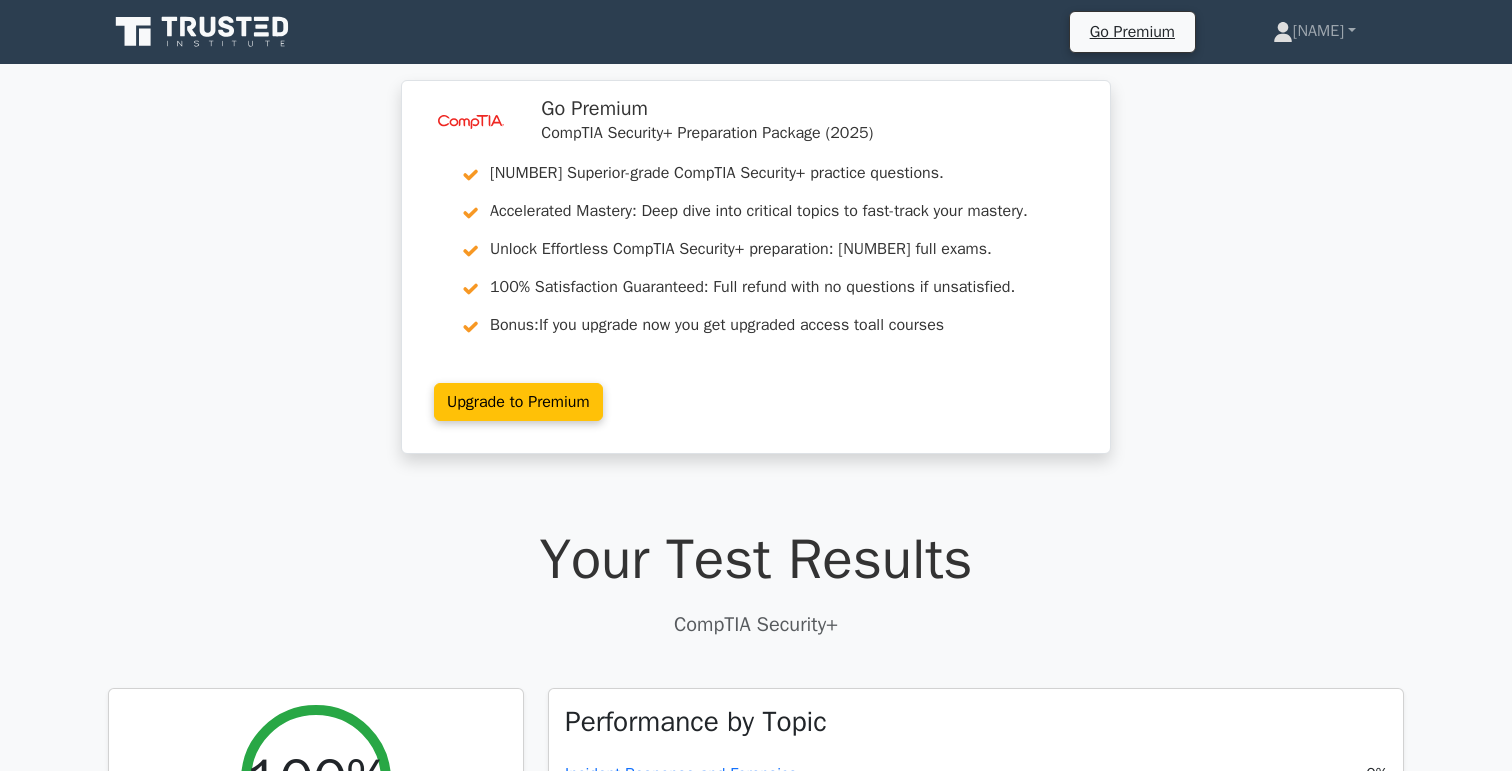 scroll, scrollTop: 0, scrollLeft: 0, axis: both 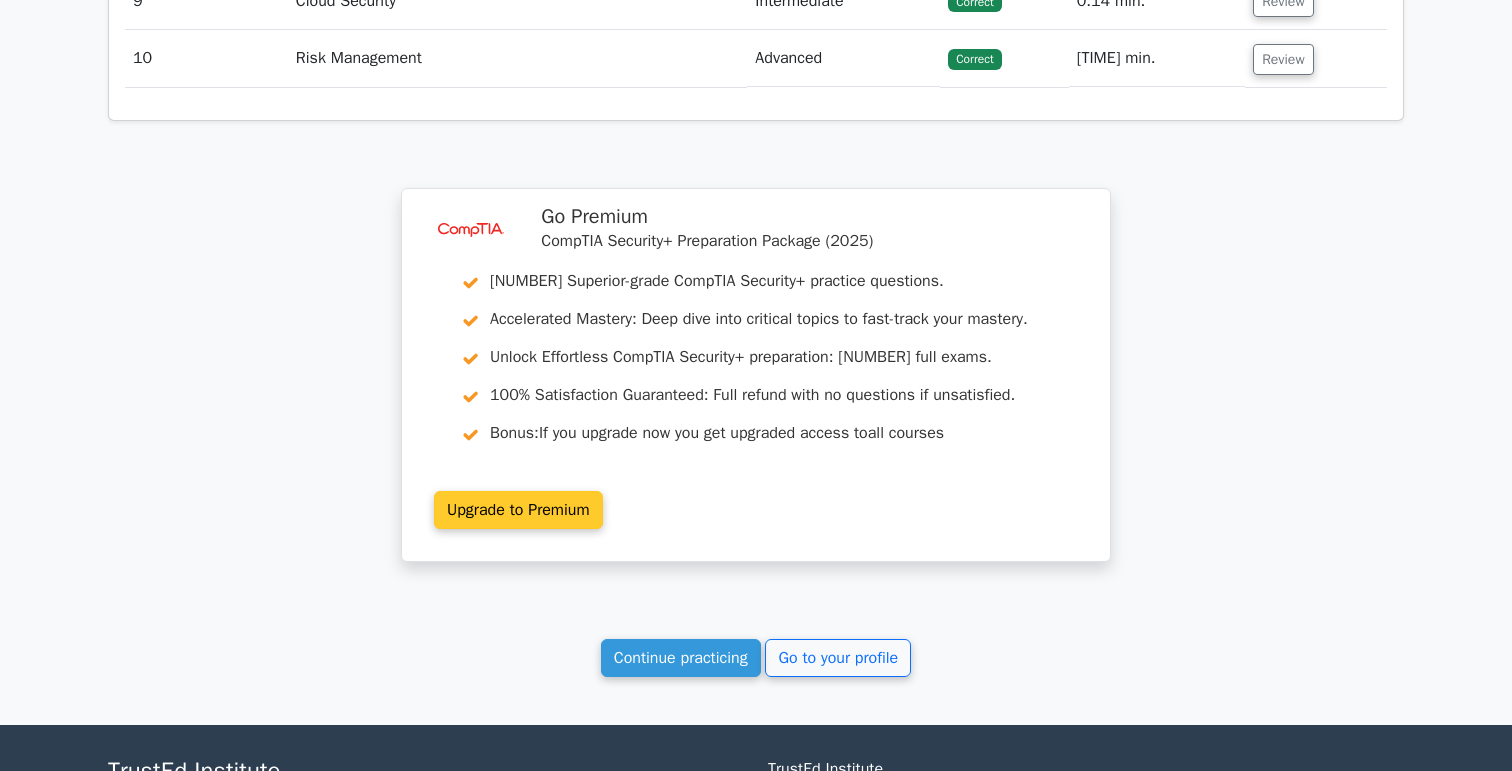 click on "Upgrade to Premium" at bounding box center [518, 510] 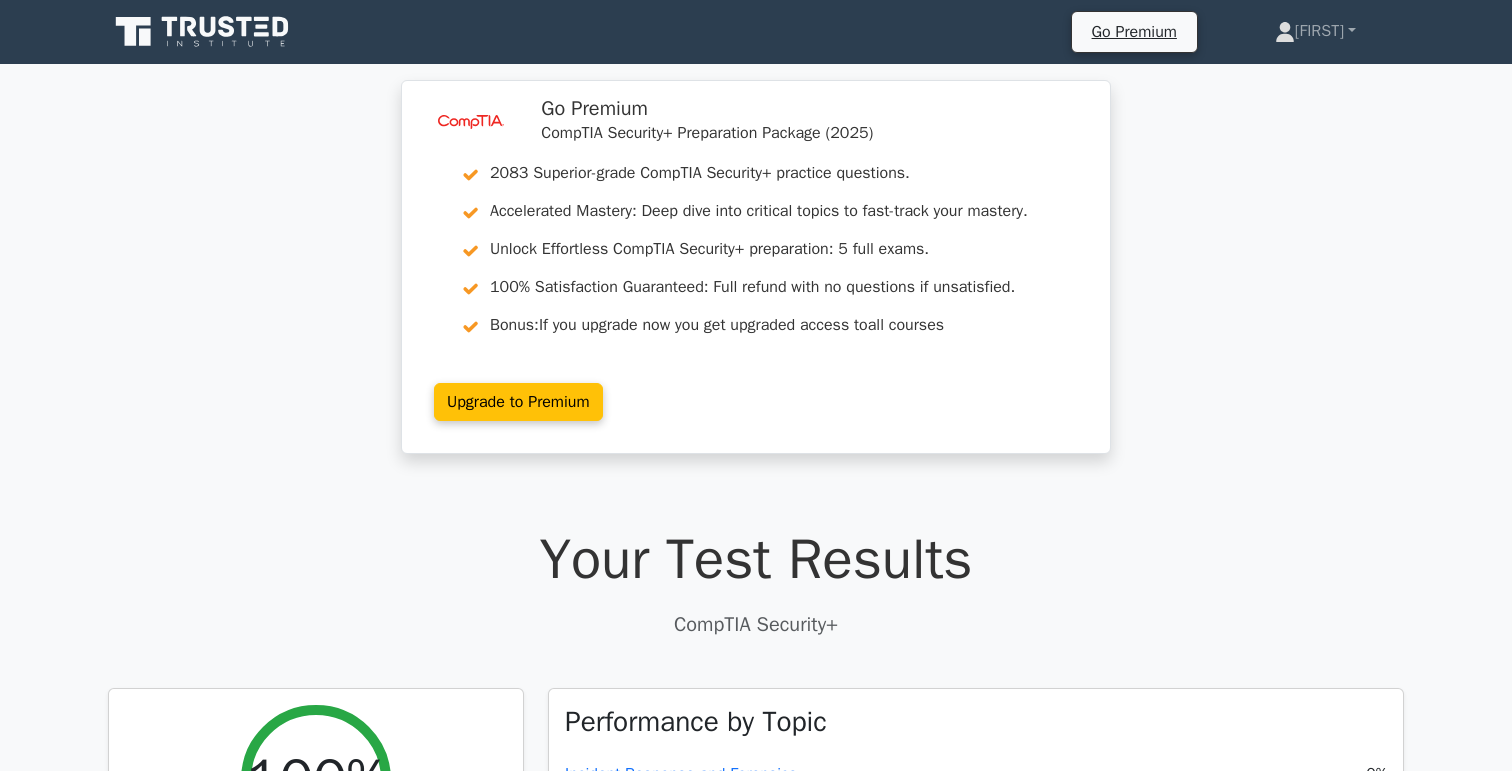 scroll, scrollTop: 2773, scrollLeft: 0, axis: vertical 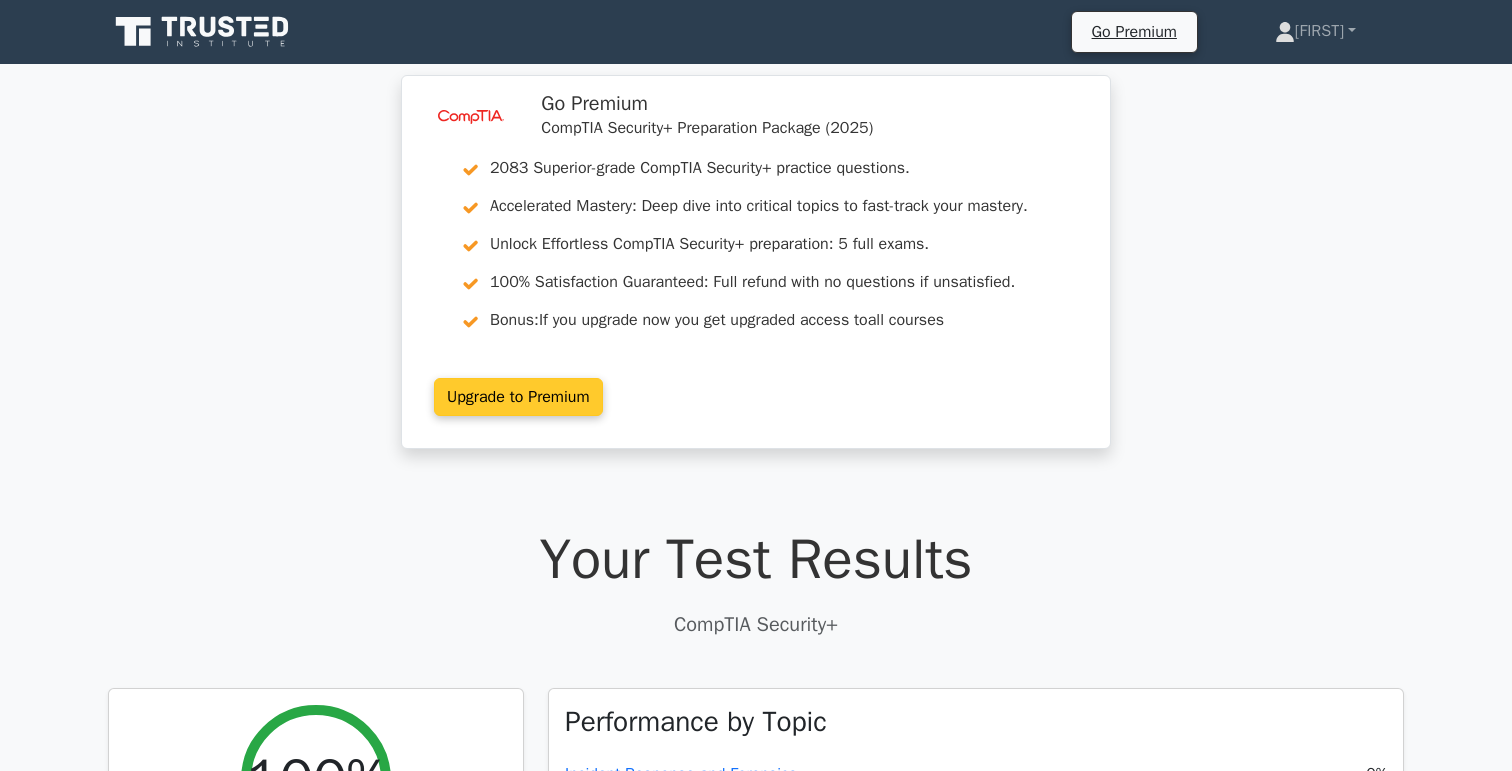 click on "Upgrade to Premium" at bounding box center [518, 397] 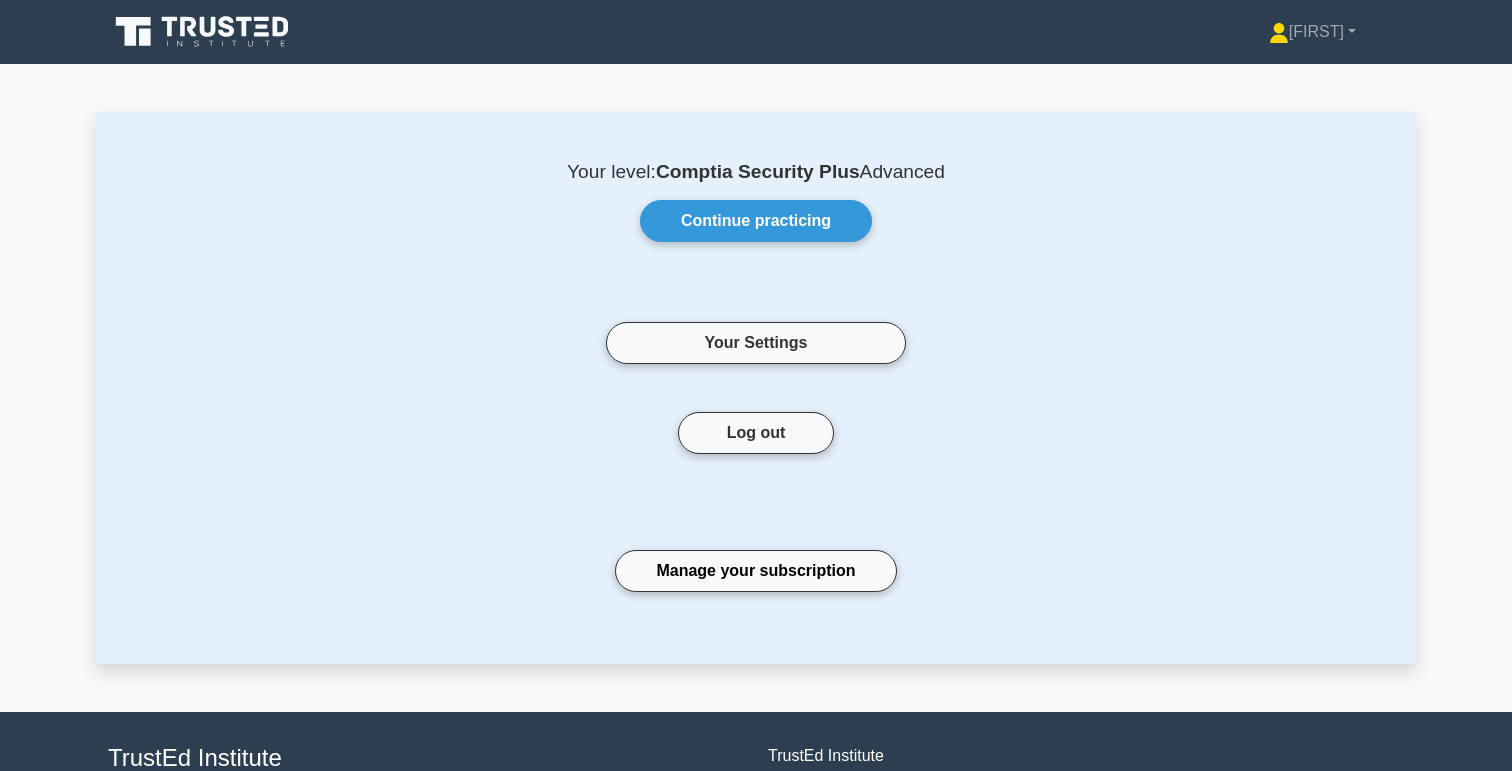 scroll, scrollTop: 0, scrollLeft: 0, axis: both 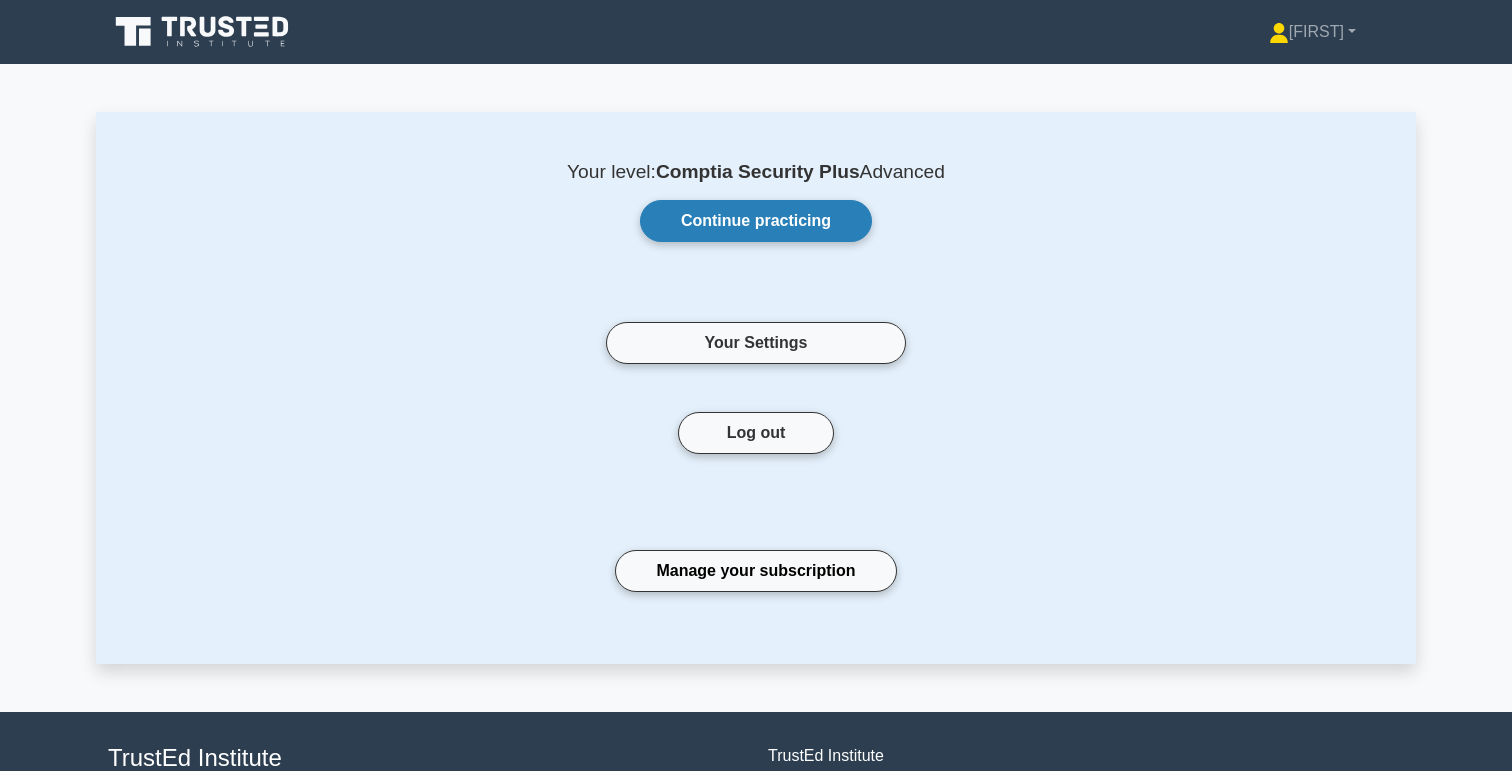 click on "Continue practicing" at bounding box center (756, 221) 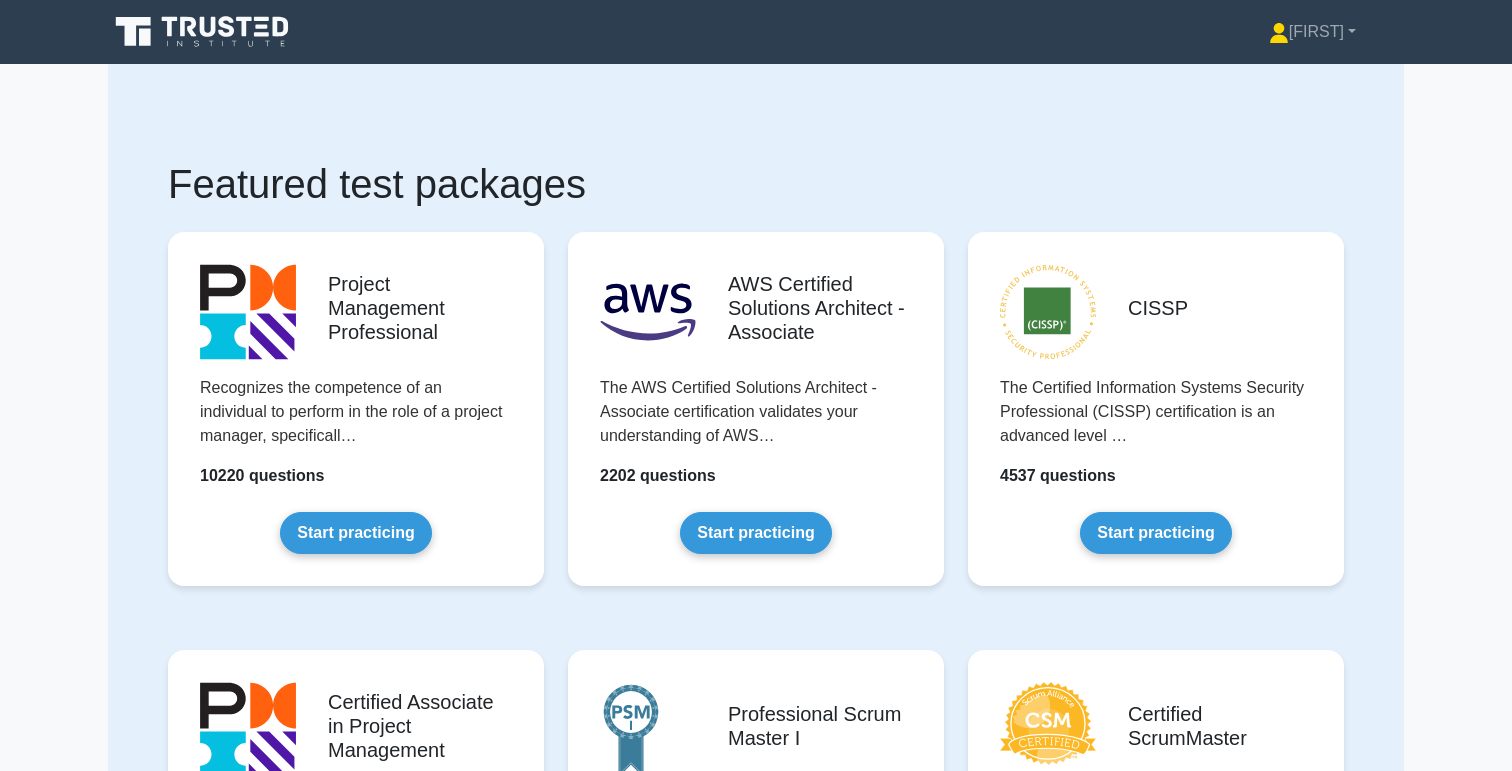scroll, scrollTop: 0, scrollLeft: 0, axis: both 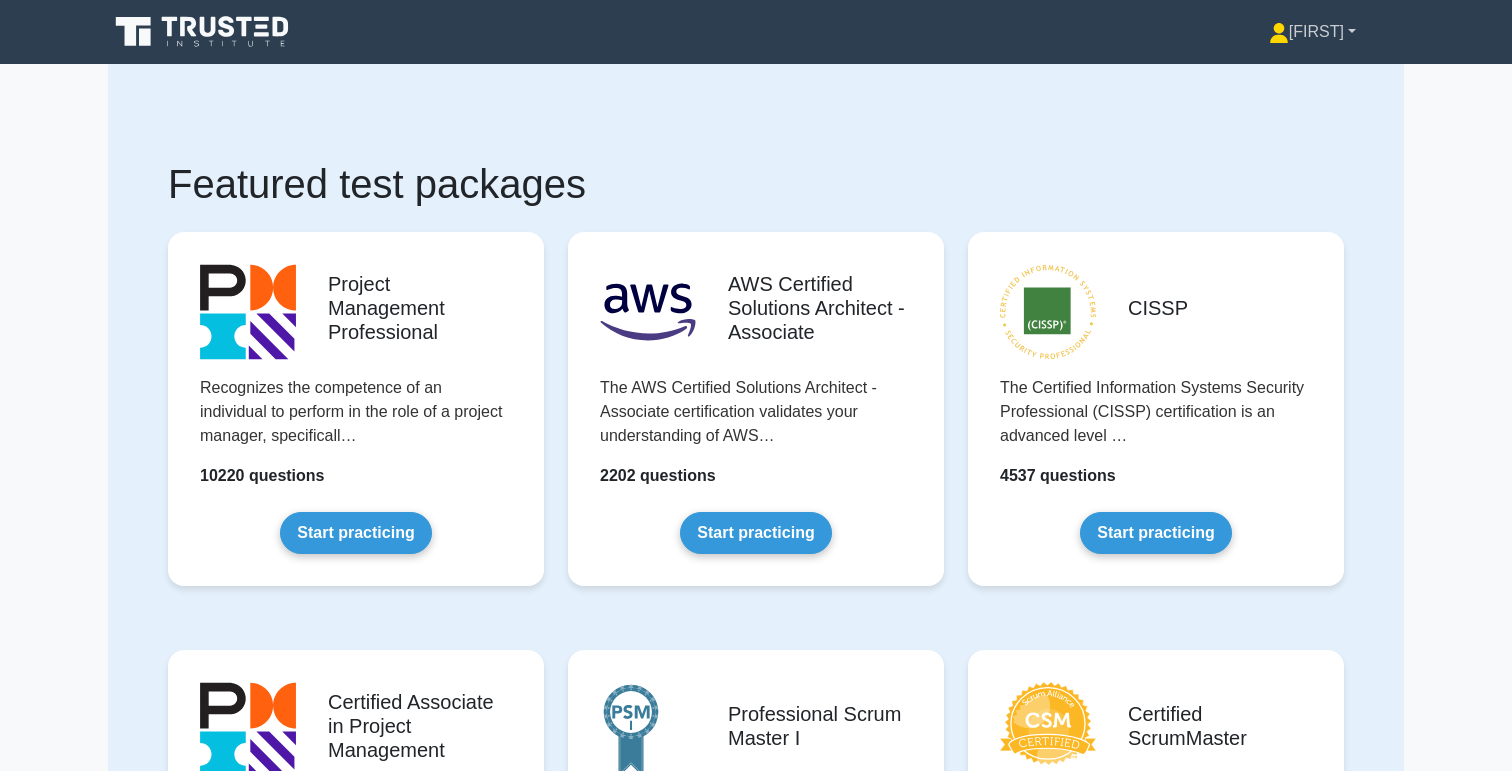 click on "[FIRST]" at bounding box center (1312, 32) 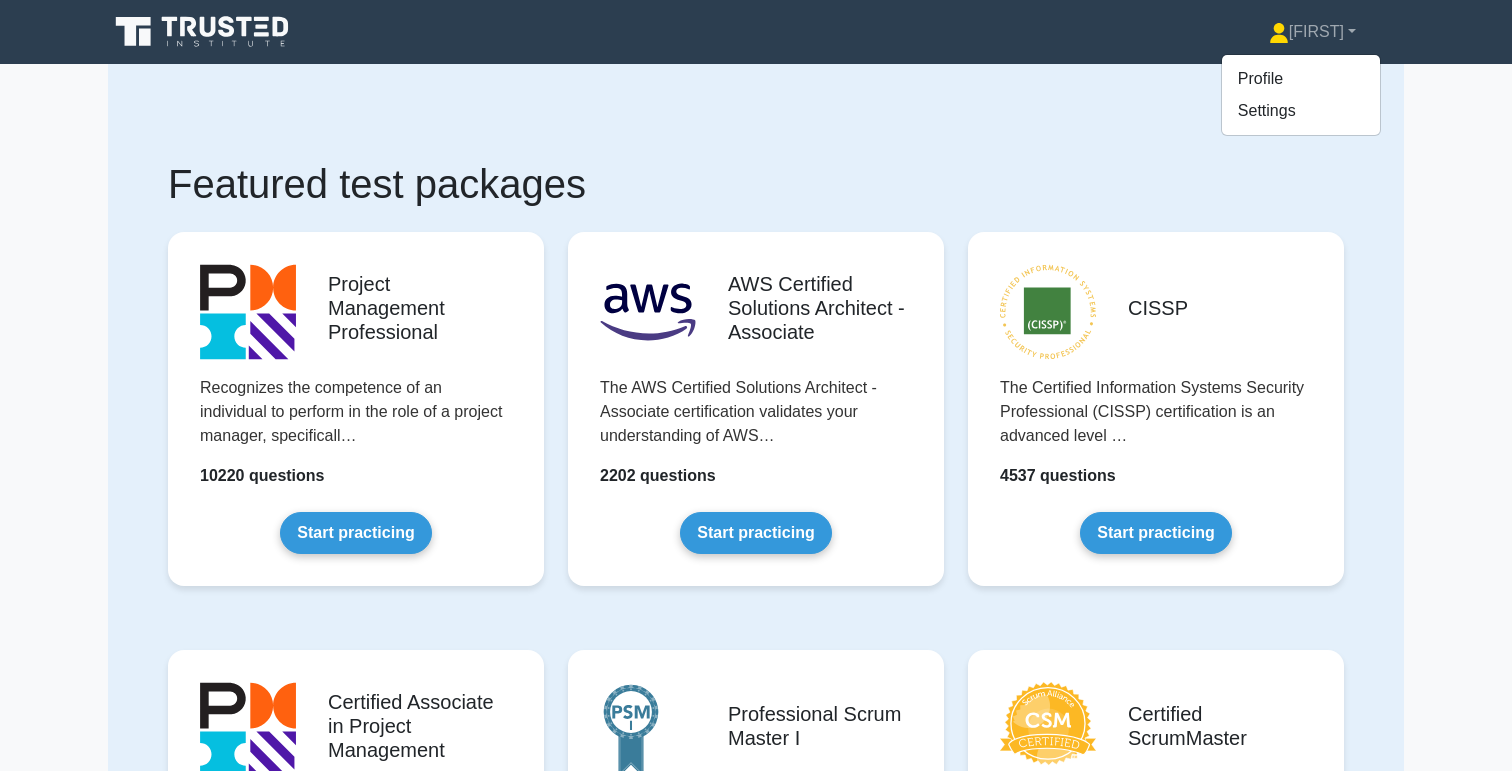 click on "Featured test packages
Project Management Professional
Recognizes the competence of an individual to perform in the role of a project manager, specificall…
10220 questions
Start practicing
.st0{fill:#252F3E;} .st1{fill-rule:evenodd;clip-rule:evenodd;fill:#FF9900;}" at bounding box center (756, 2491) 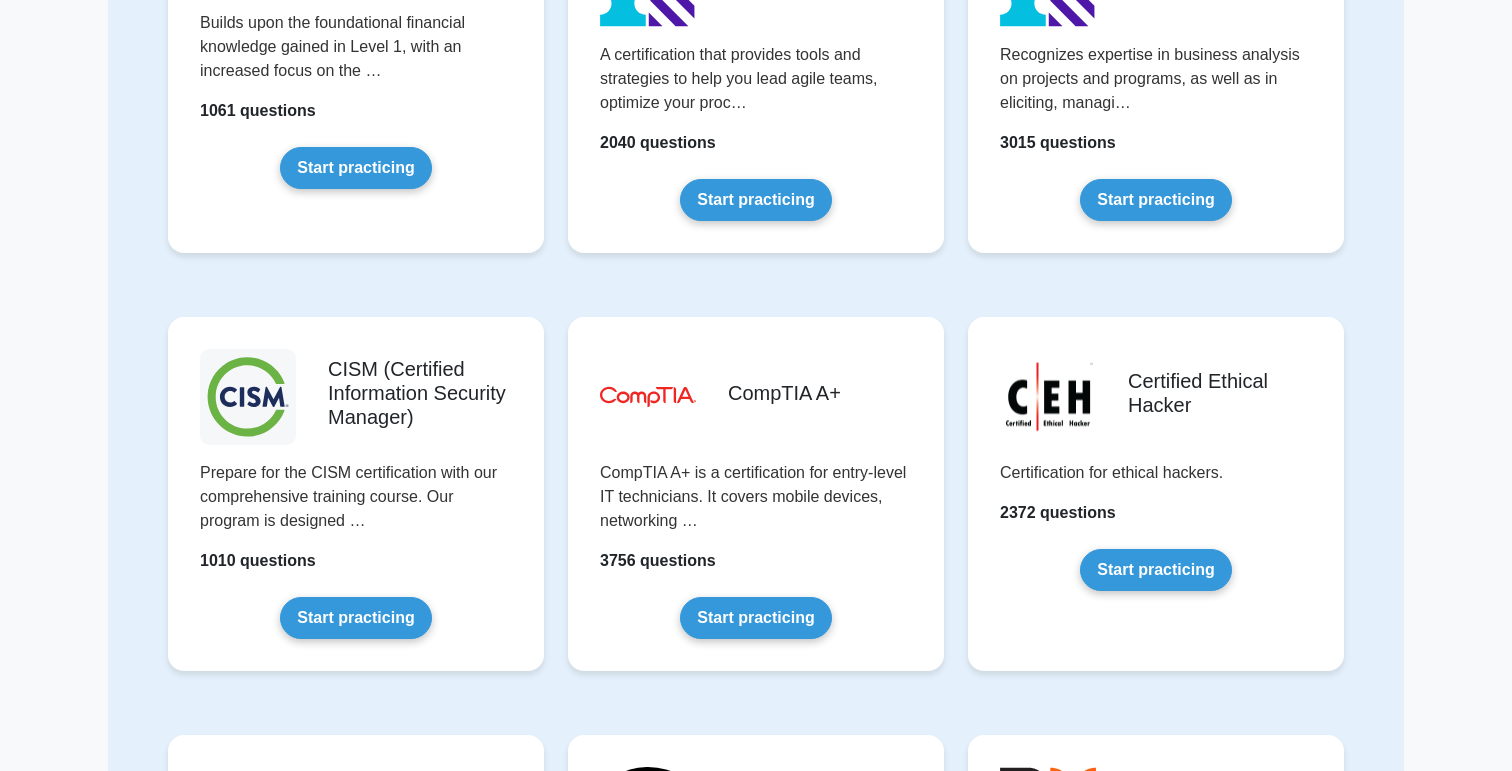 scroll, scrollTop: 3267, scrollLeft: 0, axis: vertical 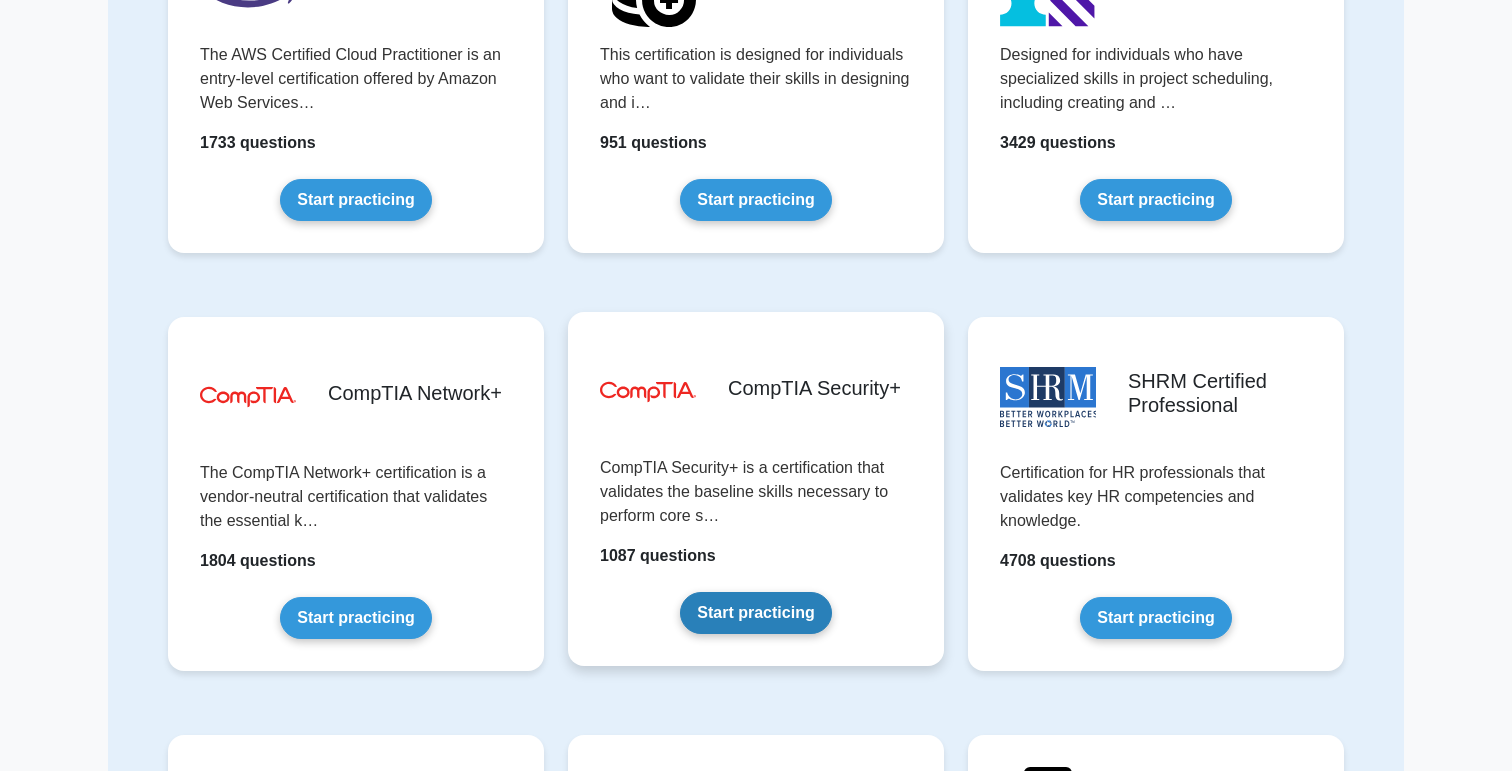 click on "Start practicing" at bounding box center (755, 613) 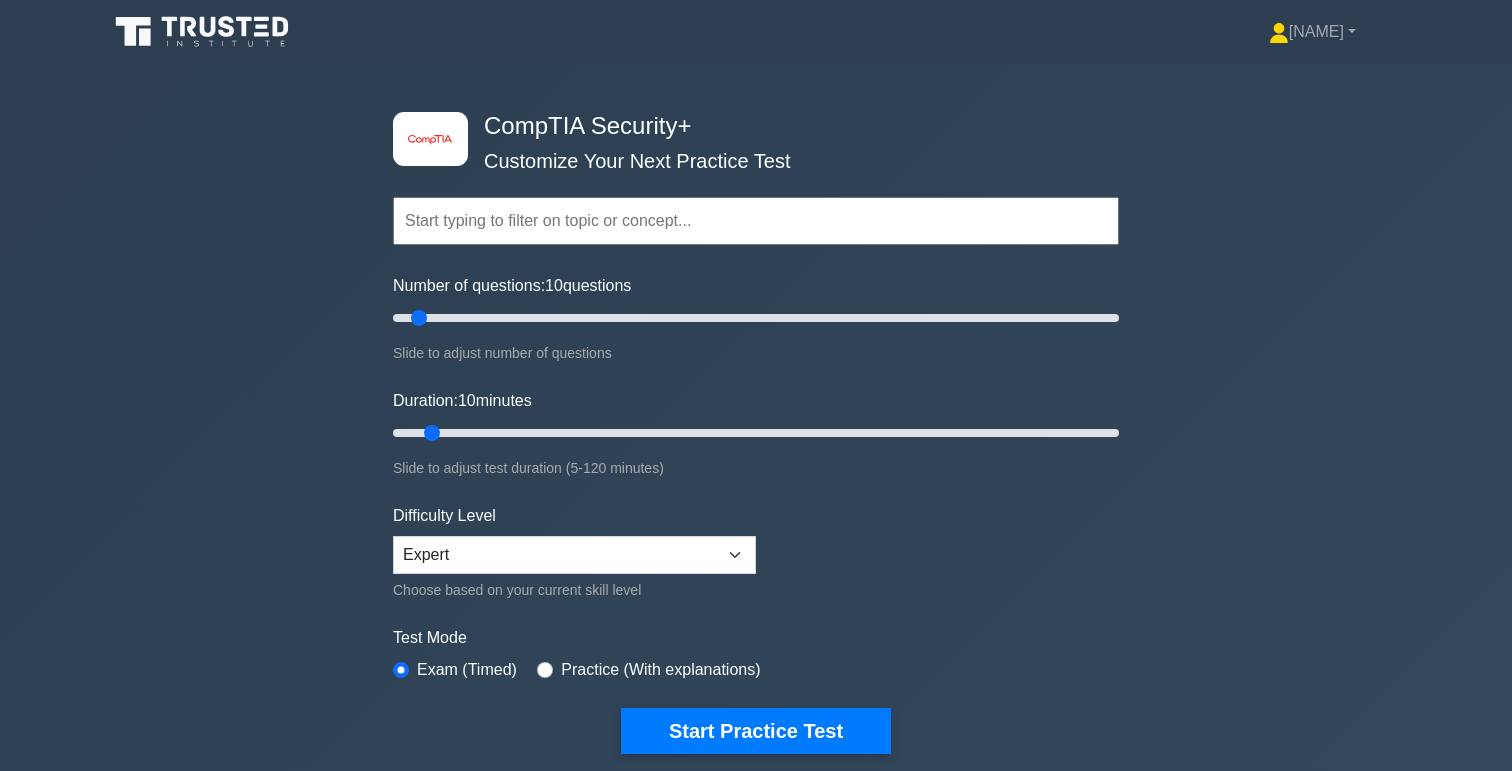 scroll, scrollTop: 0, scrollLeft: 0, axis: both 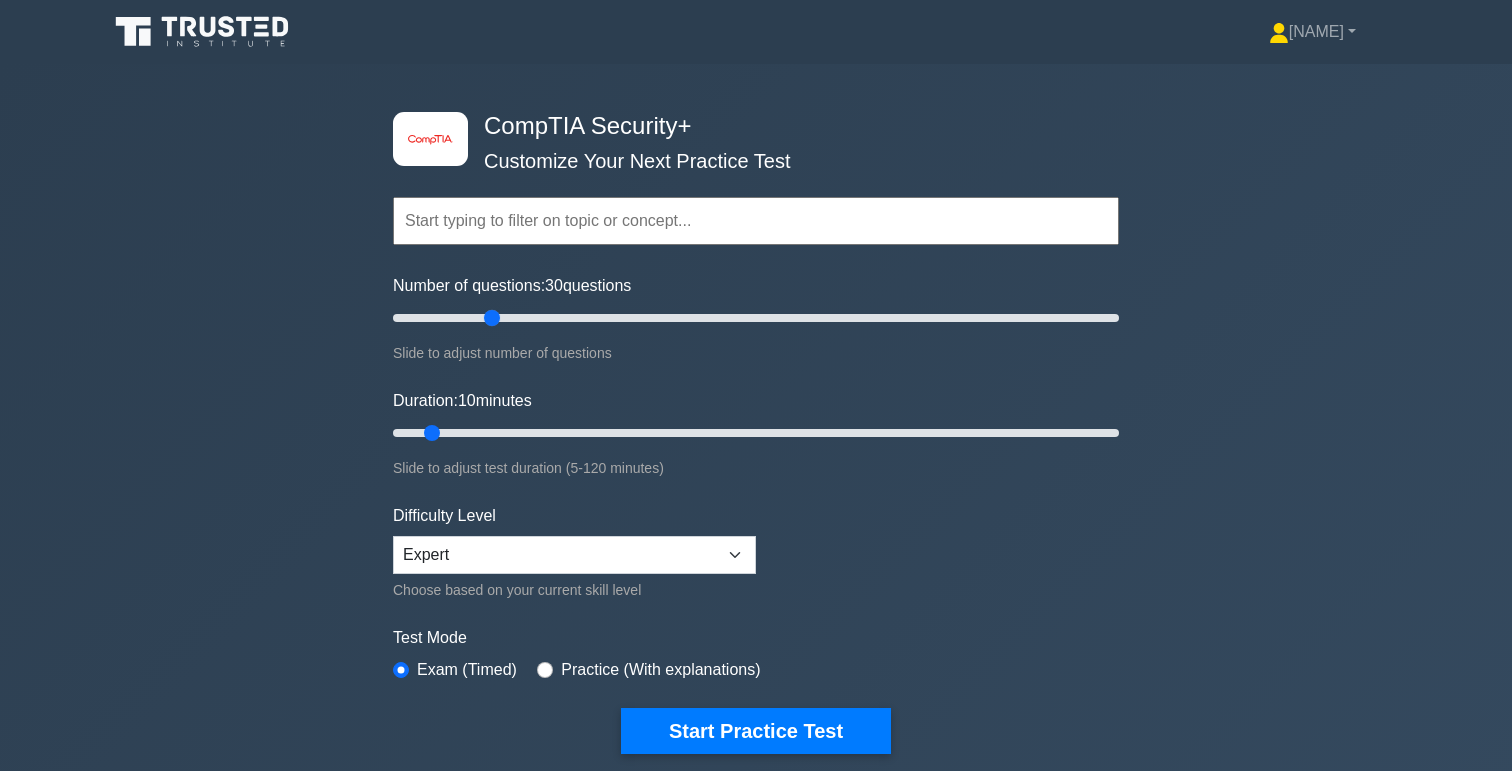 drag, startPoint x: 415, startPoint y: 325, endPoint x: 492, endPoint y: 321, distance: 77.10383 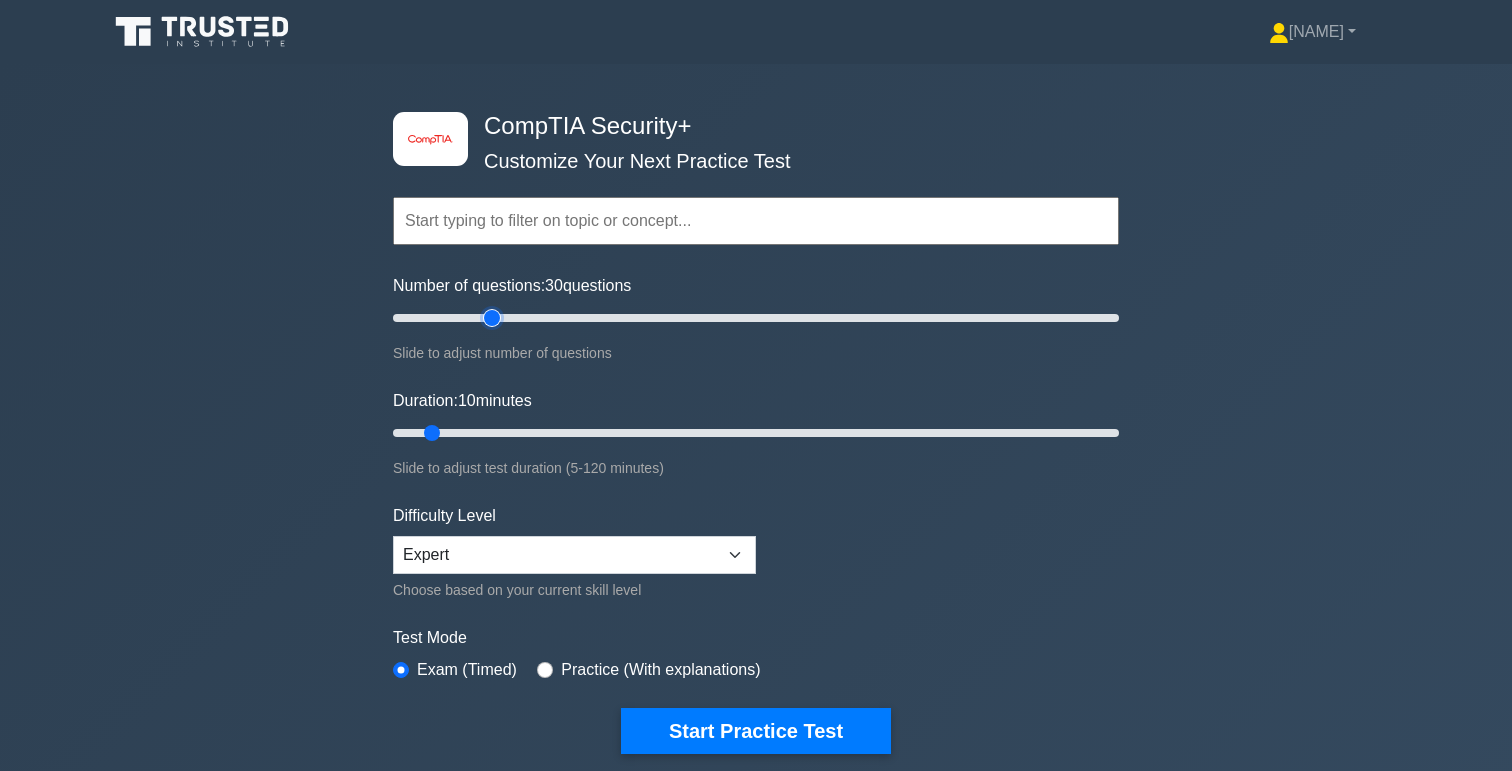 click on "Number of questions:  30  questions" at bounding box center [756, 318] 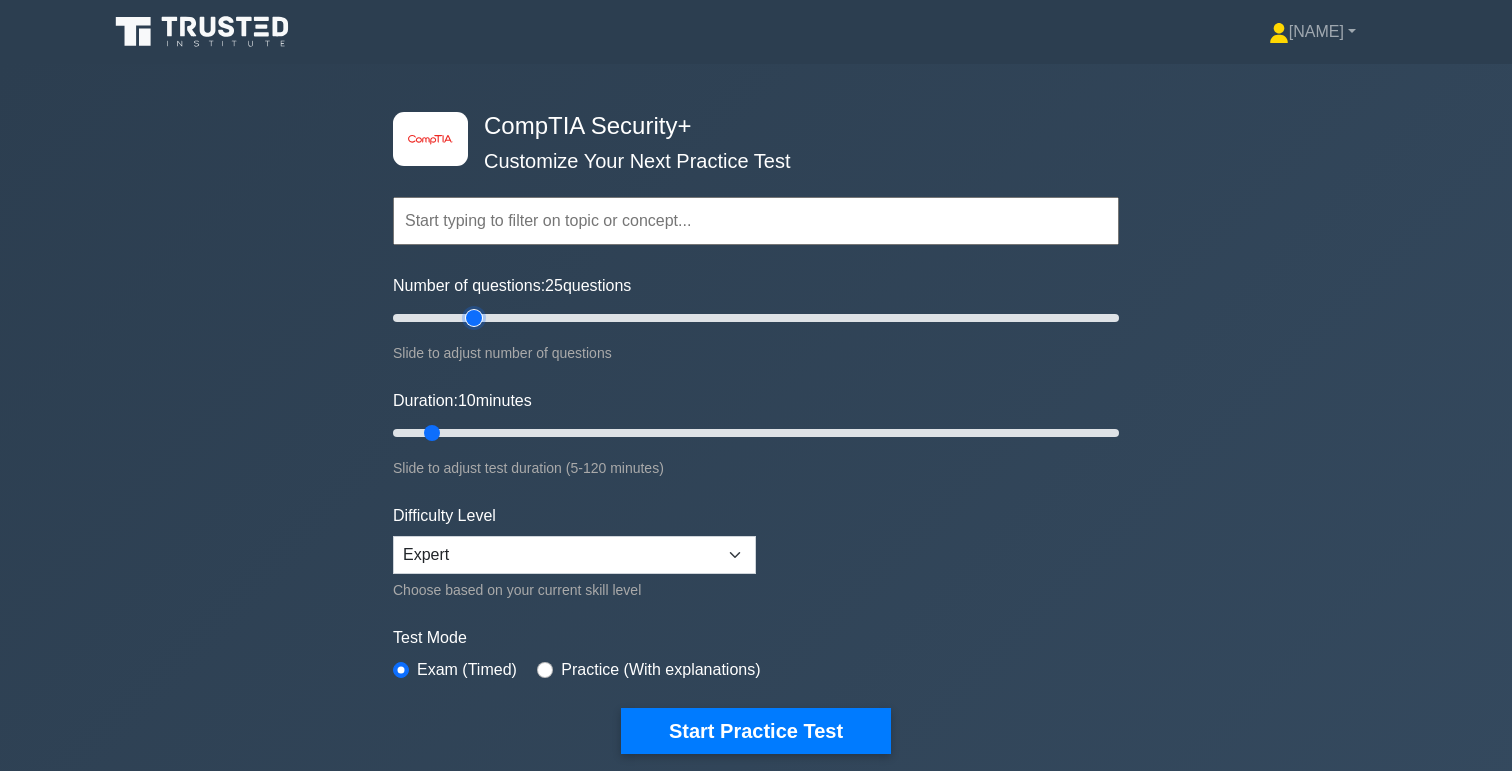 drag, startPoint x: 490, startPoint y: 322, endPoint x: 466, endPoint y: 323, distance: 24.020824 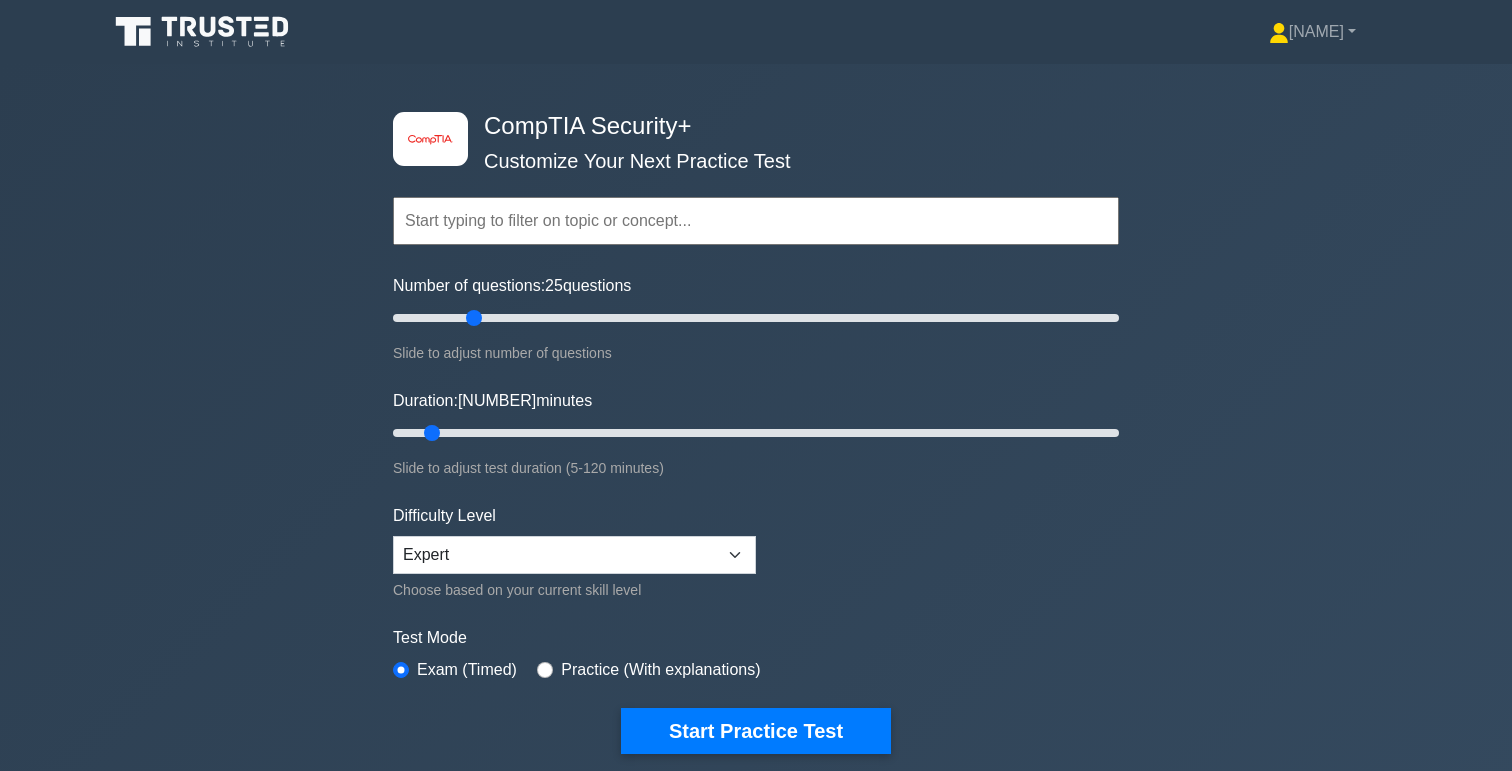 drag, startPoint x: 432, startPoint y: 430, endPoint x: 696, endPoint y: 446, distance: 264.4844 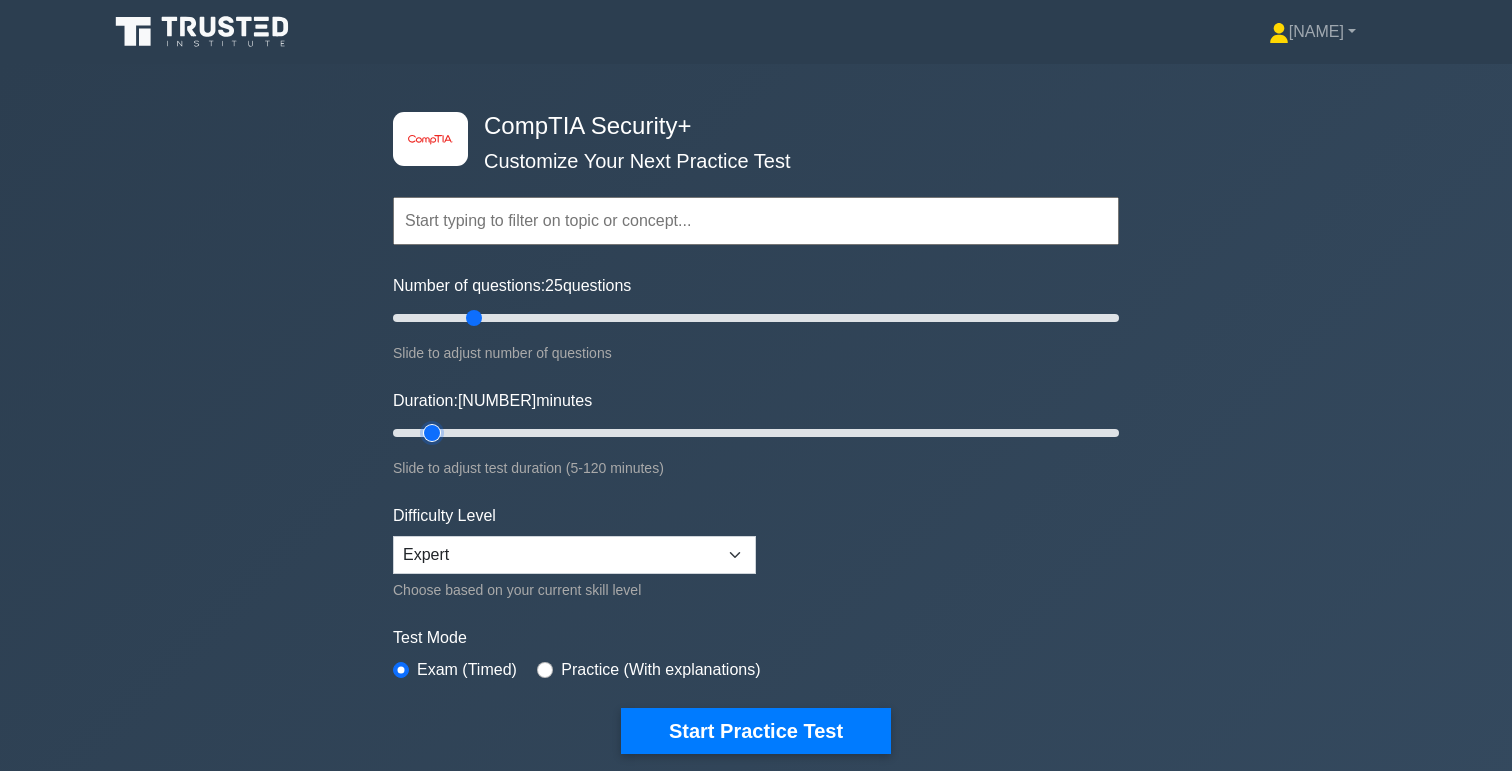 type on "55" 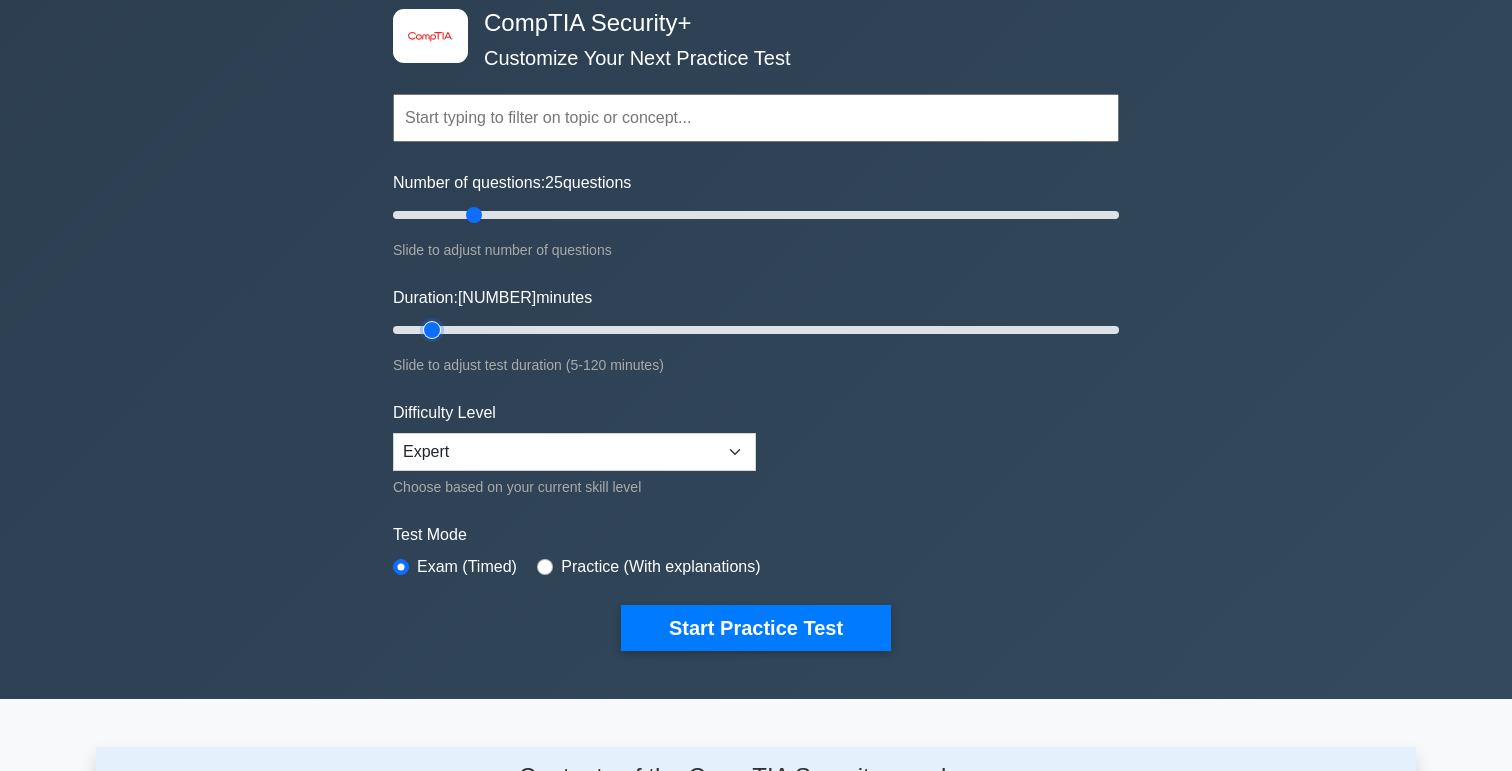 scroll, scrollTop: 111, scrollLeft: 0, axis: vertical 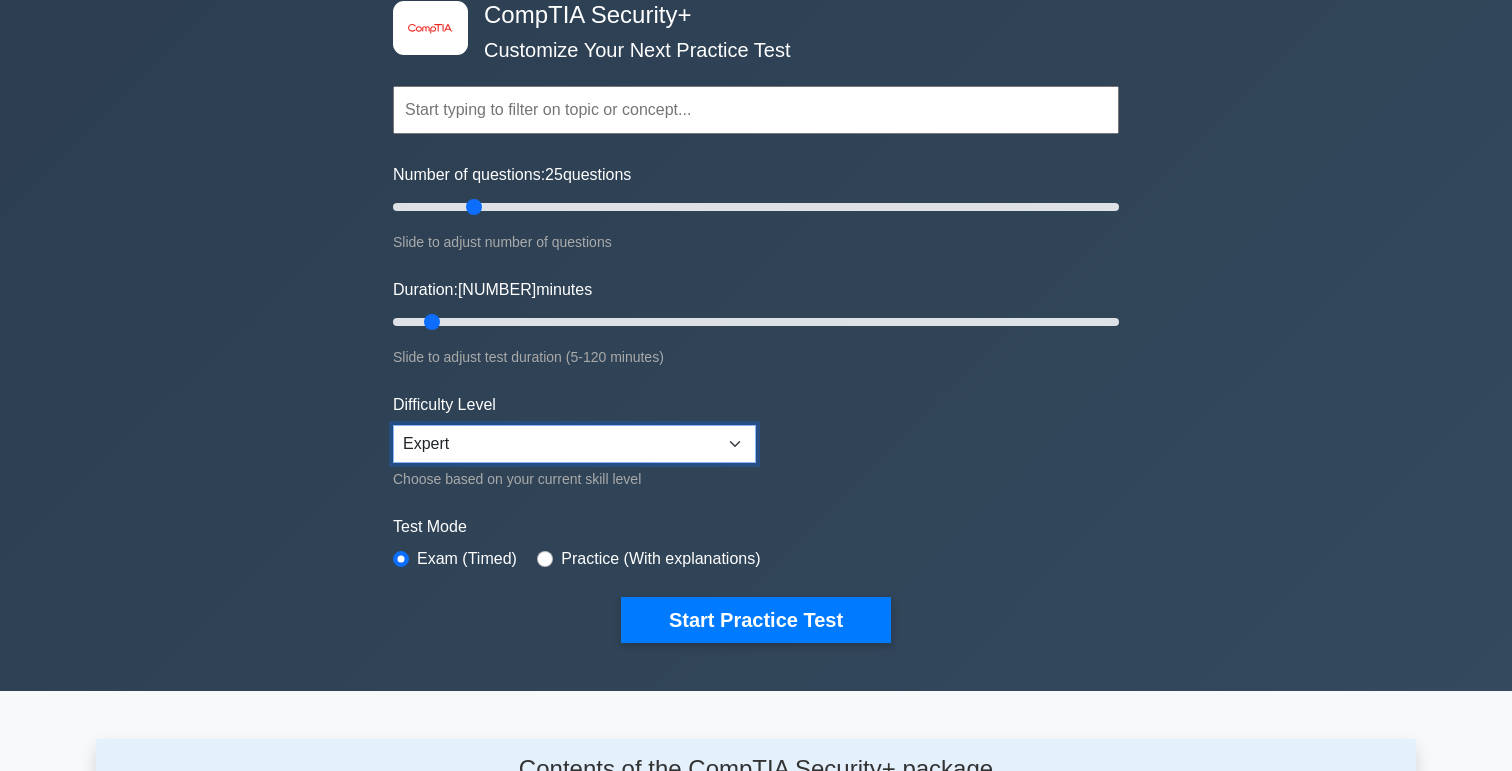 click on "Beginner
Intermediate
Expert" at bounding box center (574, 444) 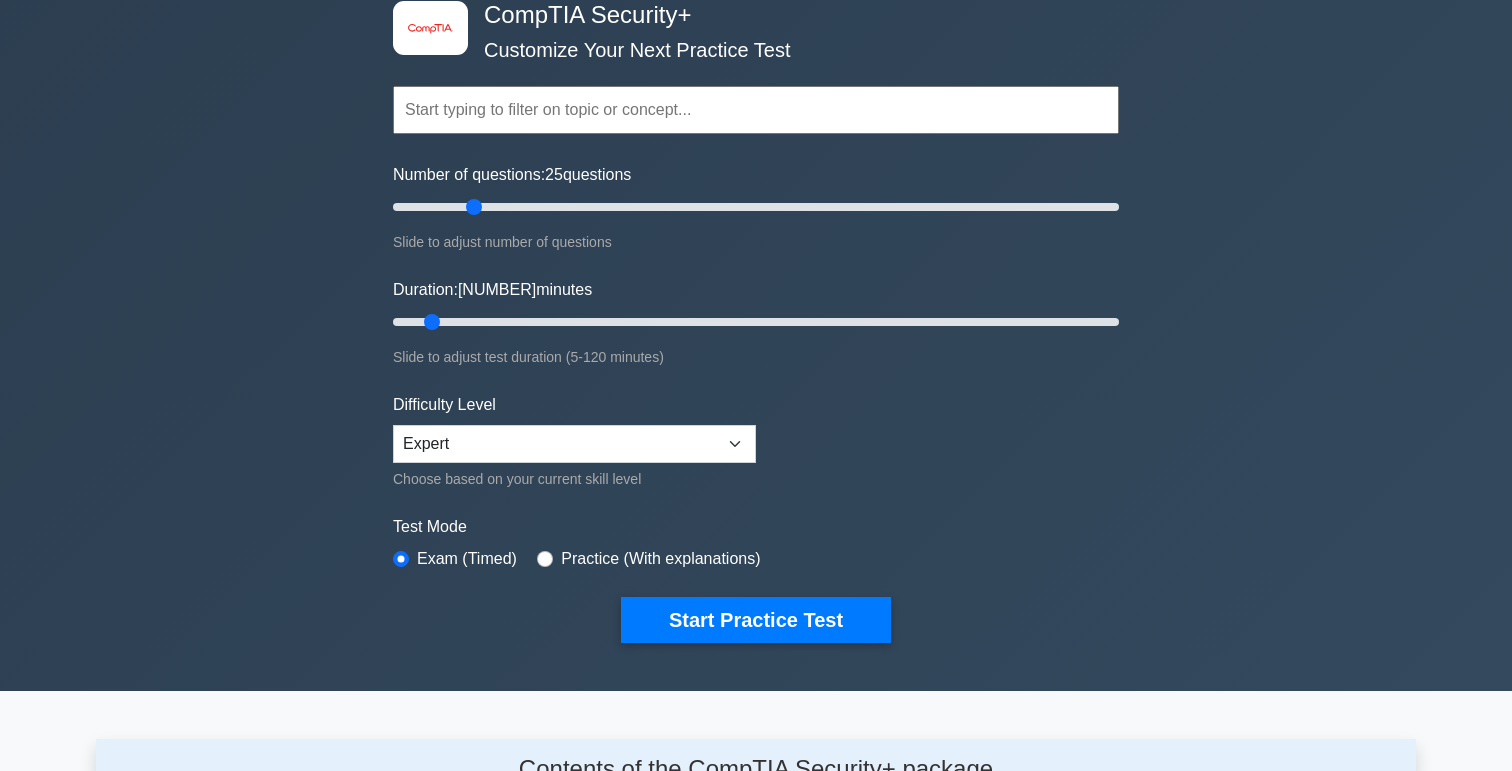 click on "Practice (With explanations)" at bounding box center (660, 559) 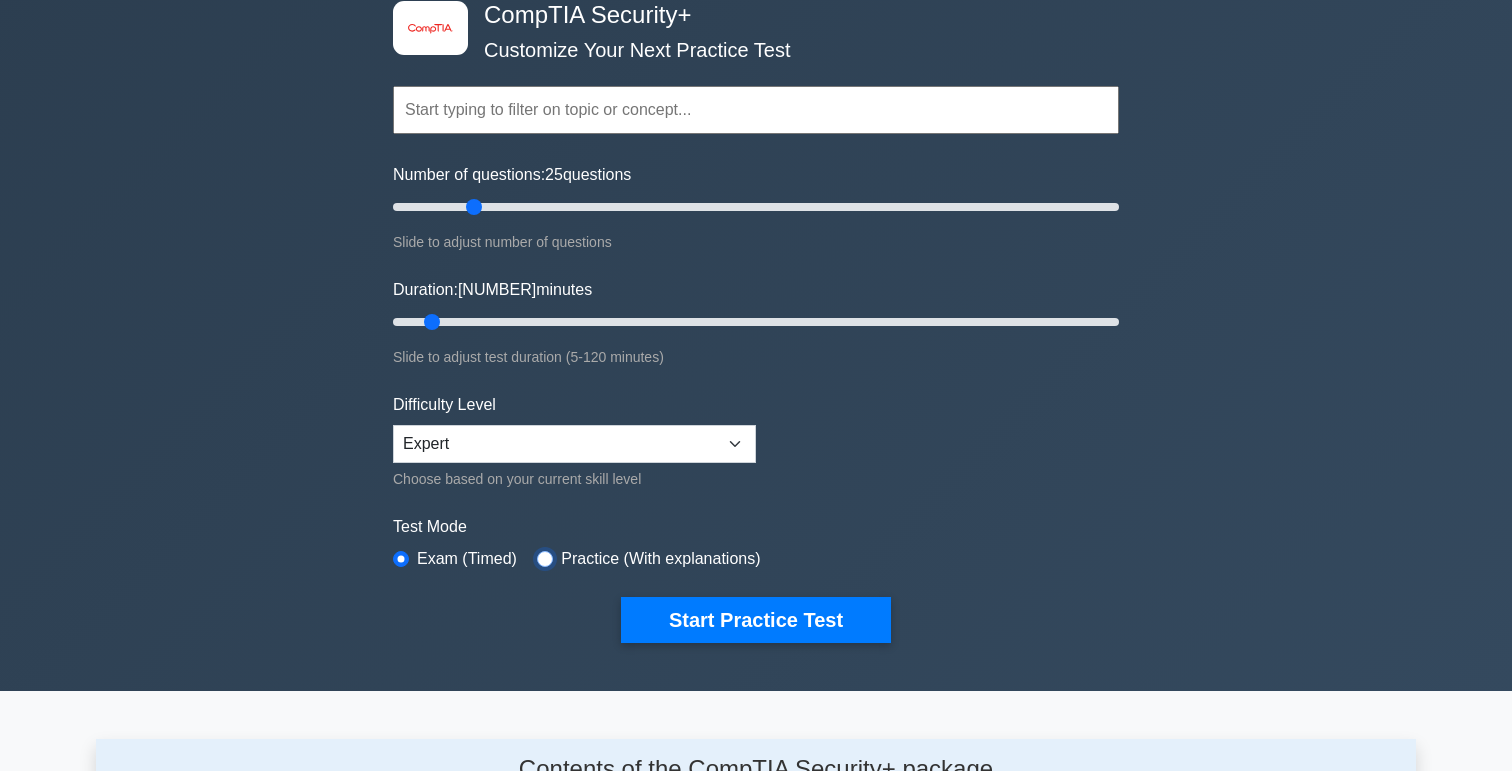 click at bounding box center (545, 559) 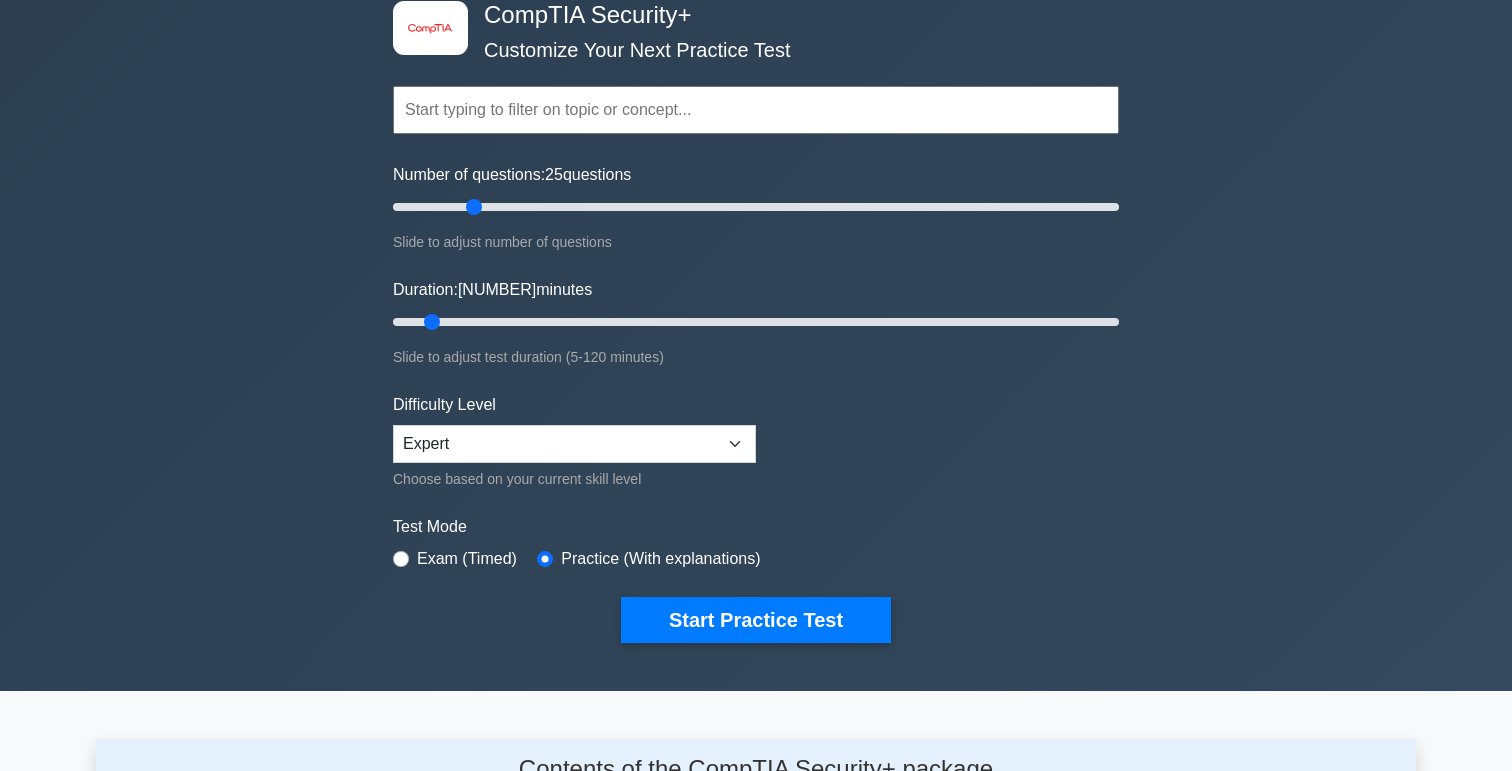 click on "Start Practice Test" at bounding box center (756, 620) 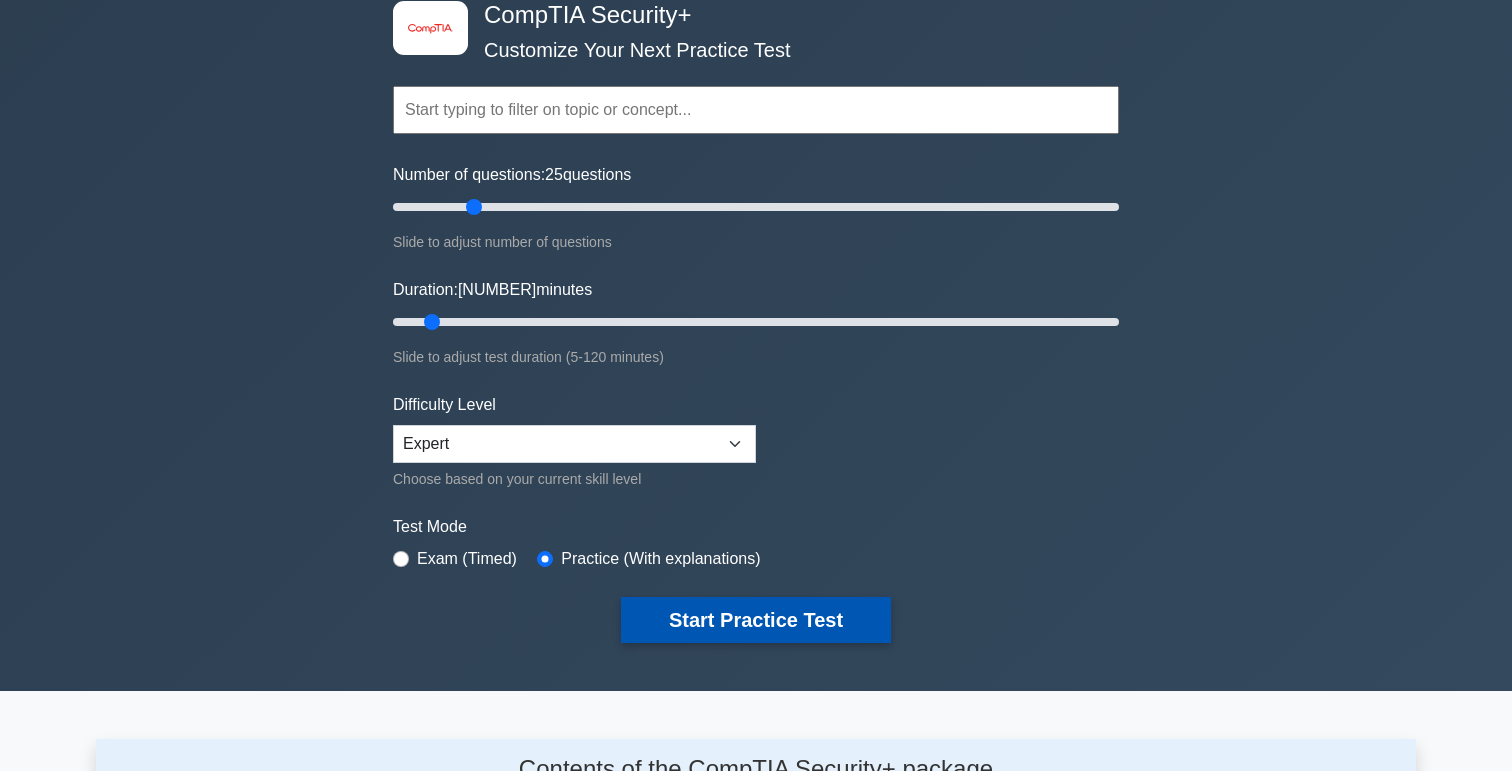 click on "Start Practice Test" at bounding box center (756, 620) 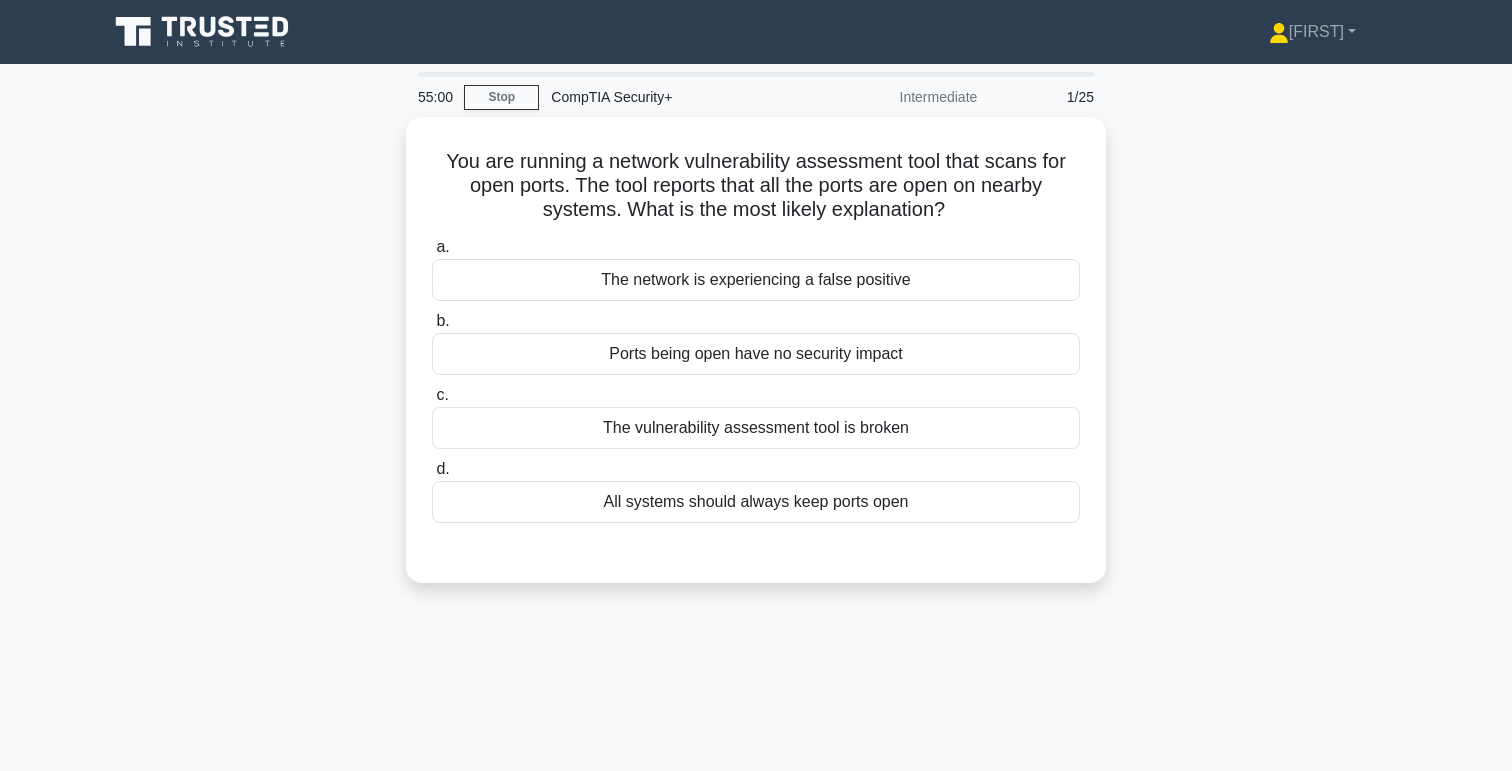 scroll, scrollTop: 0, scrollLeft: 0, axis: both 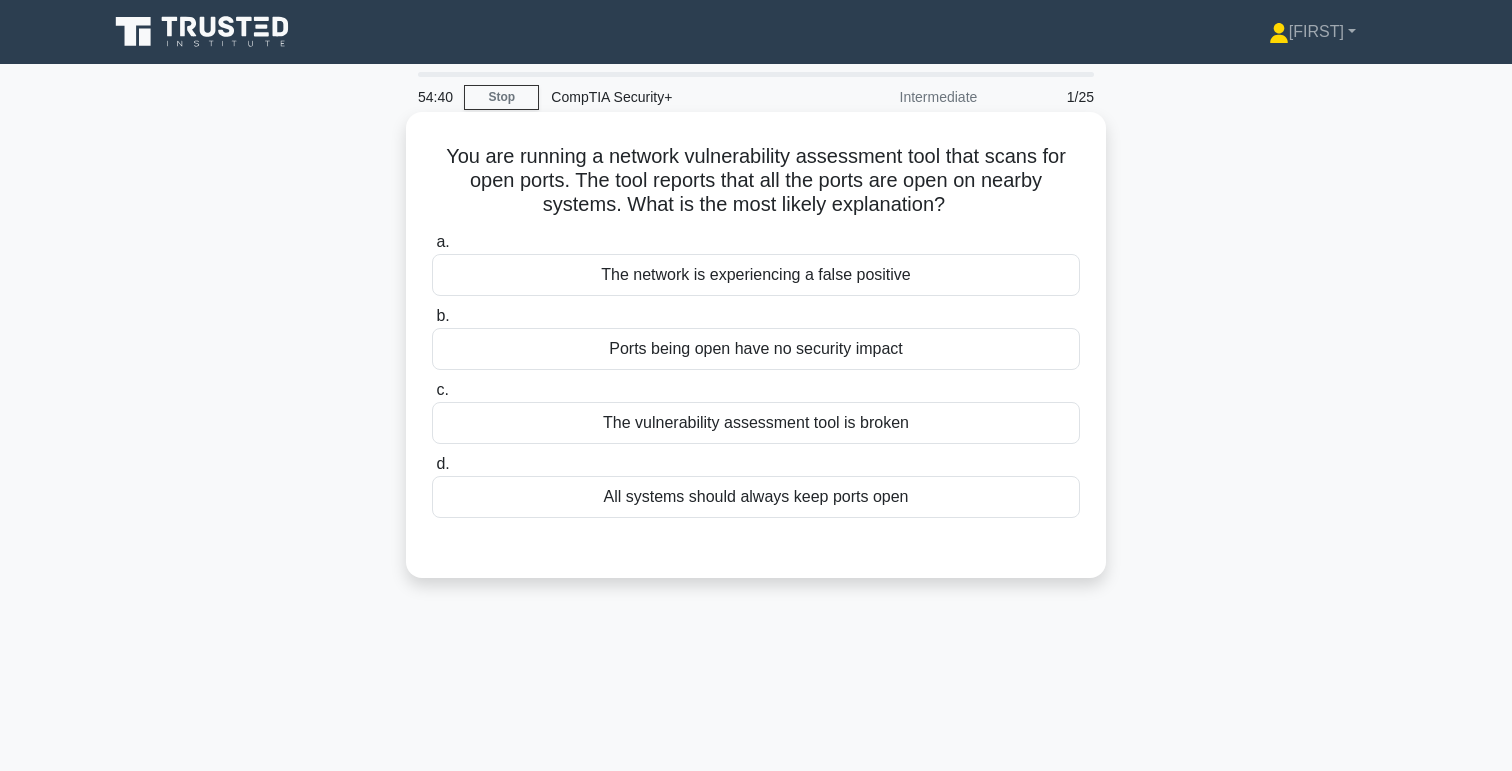 click on "The network is experiencing a false positive" at bounding box center (756, 275) 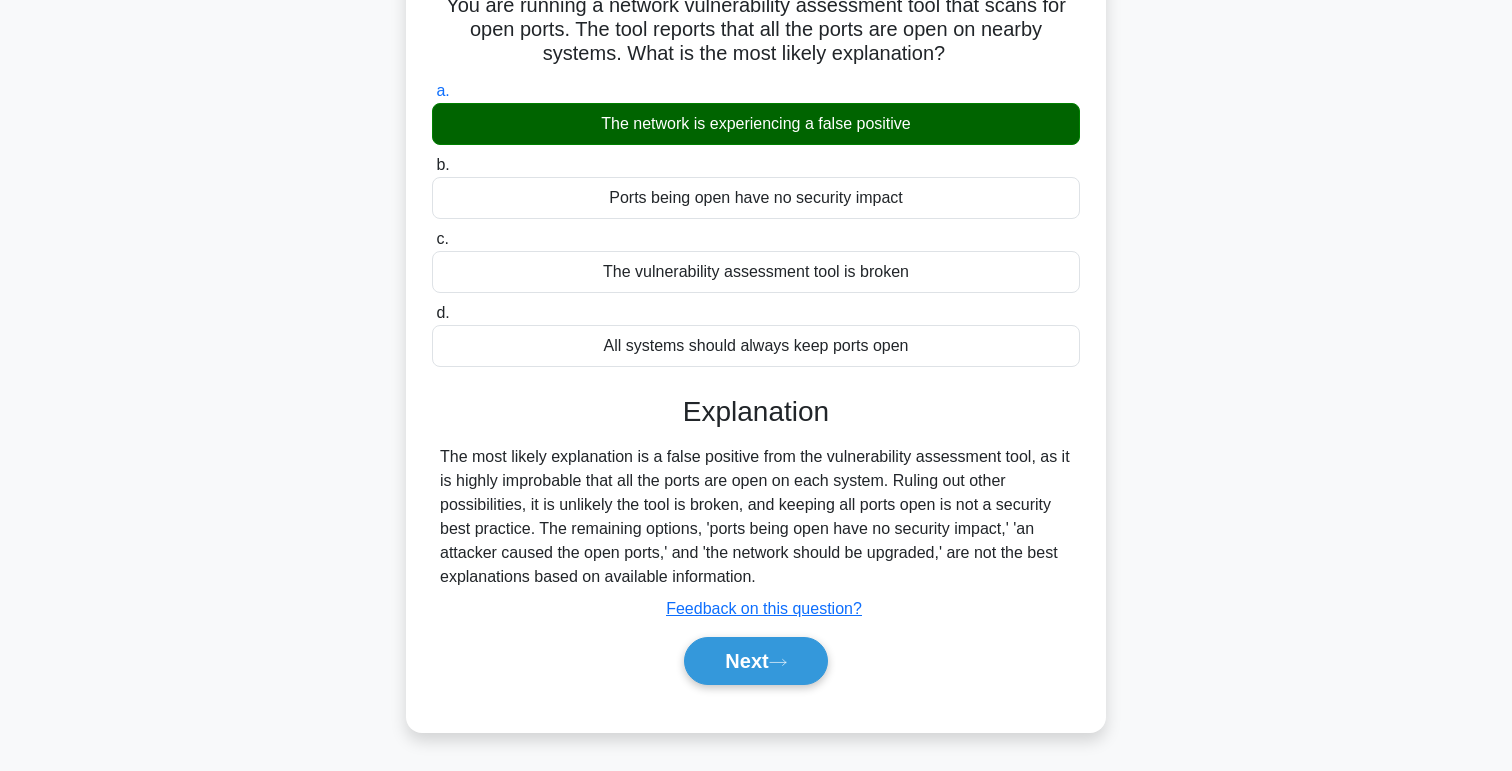 scroll, scrollTop: 173, scrollLeft: 0, axis: vertical 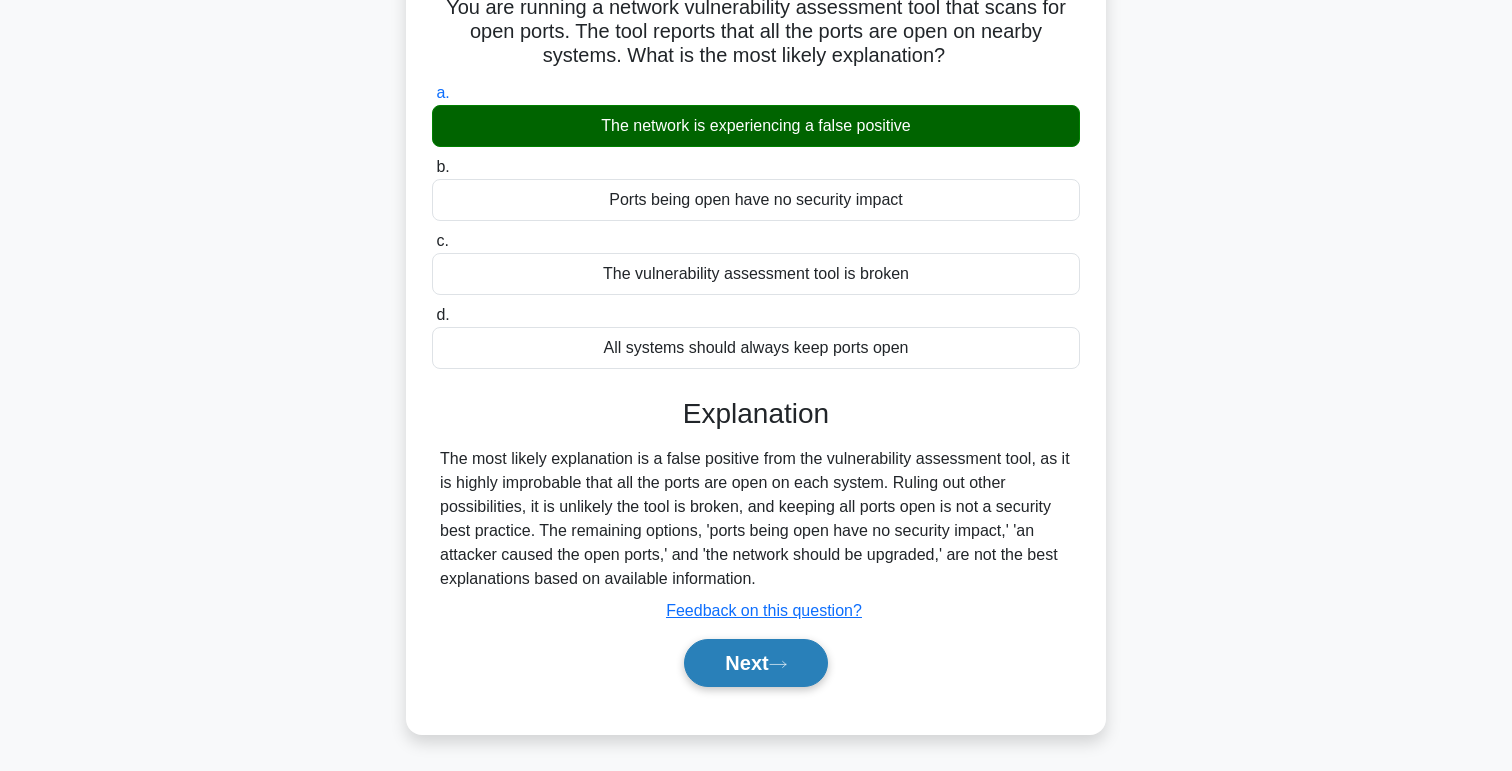 click on "Next" at bounding box center [755, 663] 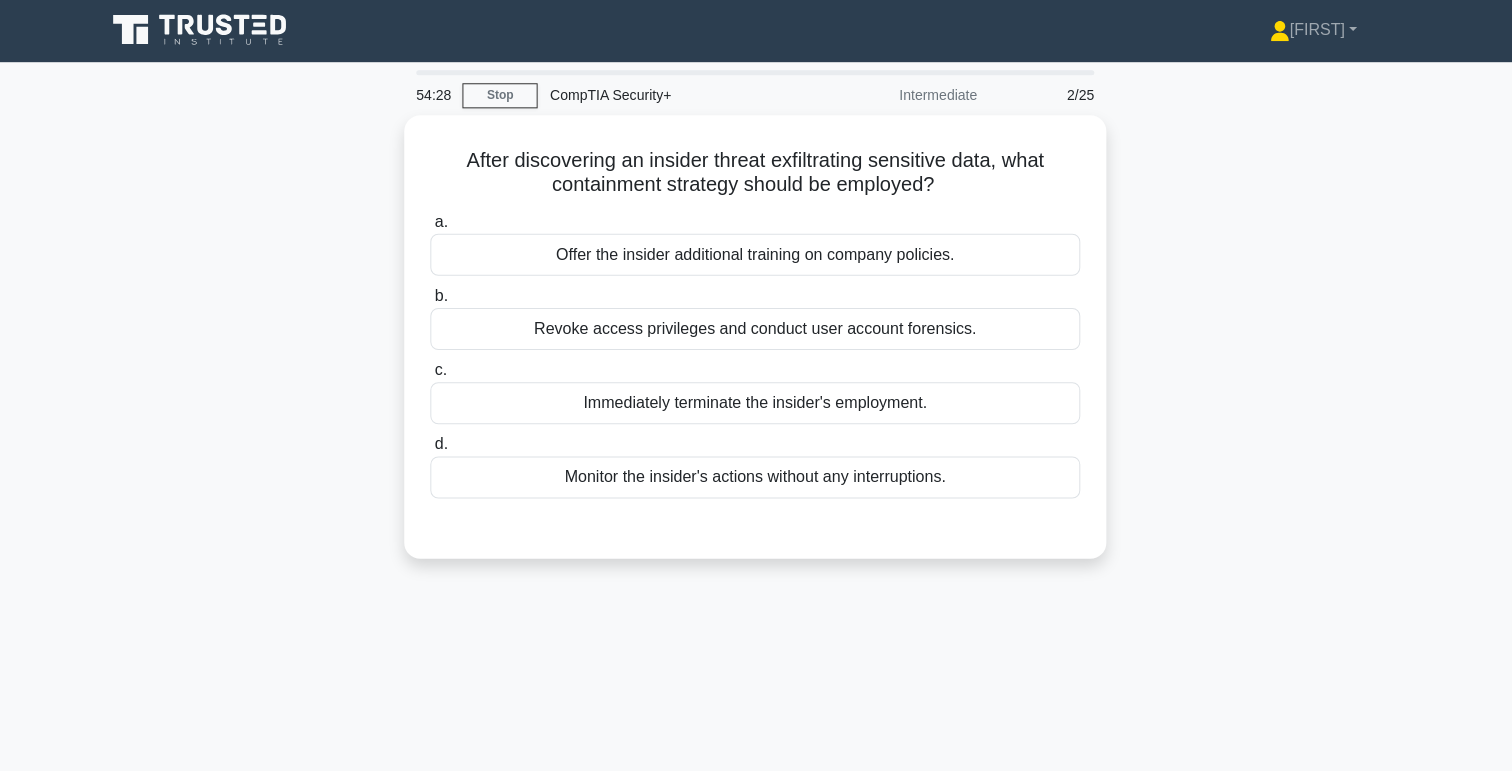 scroll, scrollTop: 0, scrollLeft: 0, axis: both 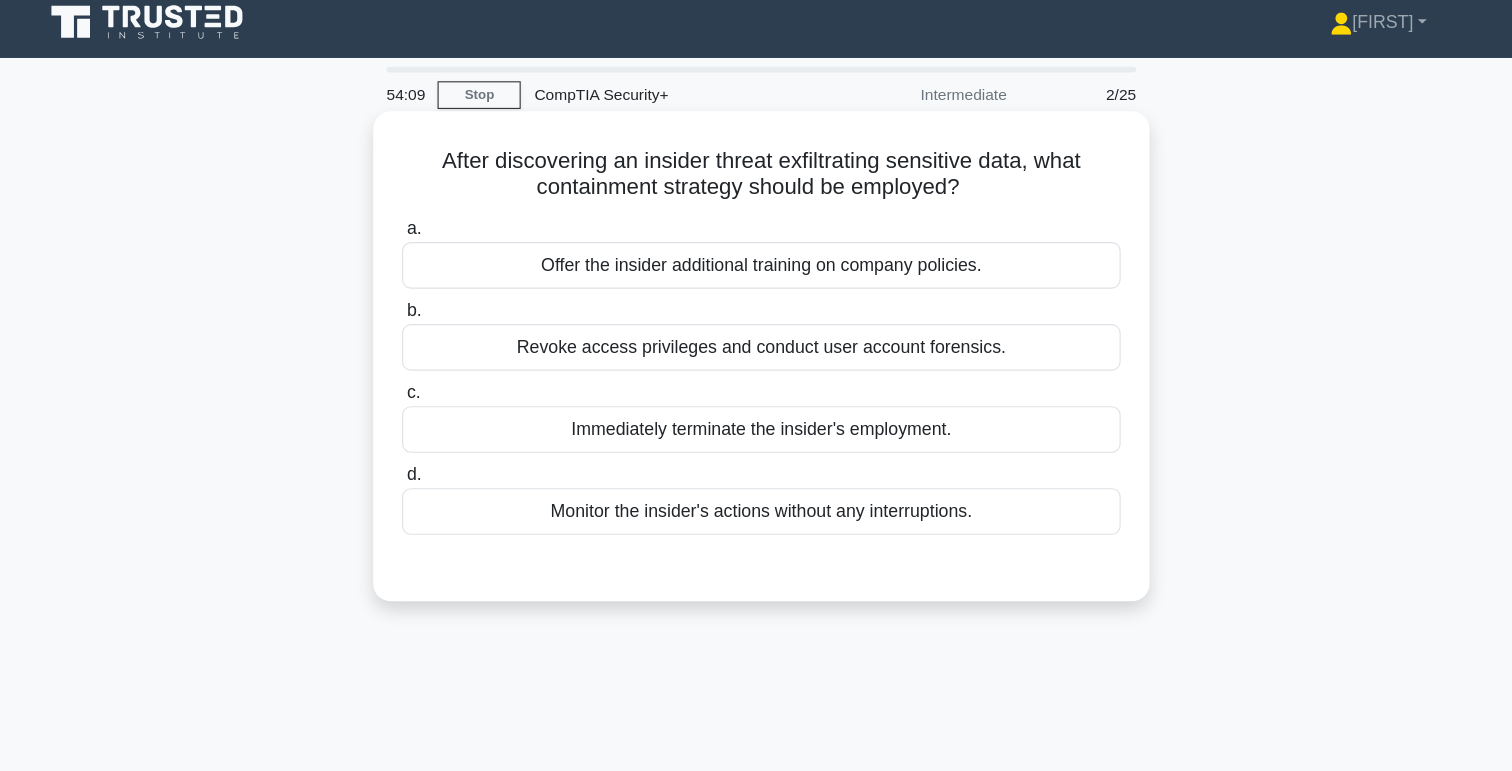 click on "Revoke access privileges and conduct user account forensics." at bounding box center (756, 325) 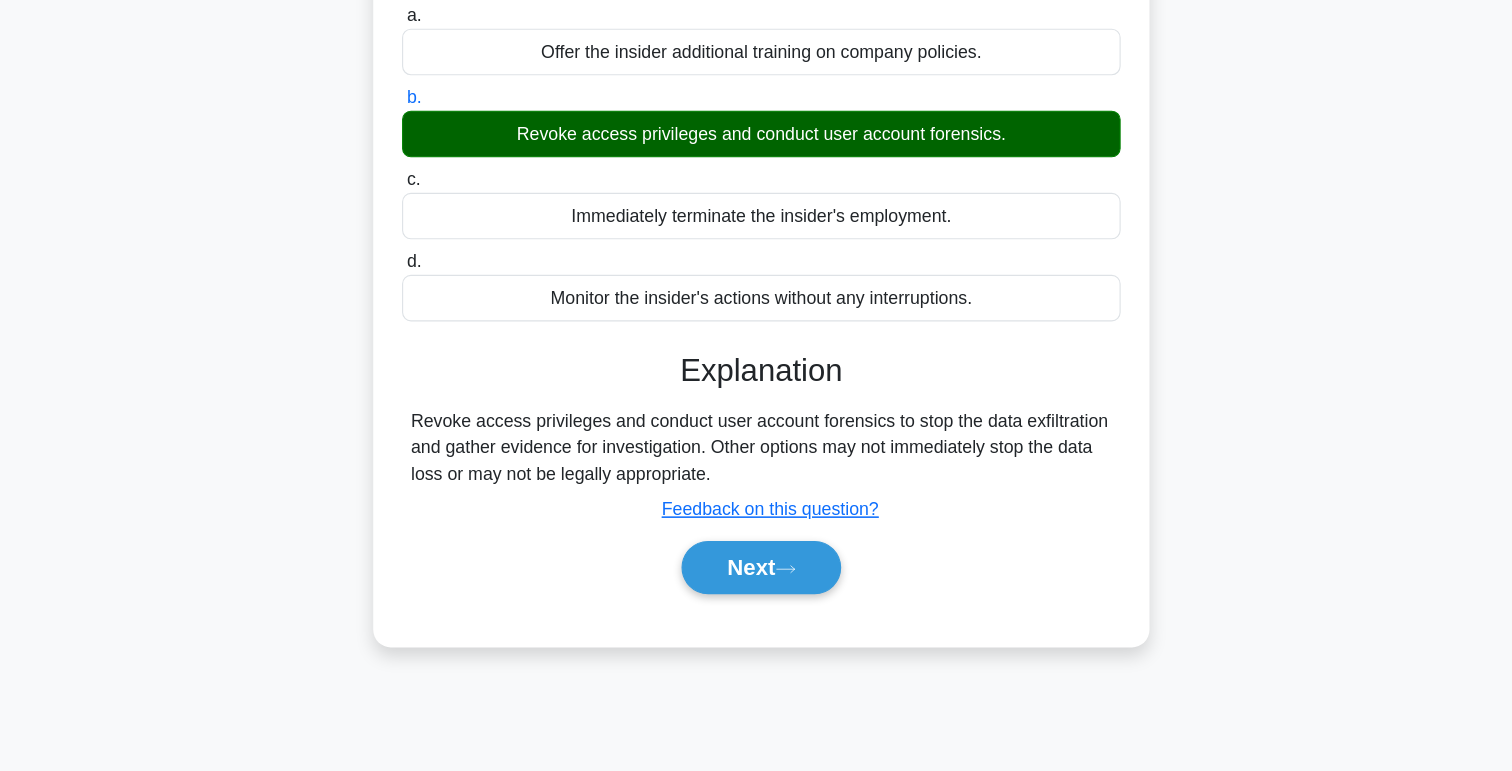 scroll, scrollTop: 171, scrollLeft: 0, axis: vertical 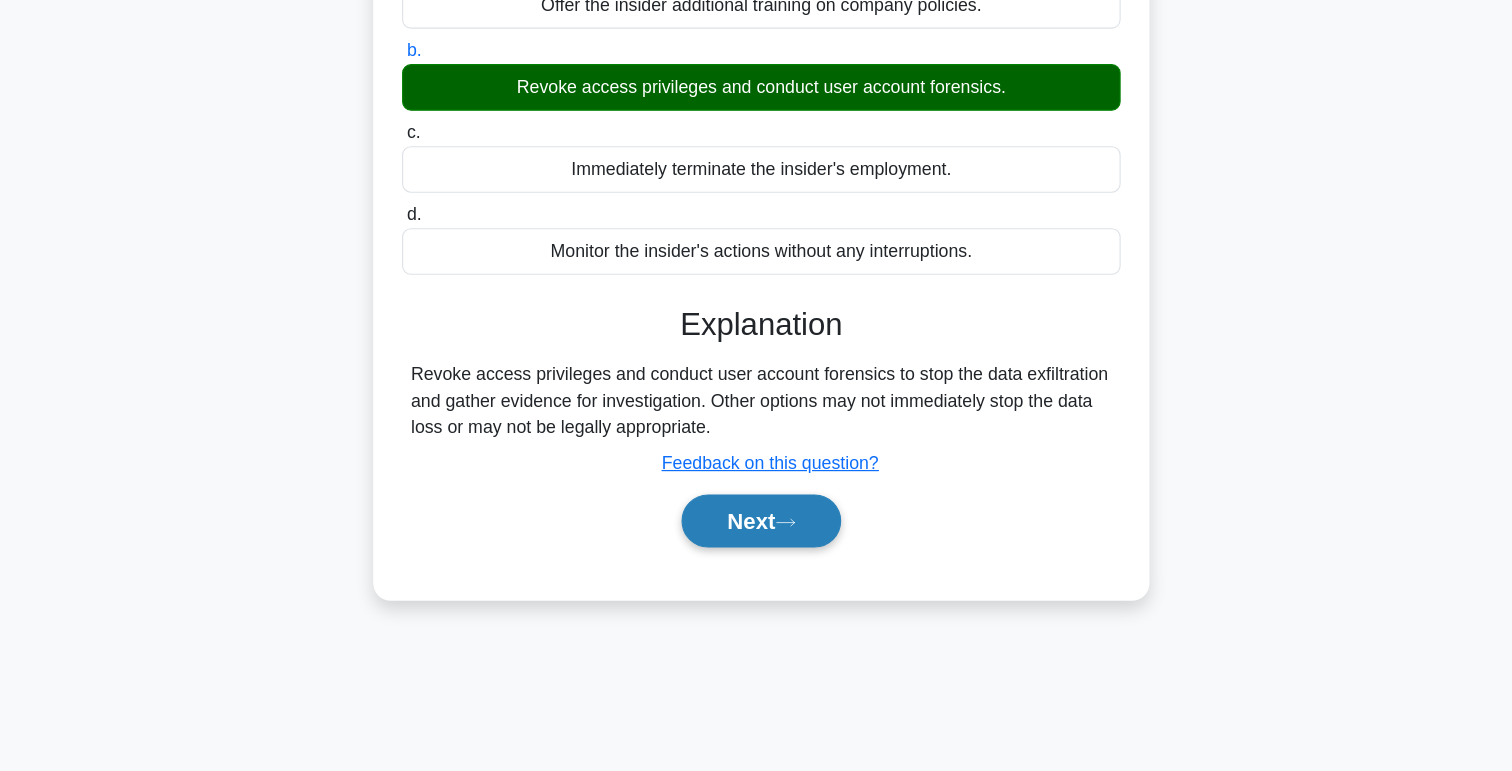 click on "Next" at bounding box center [755, 545] 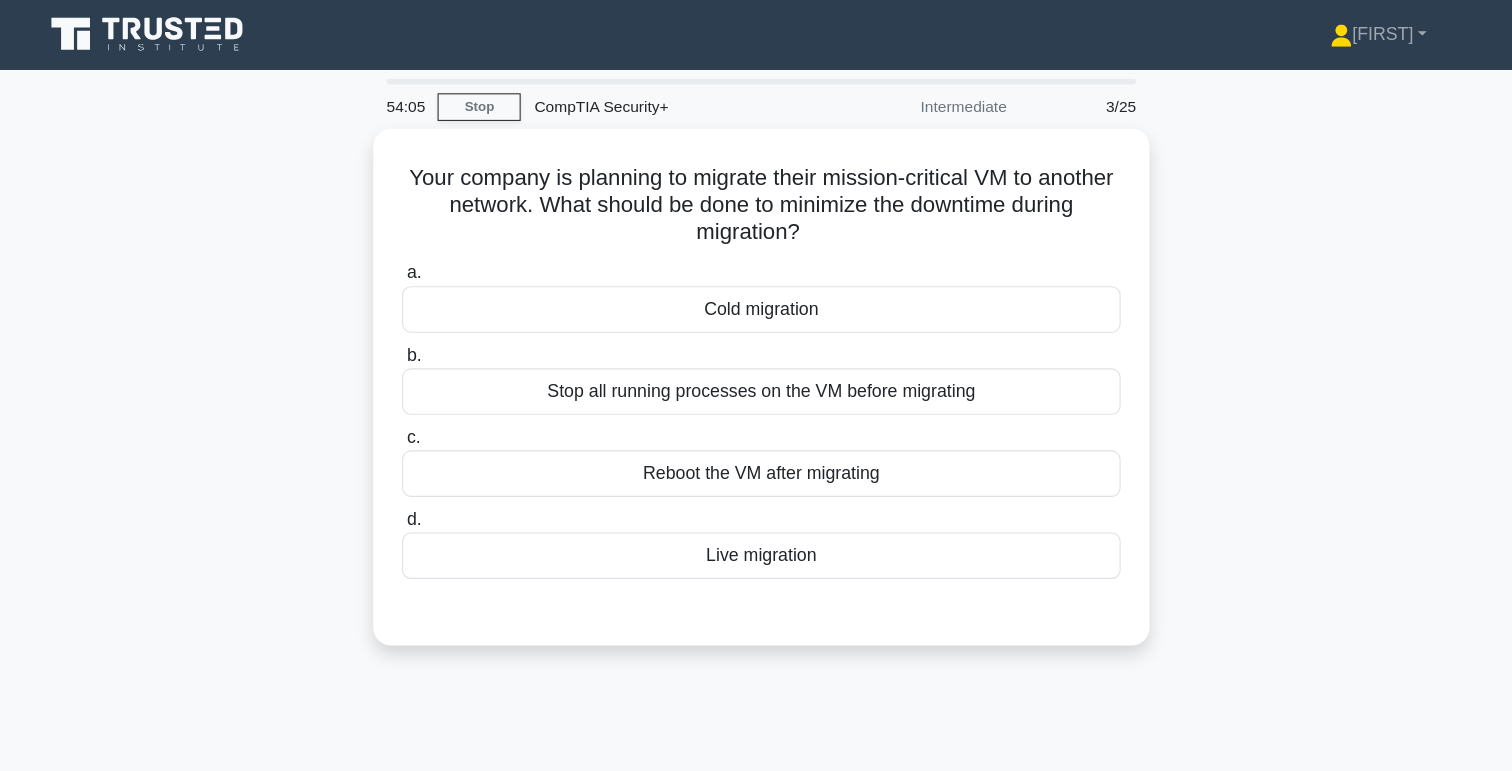 scroll, scrollTop: 0, scrollLeft: 0, axis: both 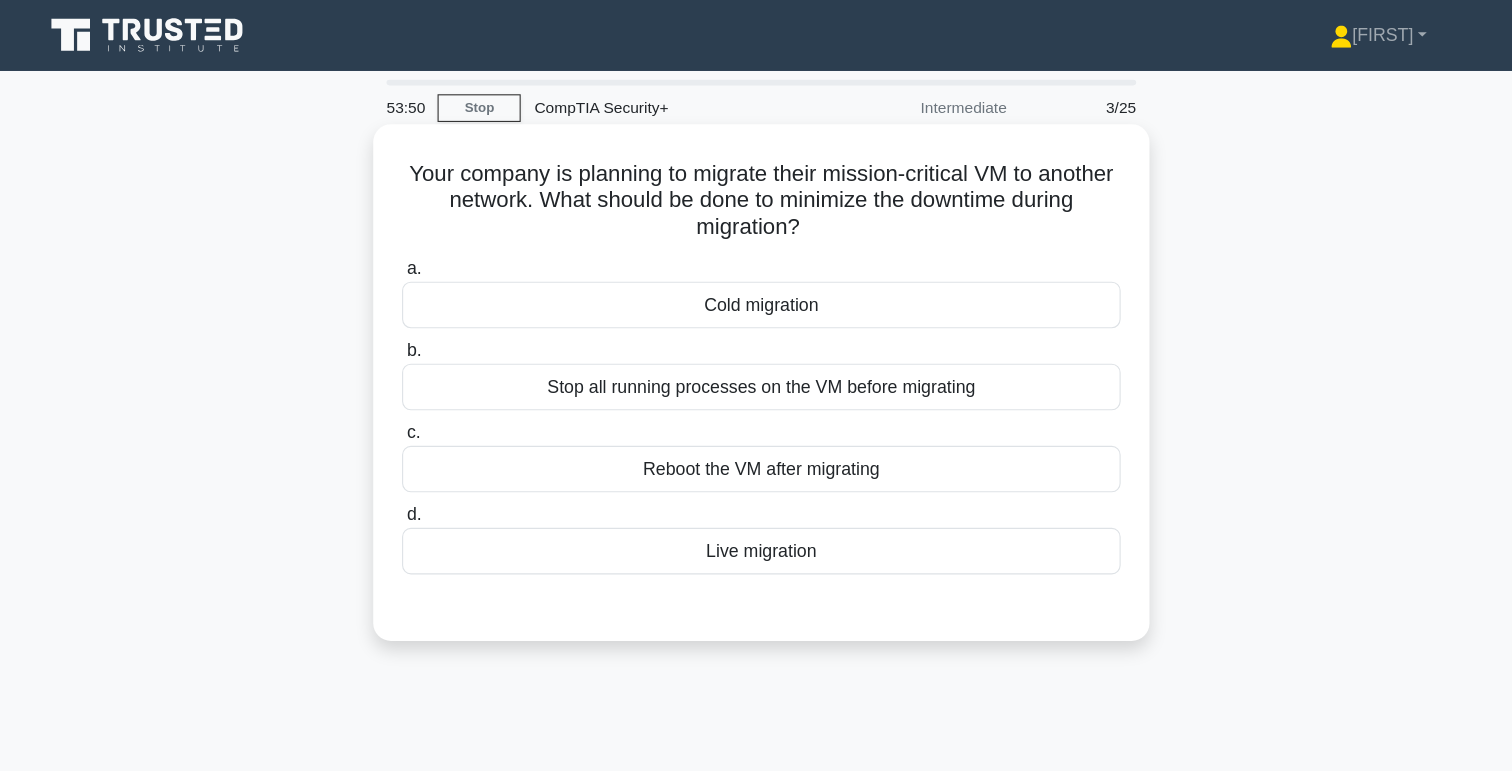 click on "Live migration" at bounding box center [756, 497] 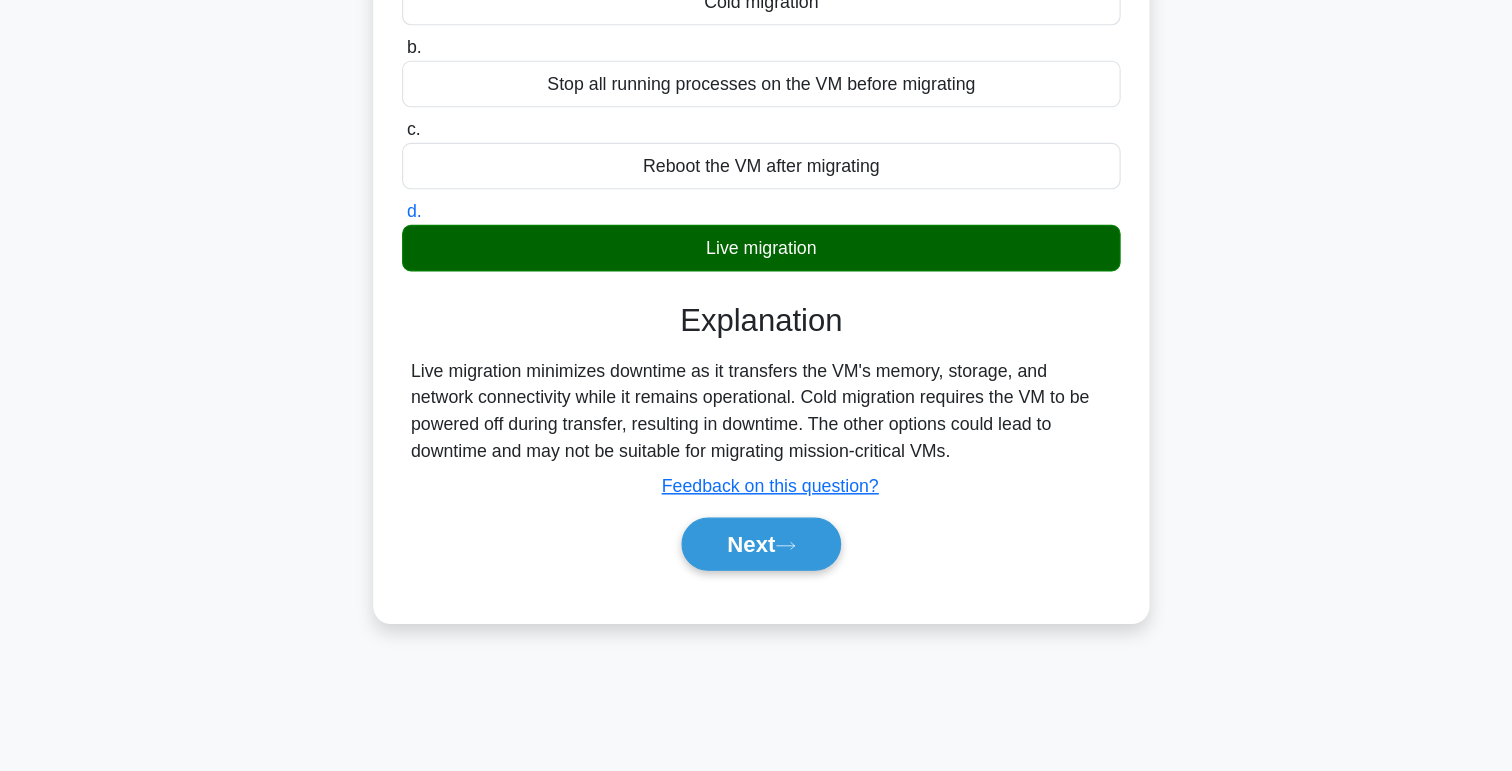 scroll, scrollTop: 204, scrollLeft: 0, axis: vertical 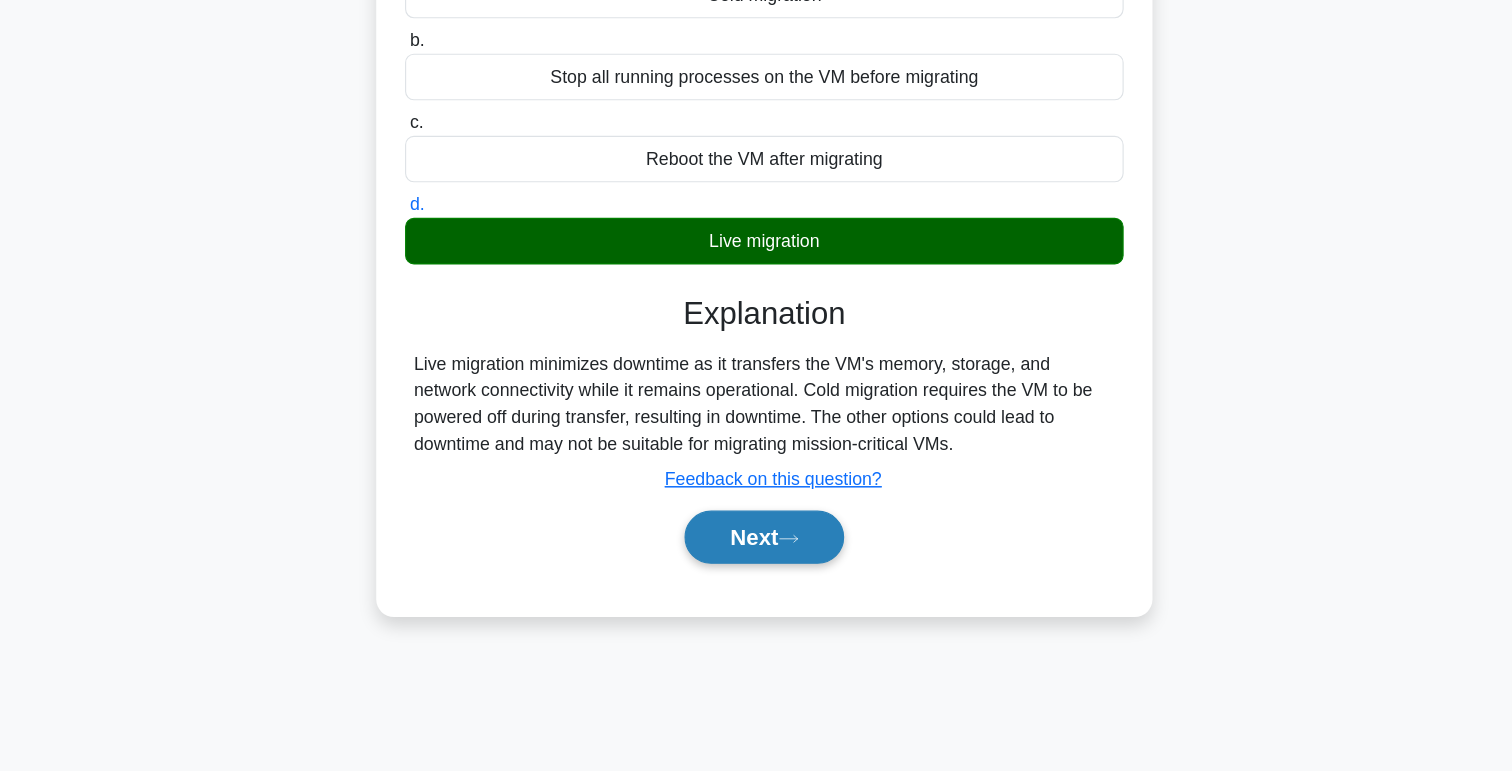 click on "Next" at bounding box center (755, 560) 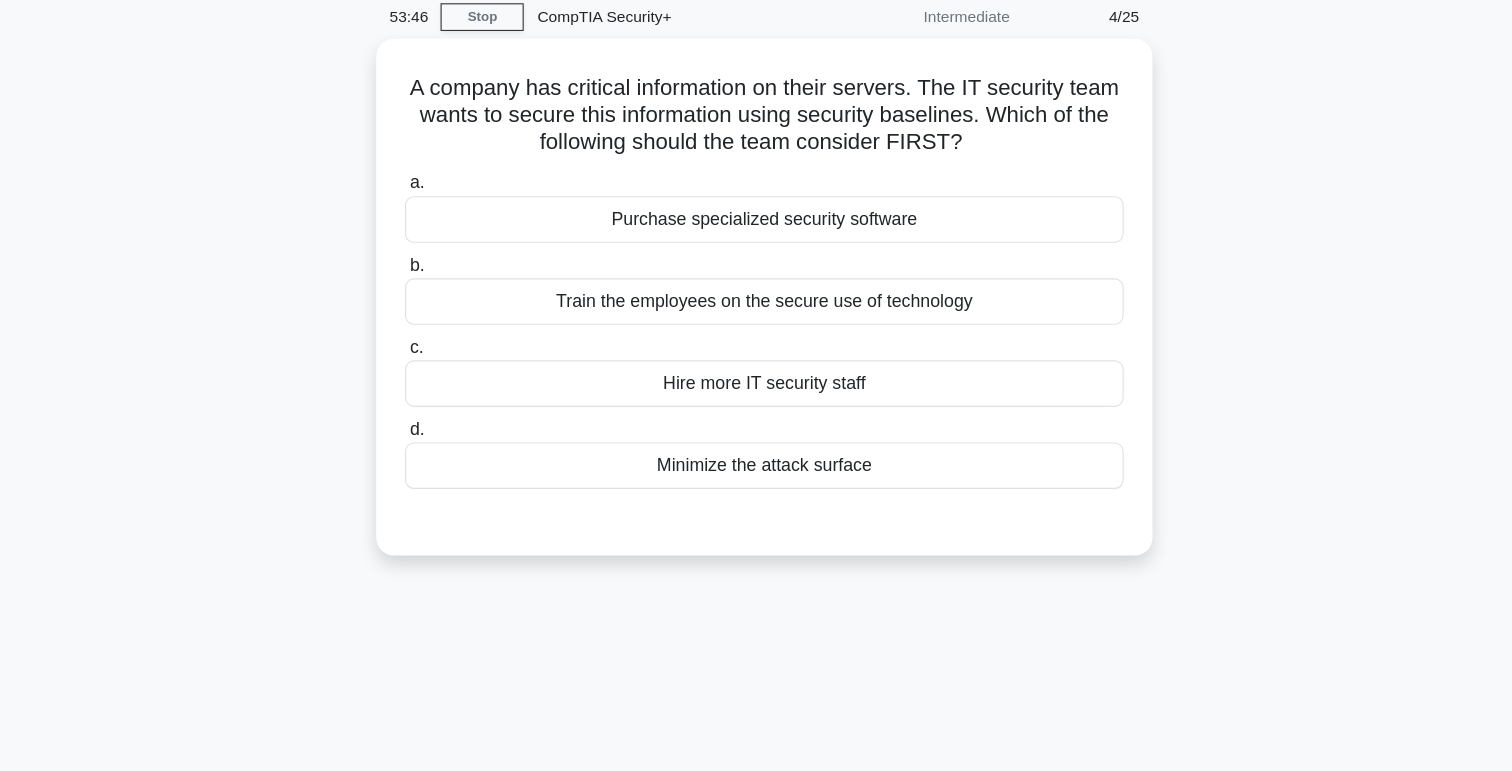scroll, scrollTop: 60, scrollLeft: 0, axis: vertical 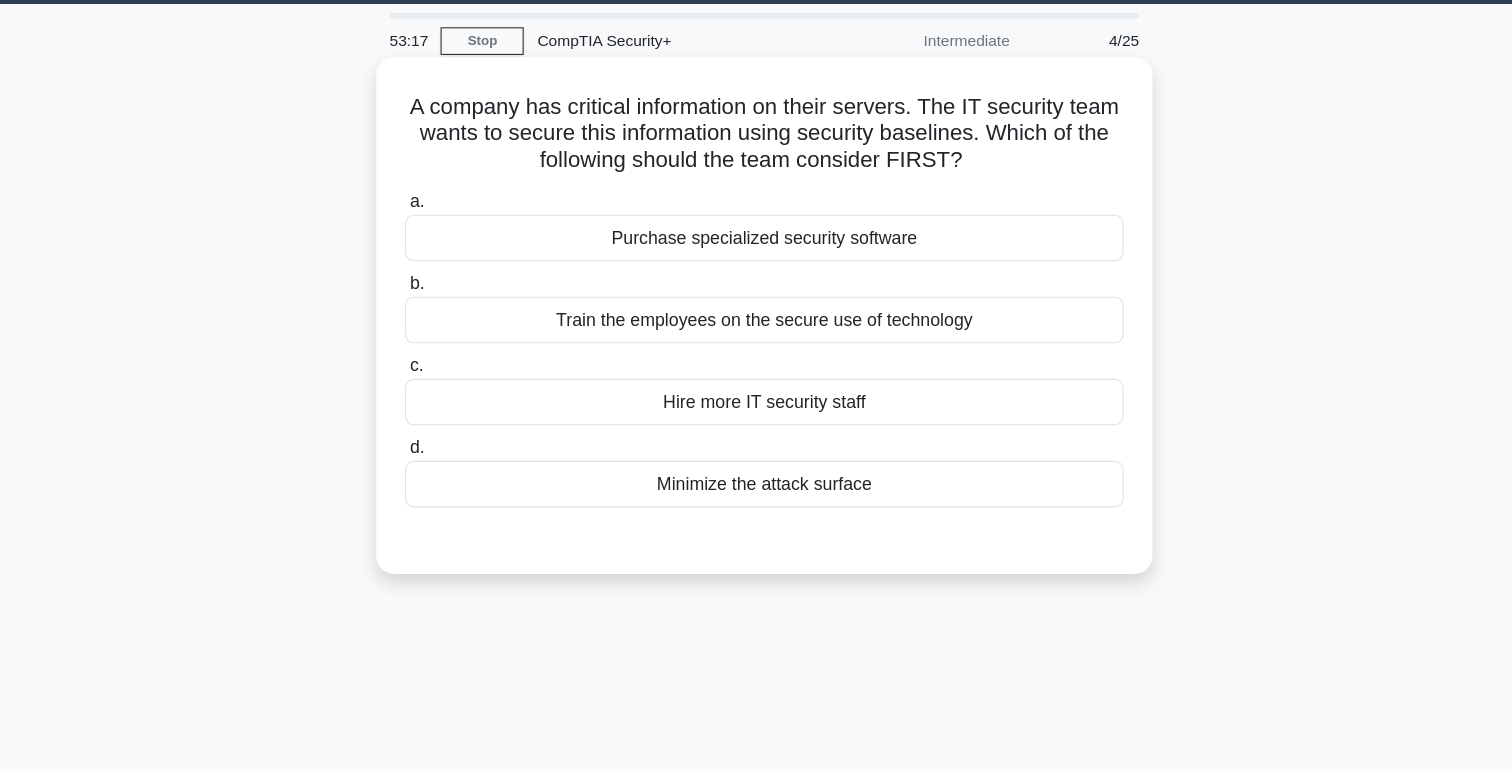 click on "Train the employees on the secure use of technology" at bounding box center [756, 289] 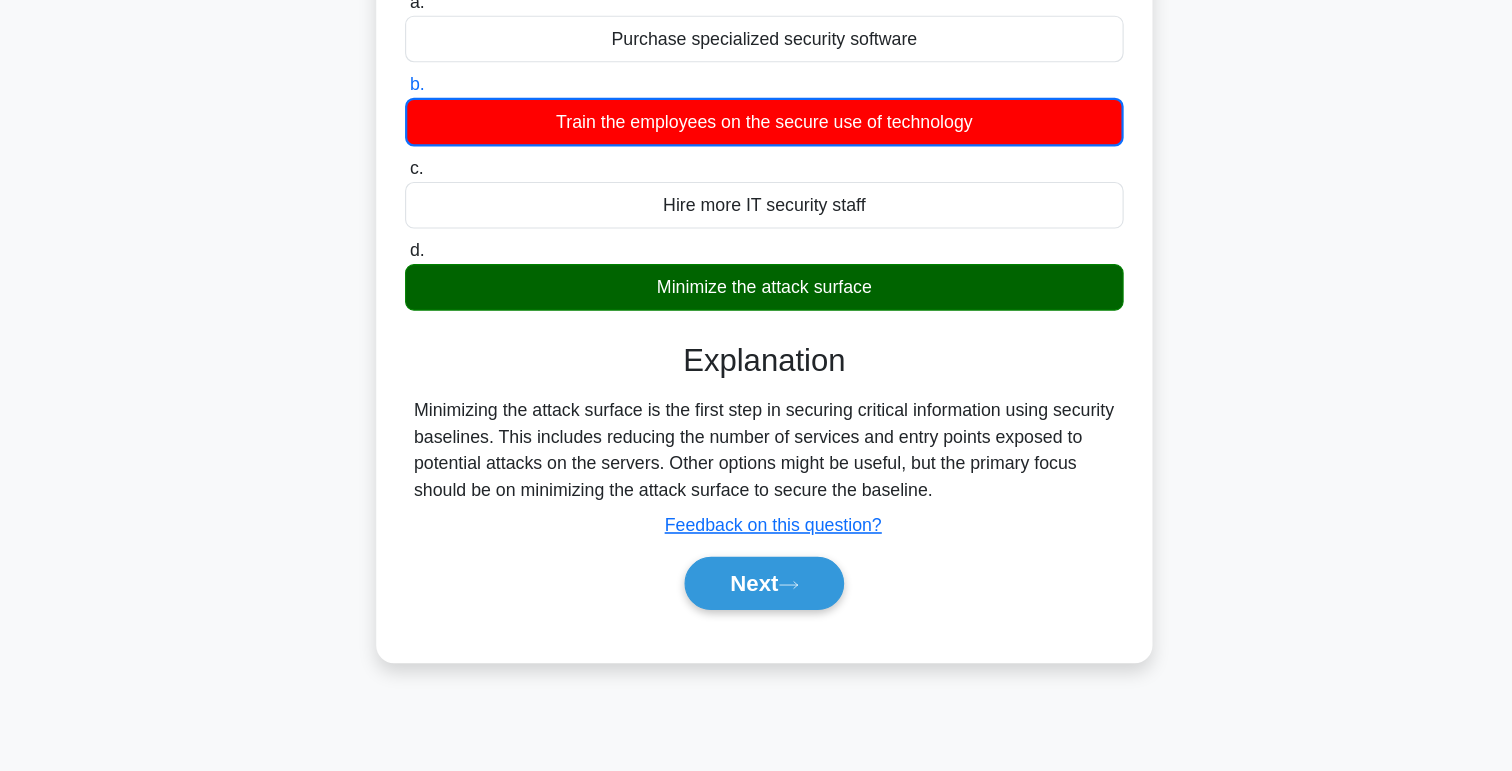 scroll, scrollTop: 166, scrollLeft: 0, axis: vertical 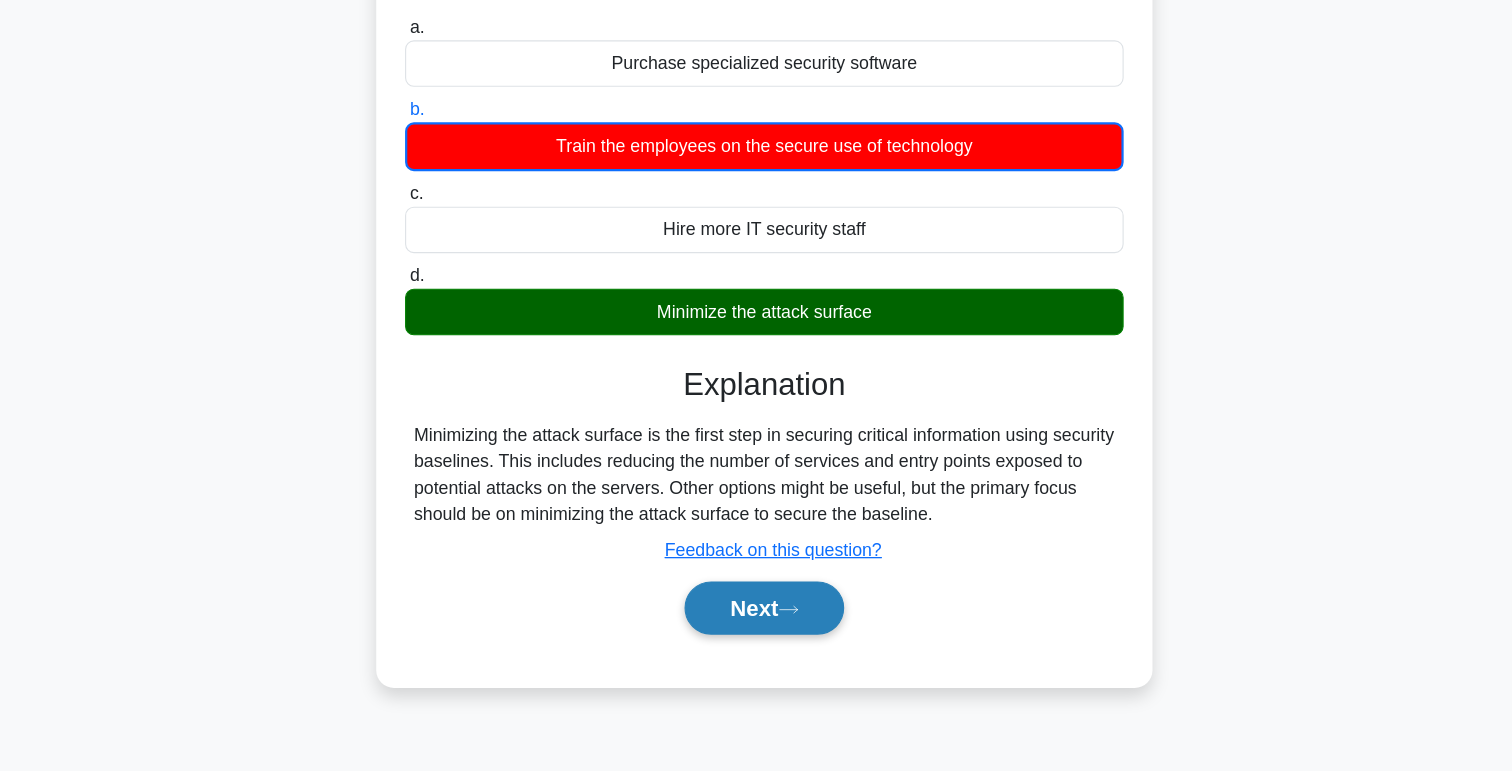 click on "Next" at bounding box center (755, 624) 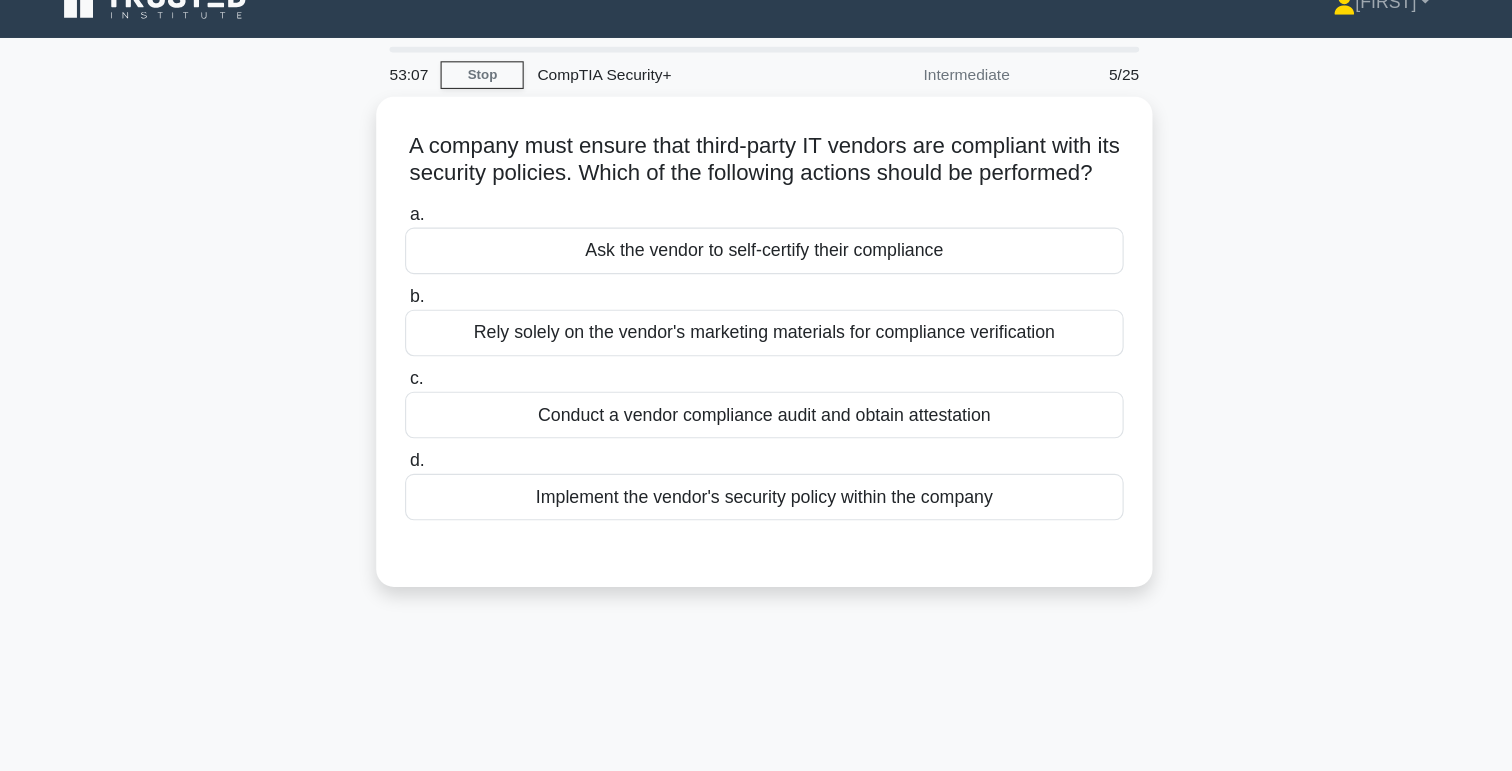 scroll, scrollTop: 2, scrollLeft: 0, axis: vertical 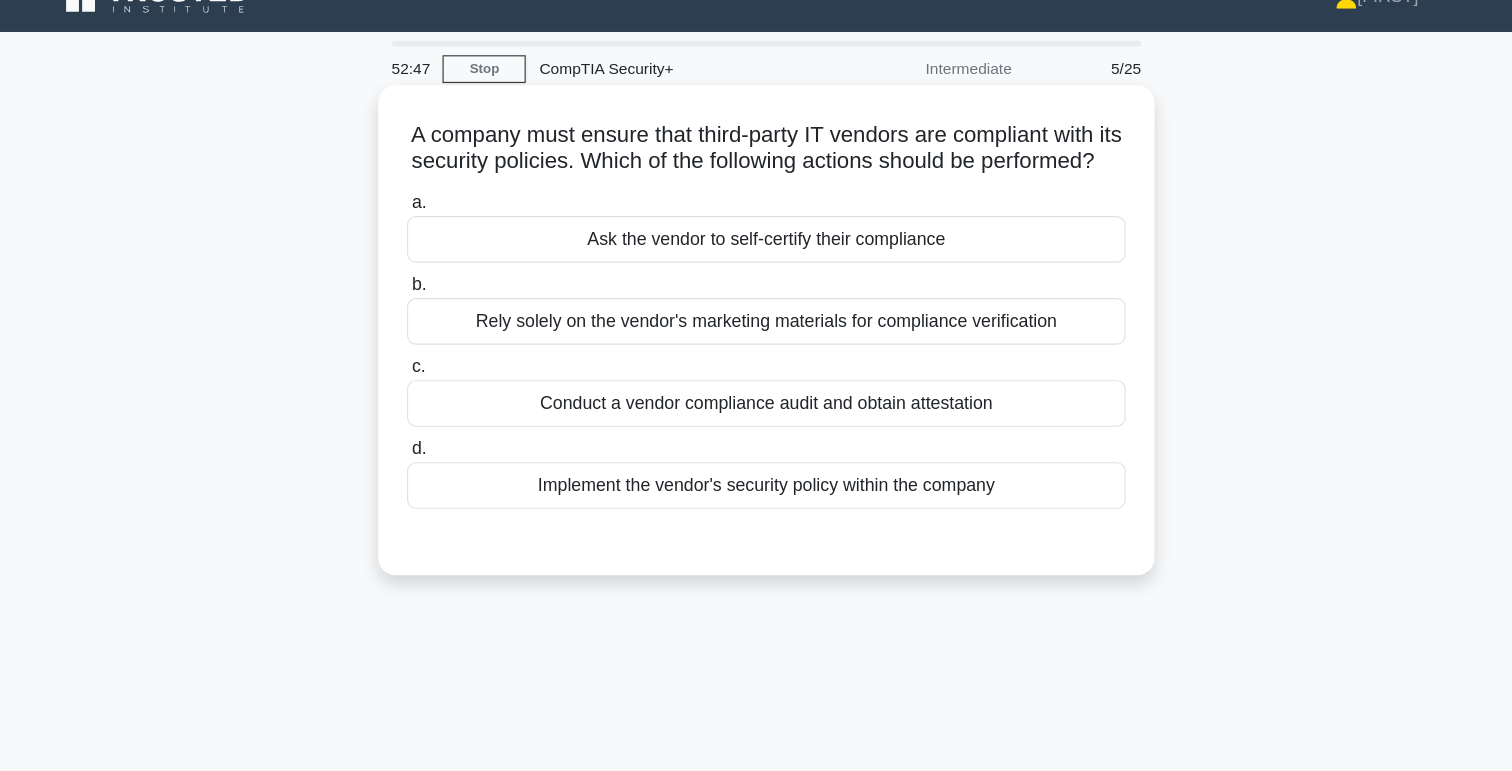 click on "Conduct a vendor compliance audit and obtain attestation" at bounding box center (756, 397) 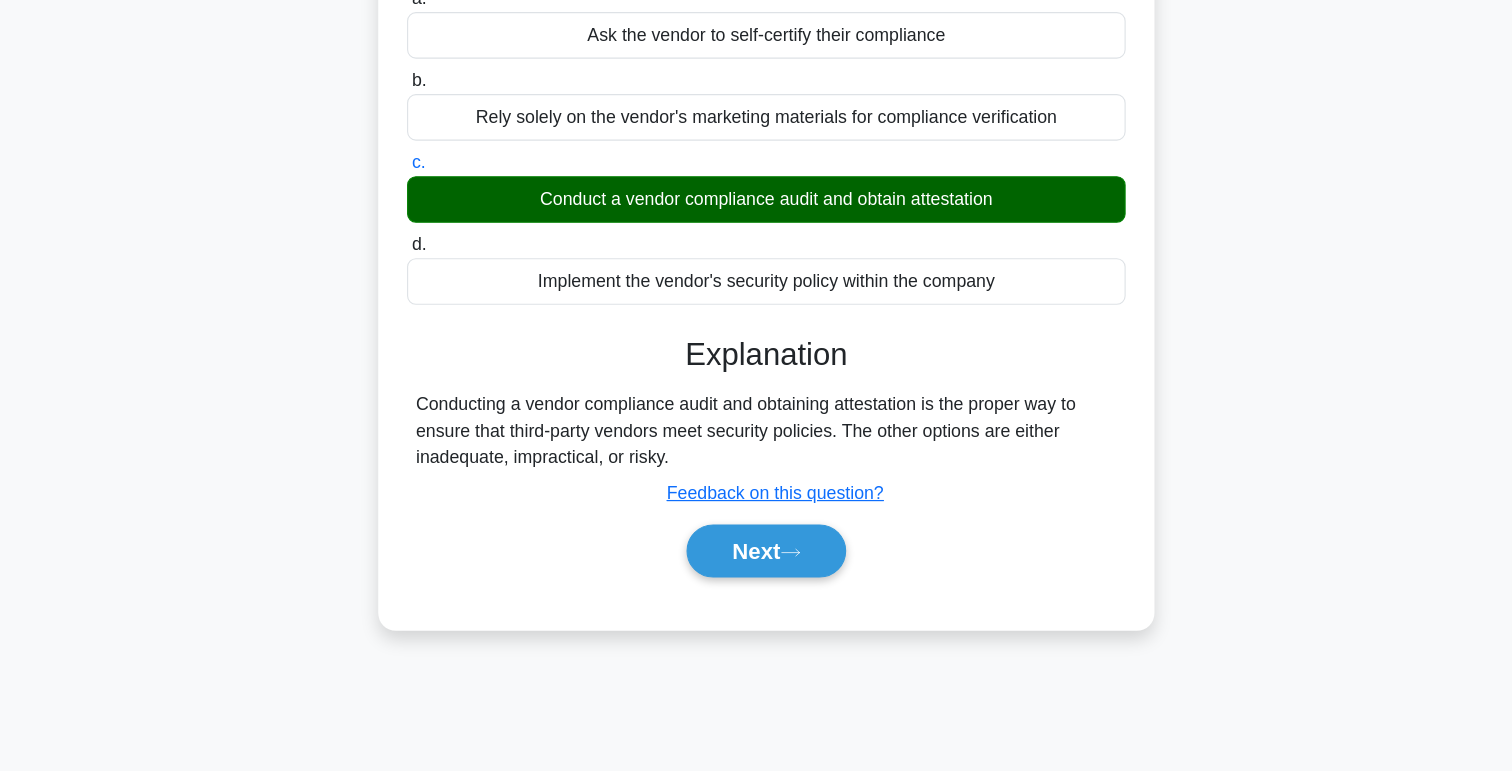 scroll, scrollTop: 146, scrollLeft: 0, axis: vertical 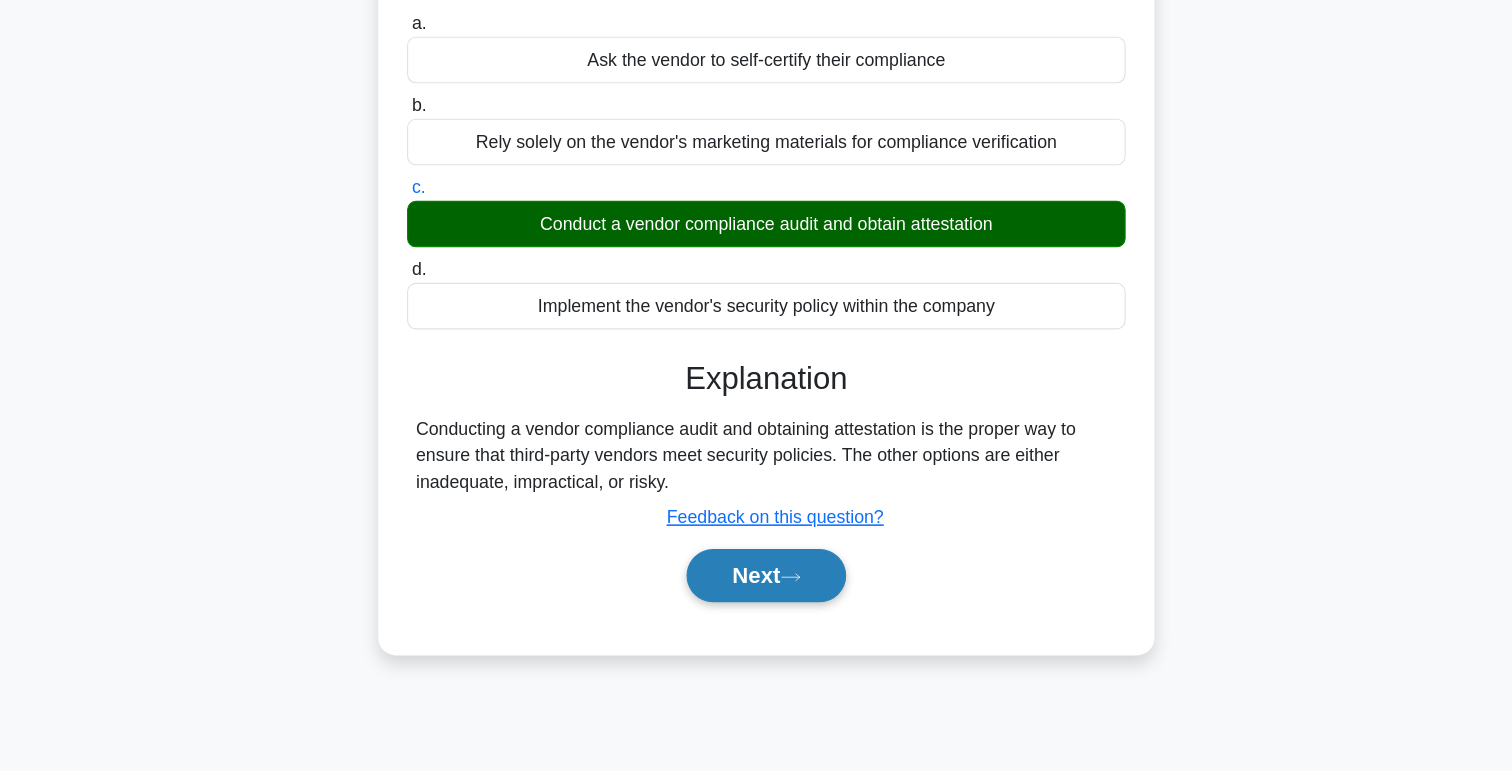 click on "Next" at bounding box center [755, 594] 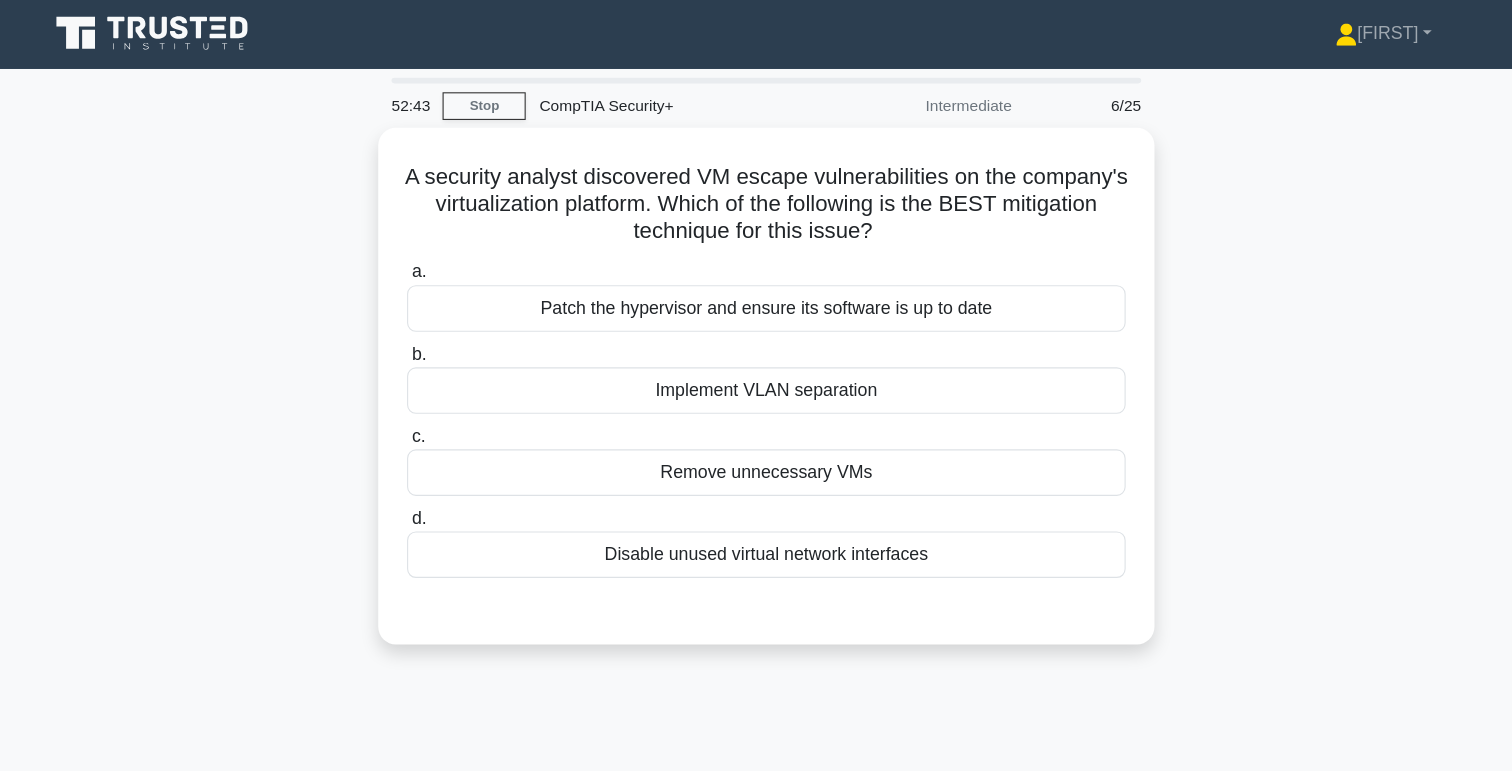 scroll, scrollTop: 0, scrollLeft: 0, axis: both 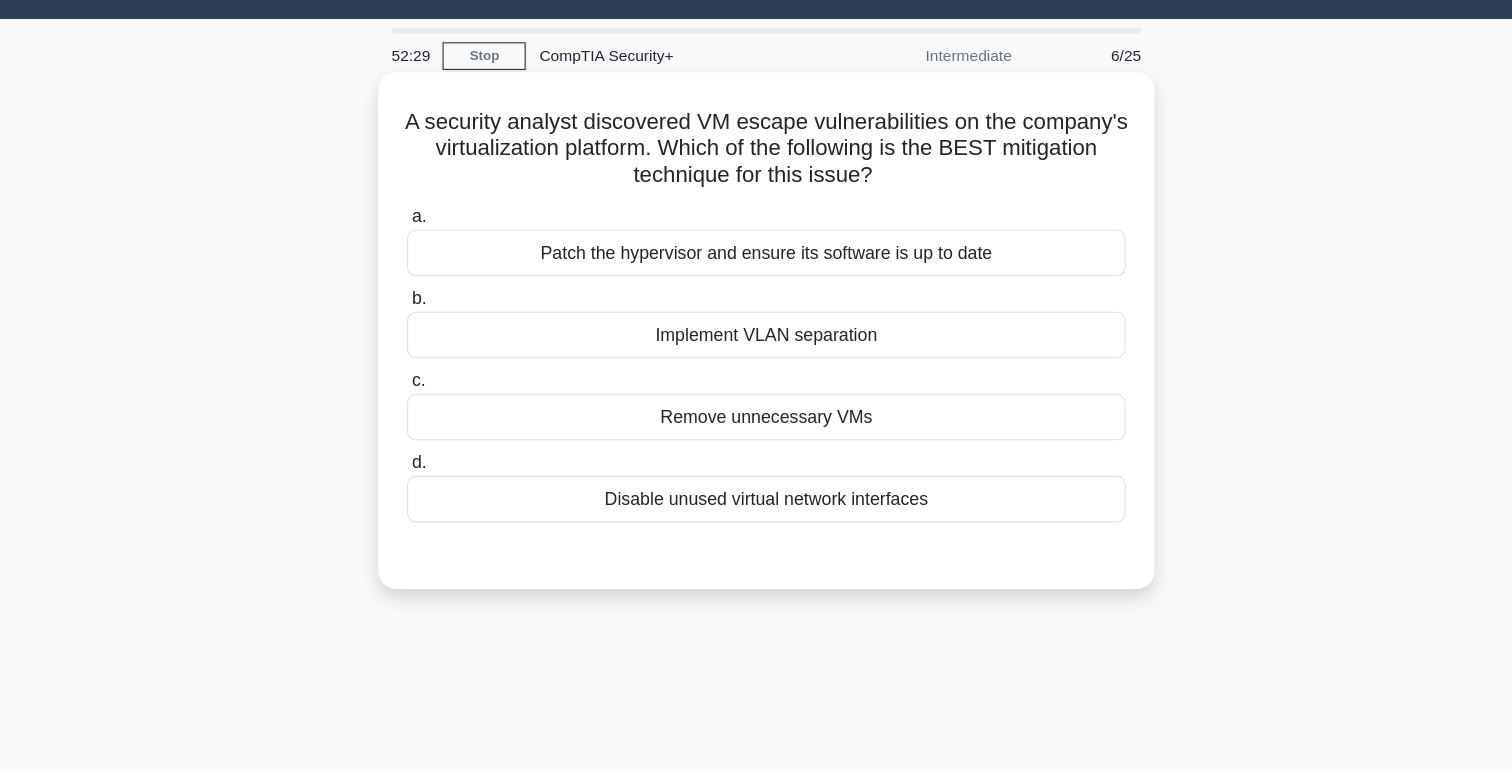 click on "Remove unnecessary VMs" at bounding box center (756, 423) 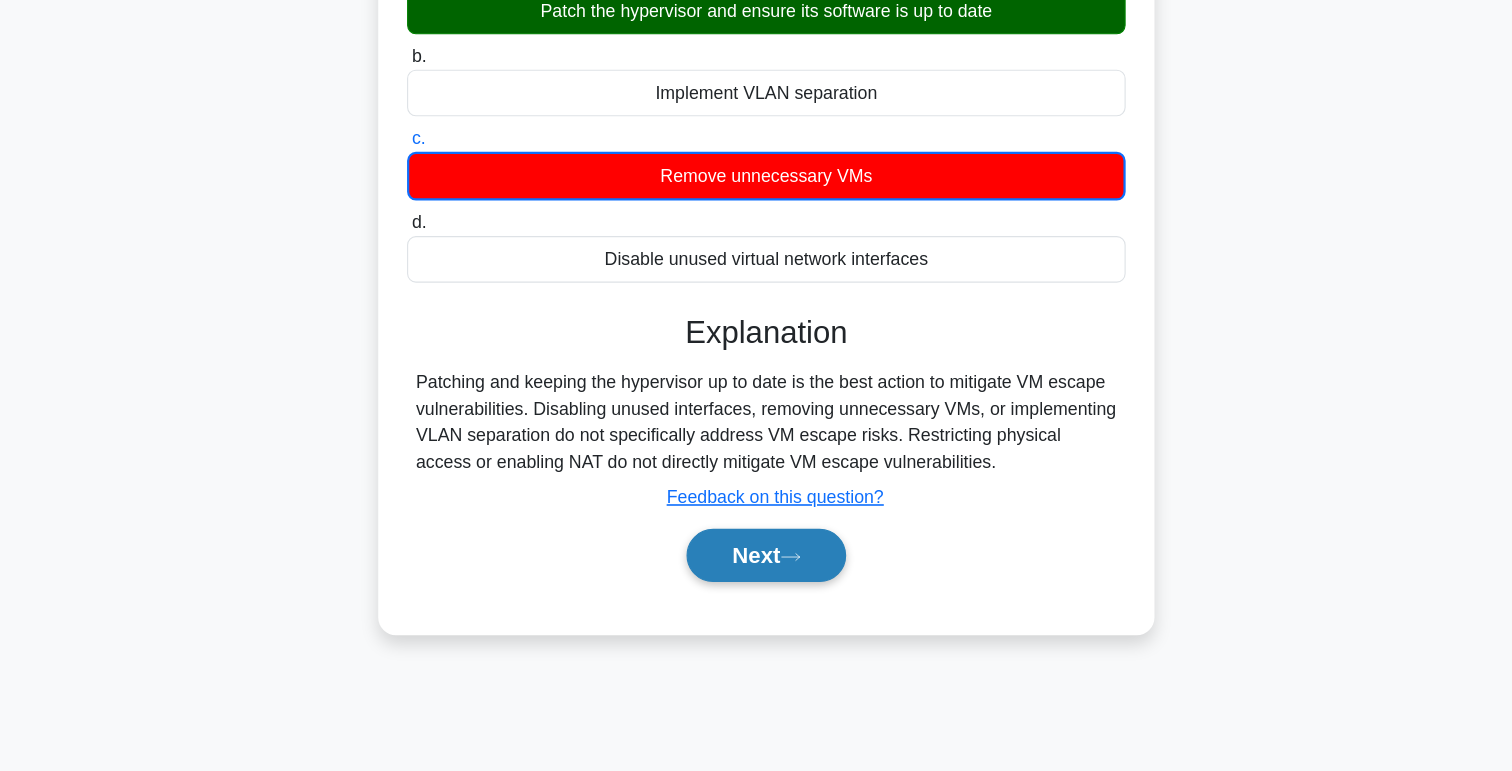 scroll, scrollTop: 190, scrollLeft: 0, axis: vertical 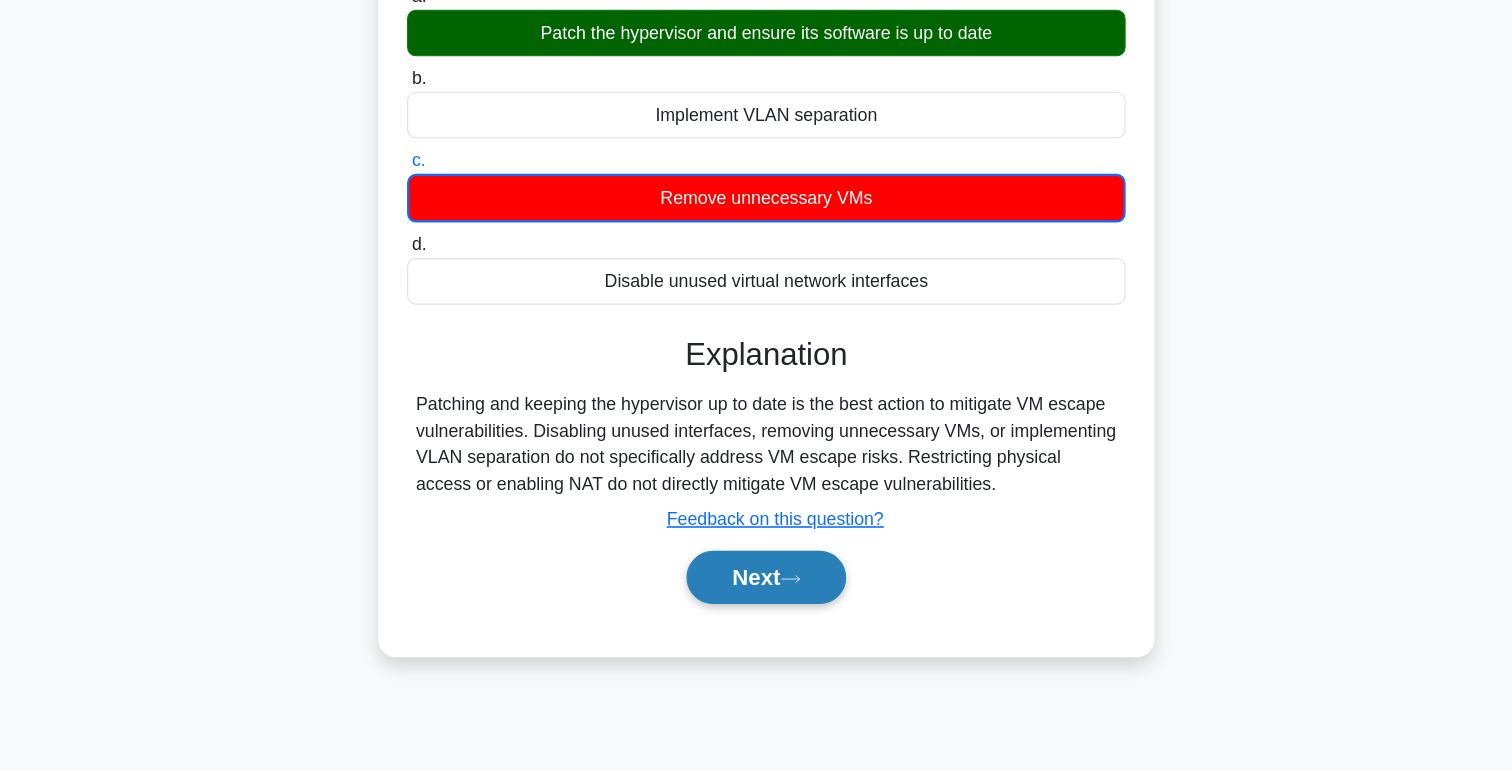 click on "Next" at bounding box center (755, 576) 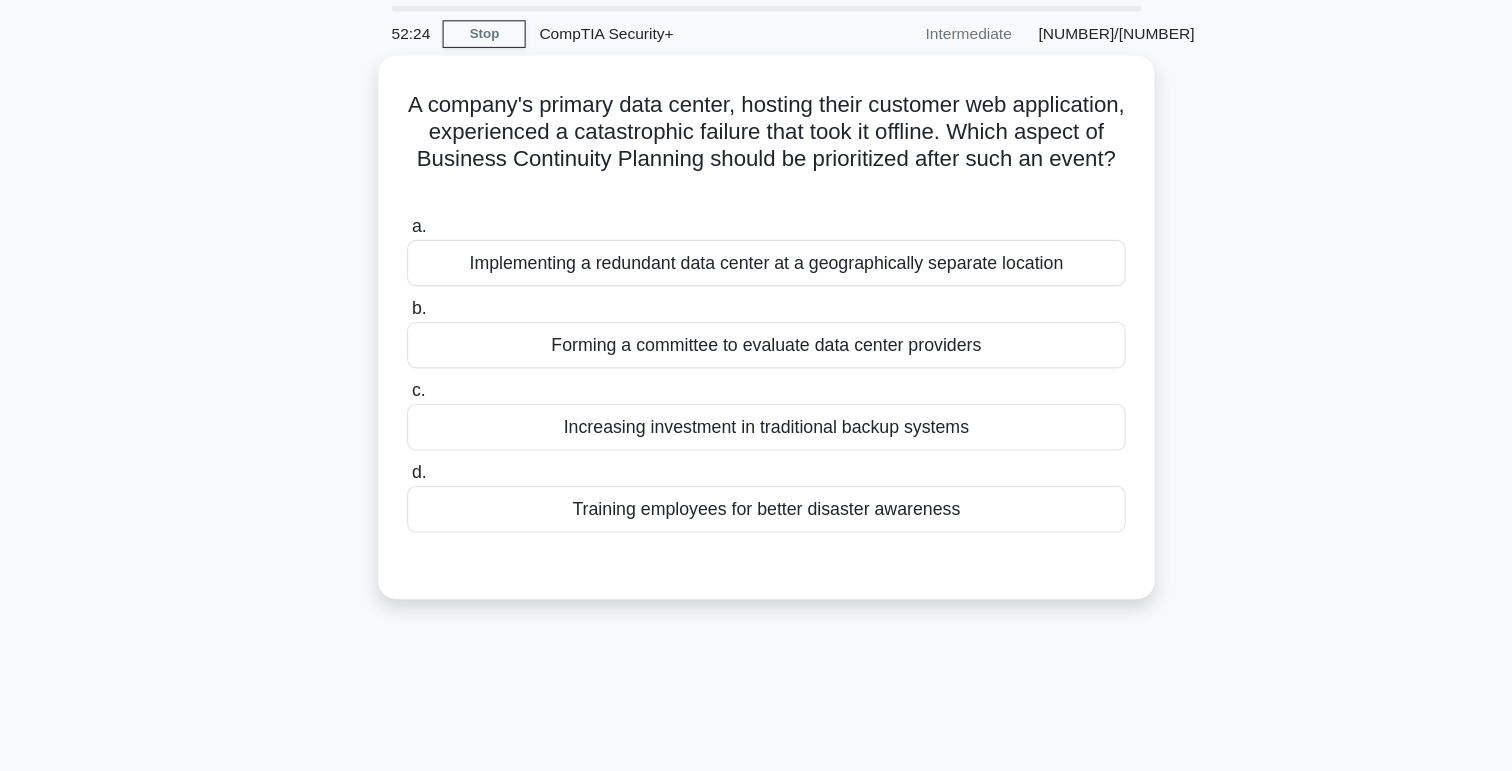 scroll, scrollTop: 0, scrollLeft: 0, axis: both 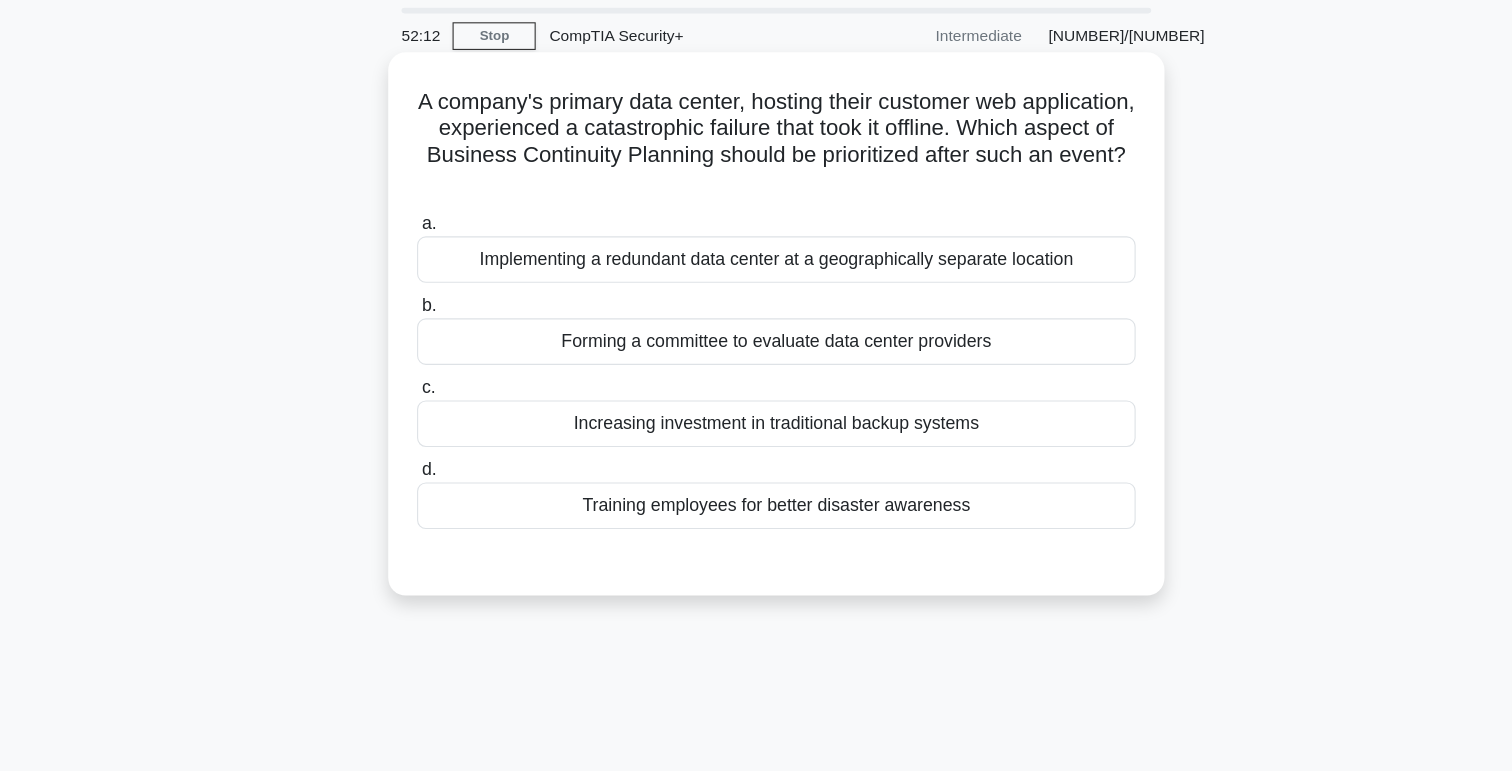click on "52:12
Stop
CompTIA Security+
Intermediate
7/25
A company's primary data center, hosting their customer web application, experienced a catastrophic failure that took it offline. Which aspect of Business Continuity Planning should be prioritized after such an event?
.spinner_0XTQ{transform-origin:center;animation:spinner_y6GP .75s linear infinite}@keyframes spinner_y6GP{100%{transform:rotate(360deg)}}
a." at bounding box center (756, 572) 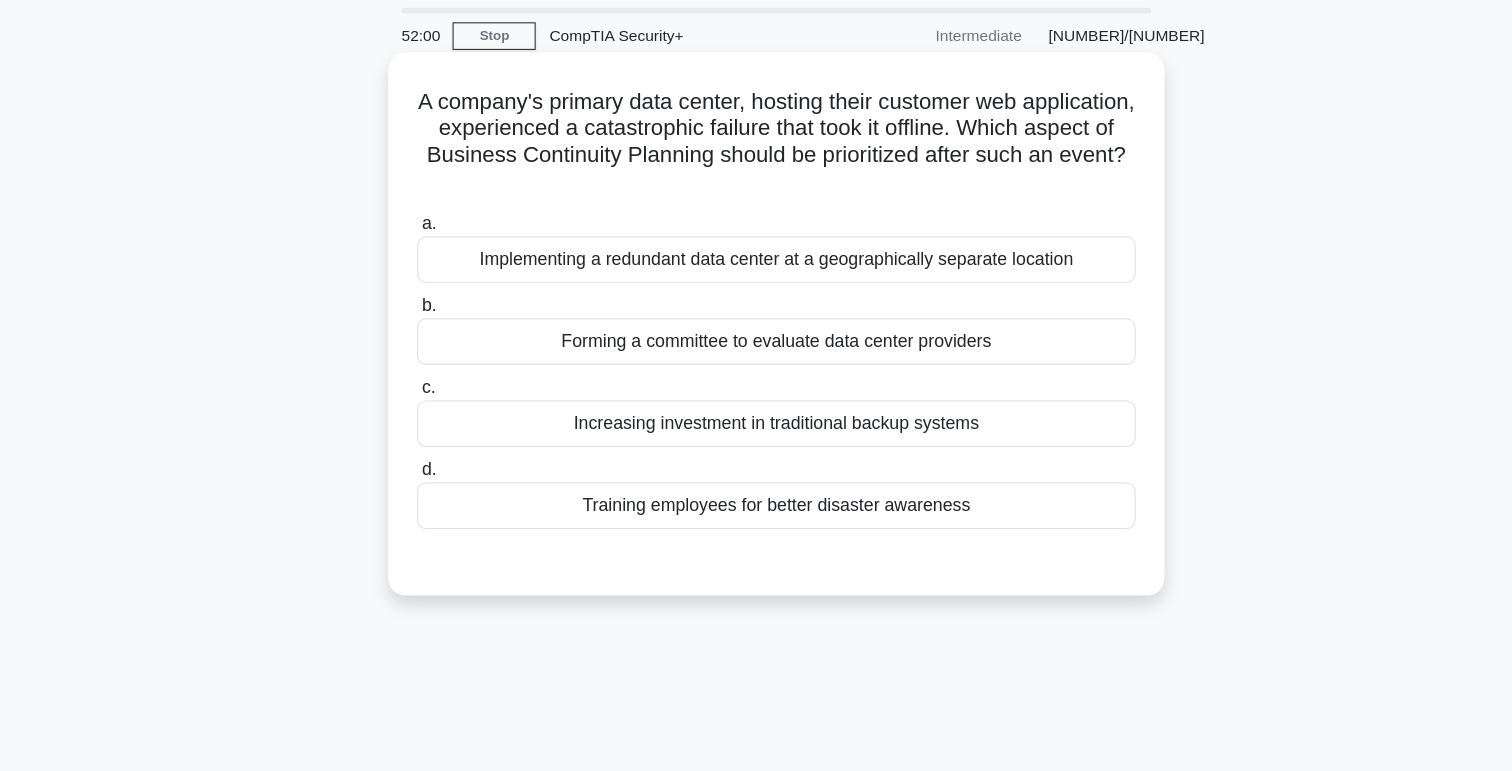 click on "Implementing a redundant data center at a geographically separate location" at bounding box center [756, 299] 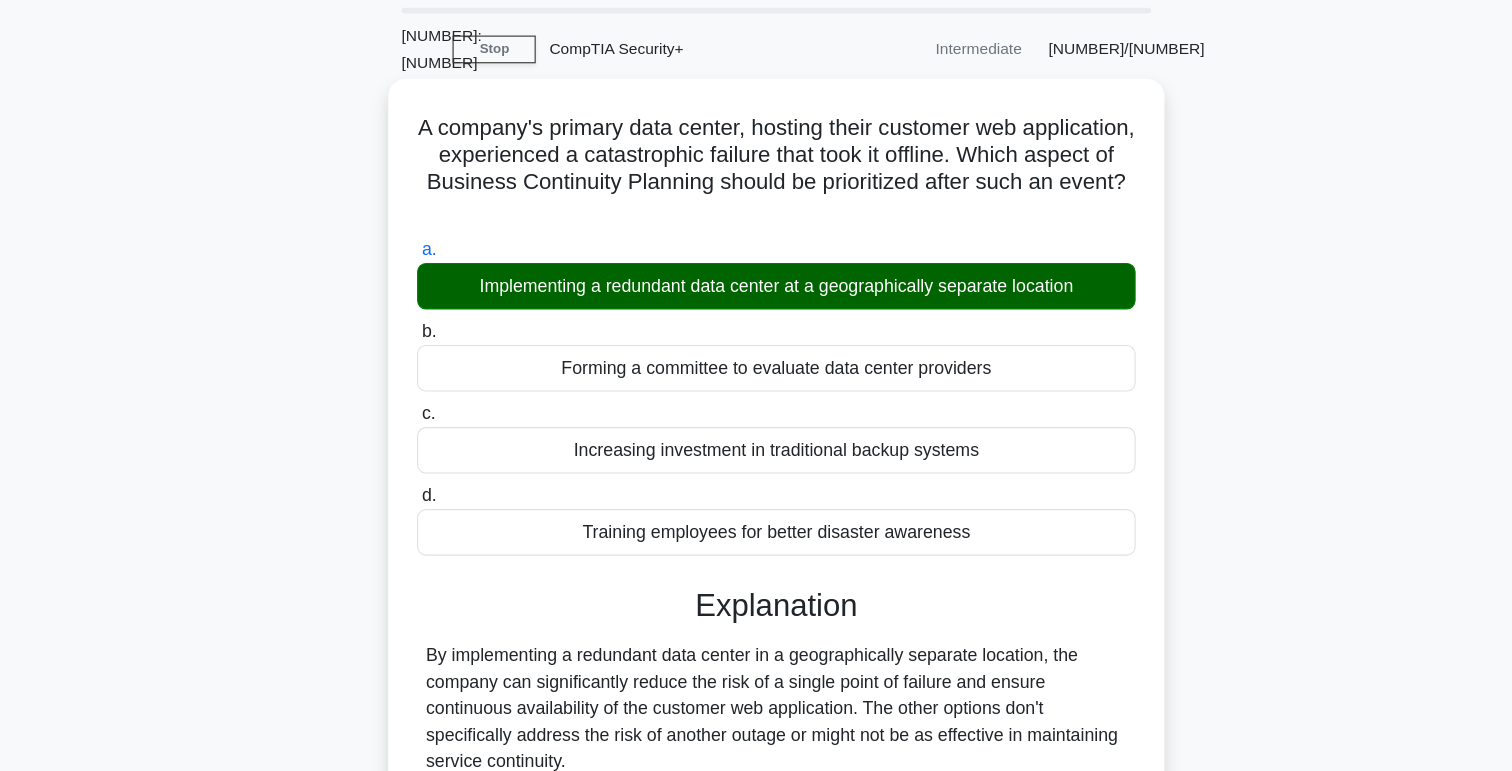 scroll, scrollTop: 170, scrollLeft: 0, axis: vertical 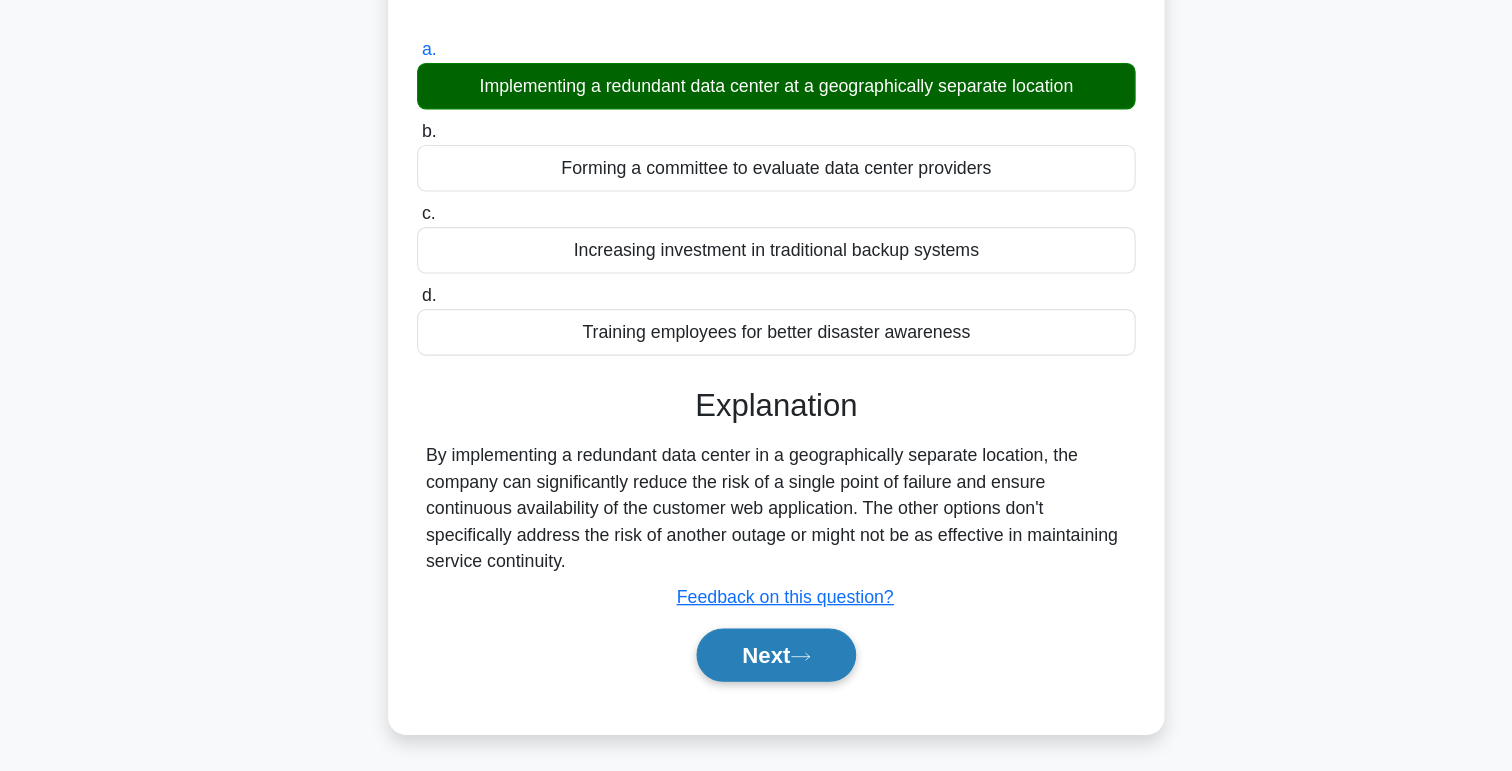 click on "Next" at bounding box center (755, 666) 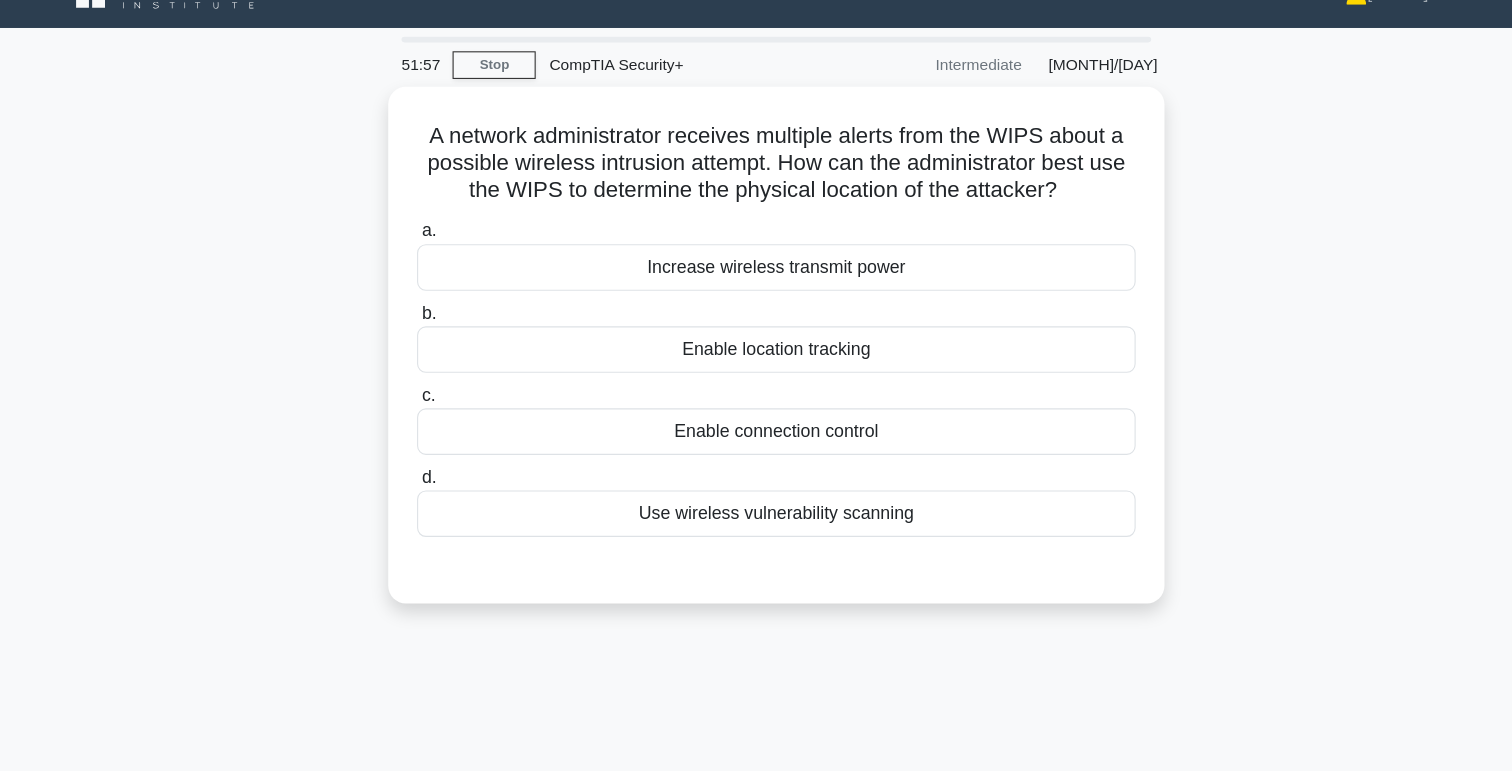 scroll, scrollTop: 0, scrollLeft: 0, axis: both 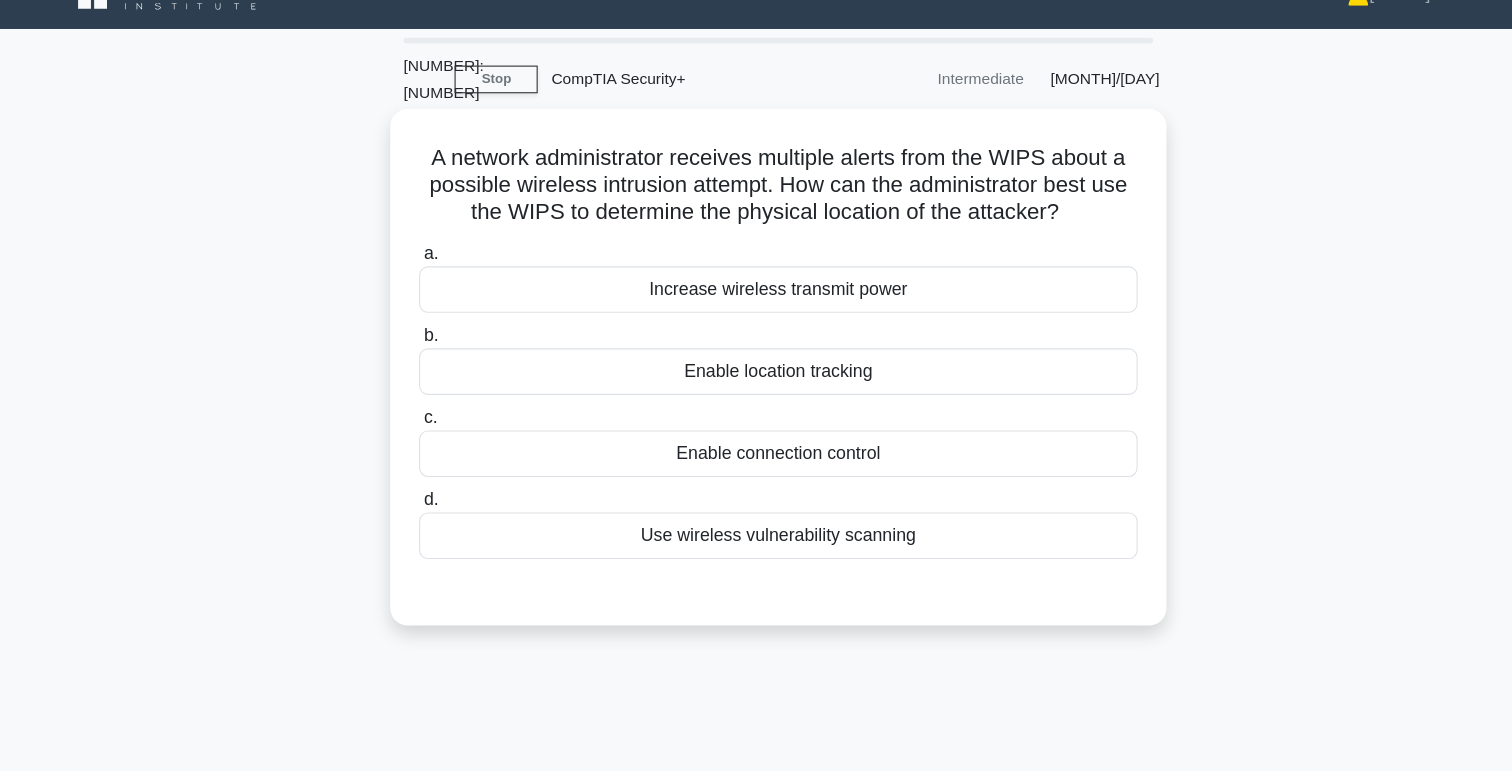 click on "Enable location tracking" at bounding box center [756, 373] 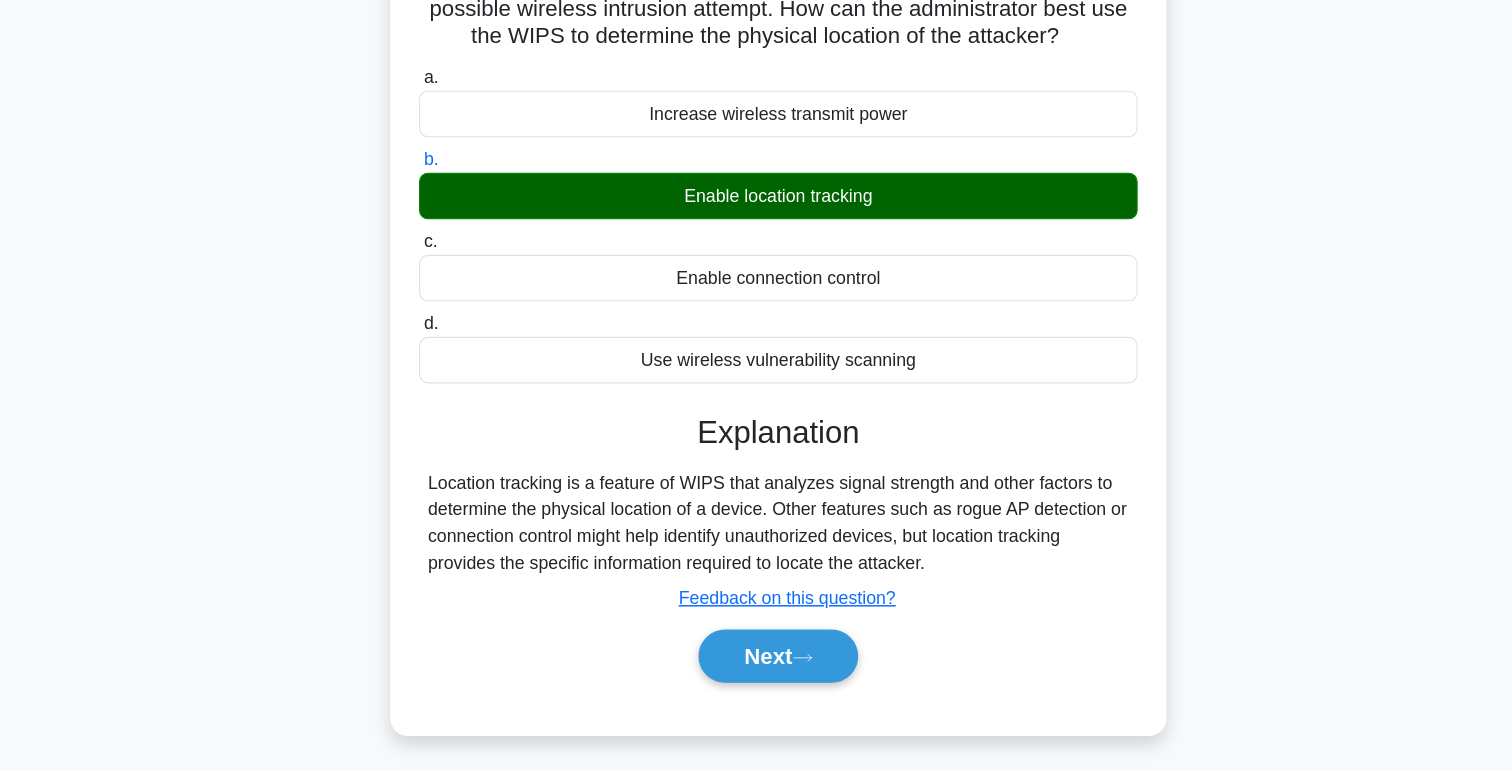 scroll, scrollTop: 107, scrollLeft: 0, axis: vertical 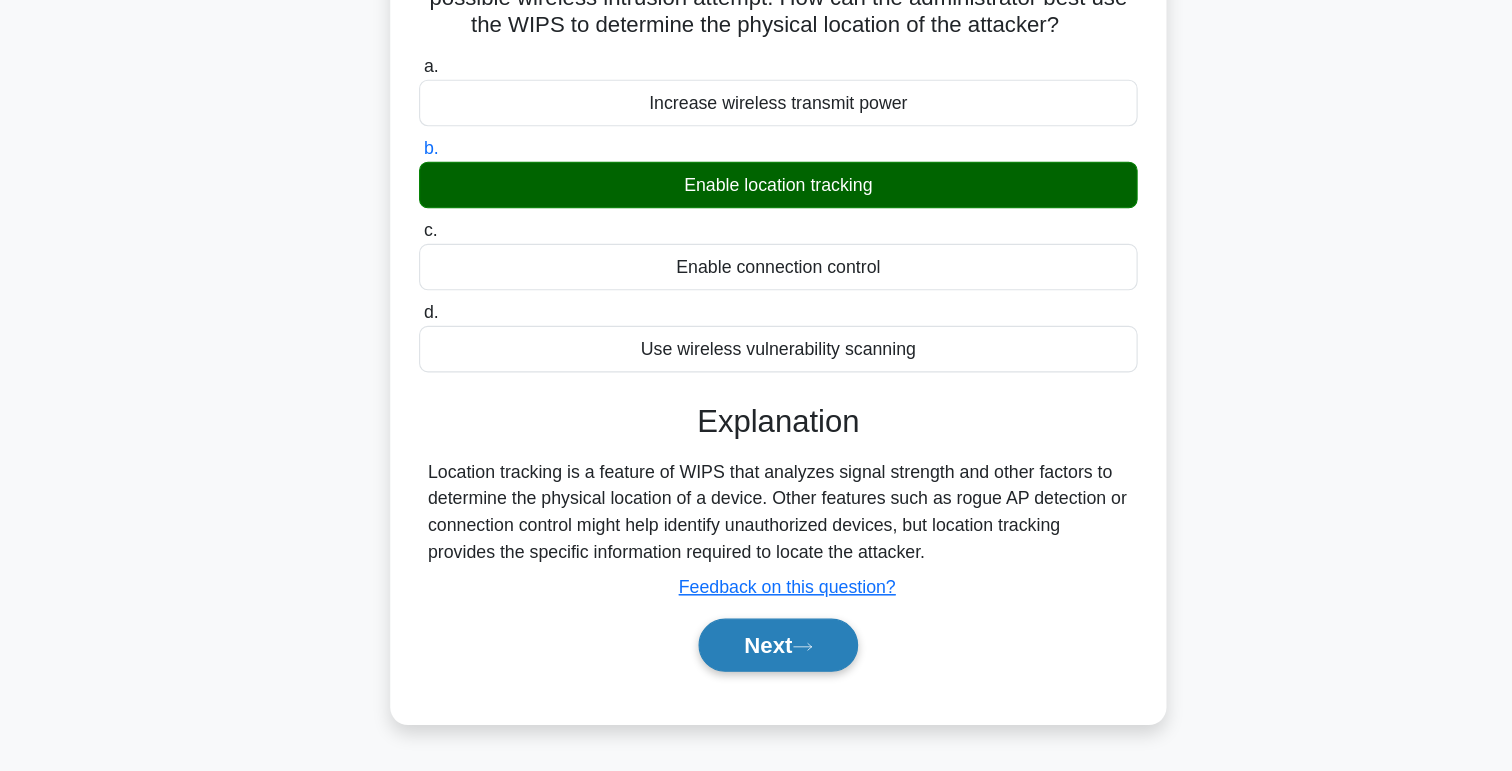 click on "Next" at bounding box center (755, 657) 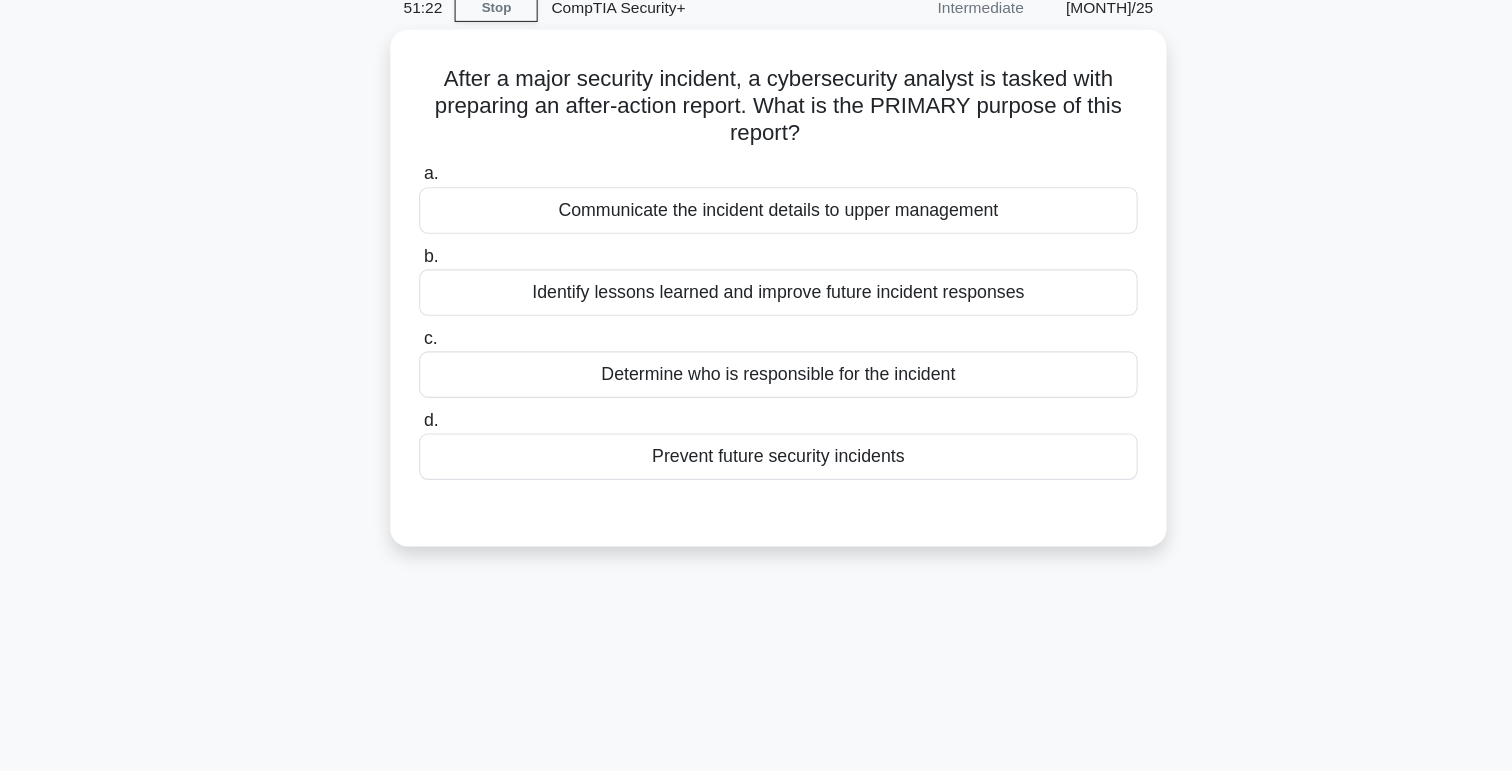 scroll, scrollTop: 87, scrollLeft: 0, axis: vertical 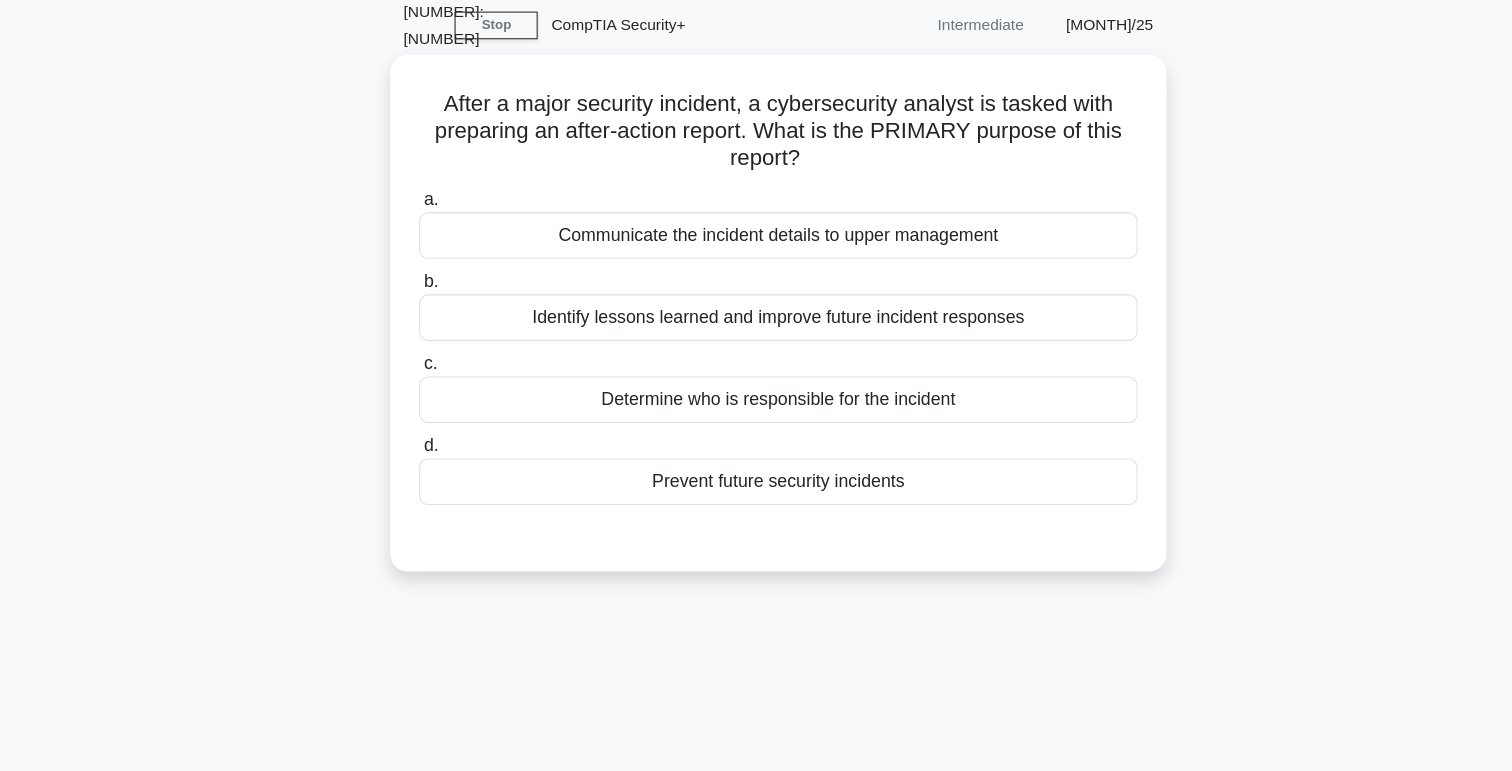 click on "Communicate the incident details to upper management" at bounding box center (756, 212) 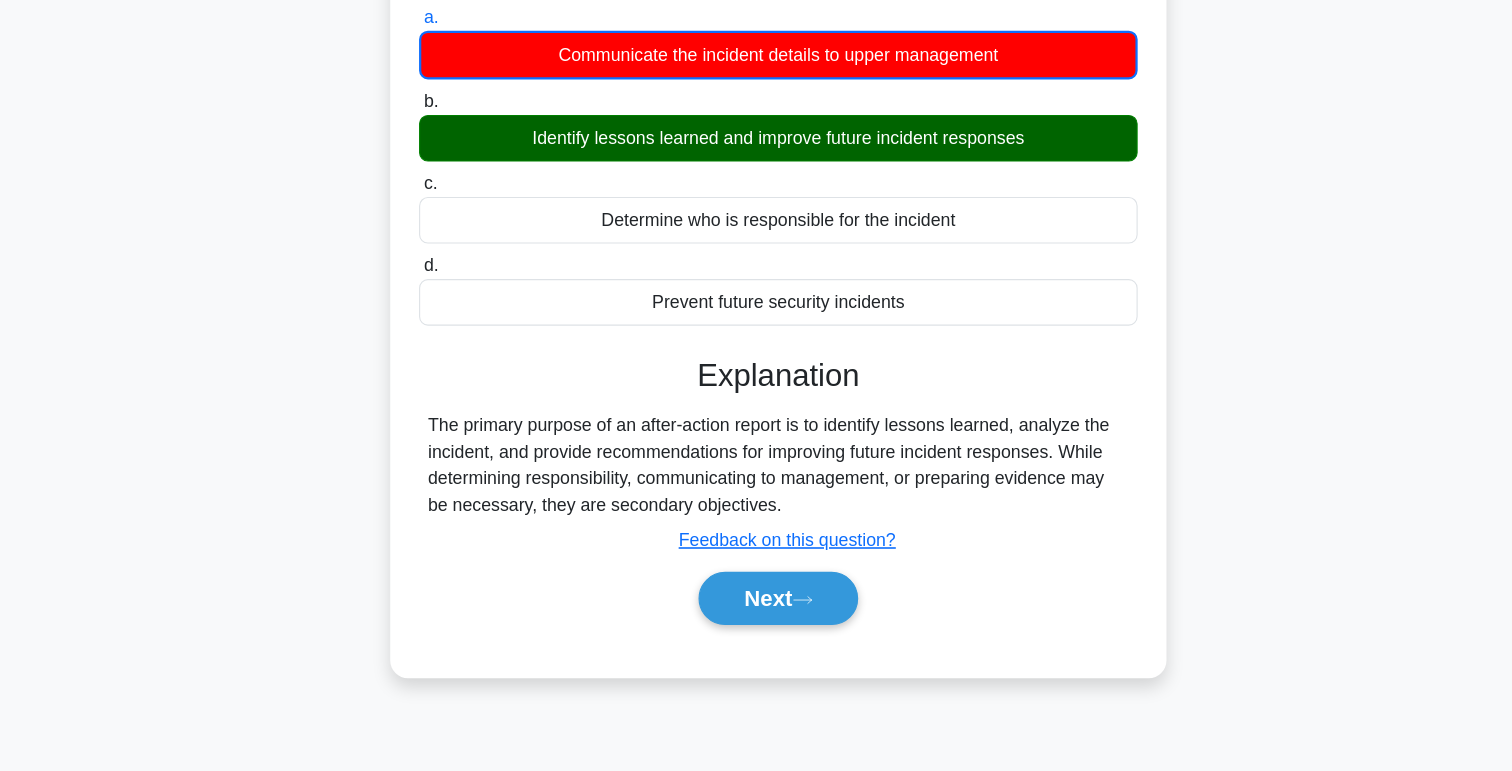 scroll, scrollTop: 154, scrollLeft: 0, axis: vertical 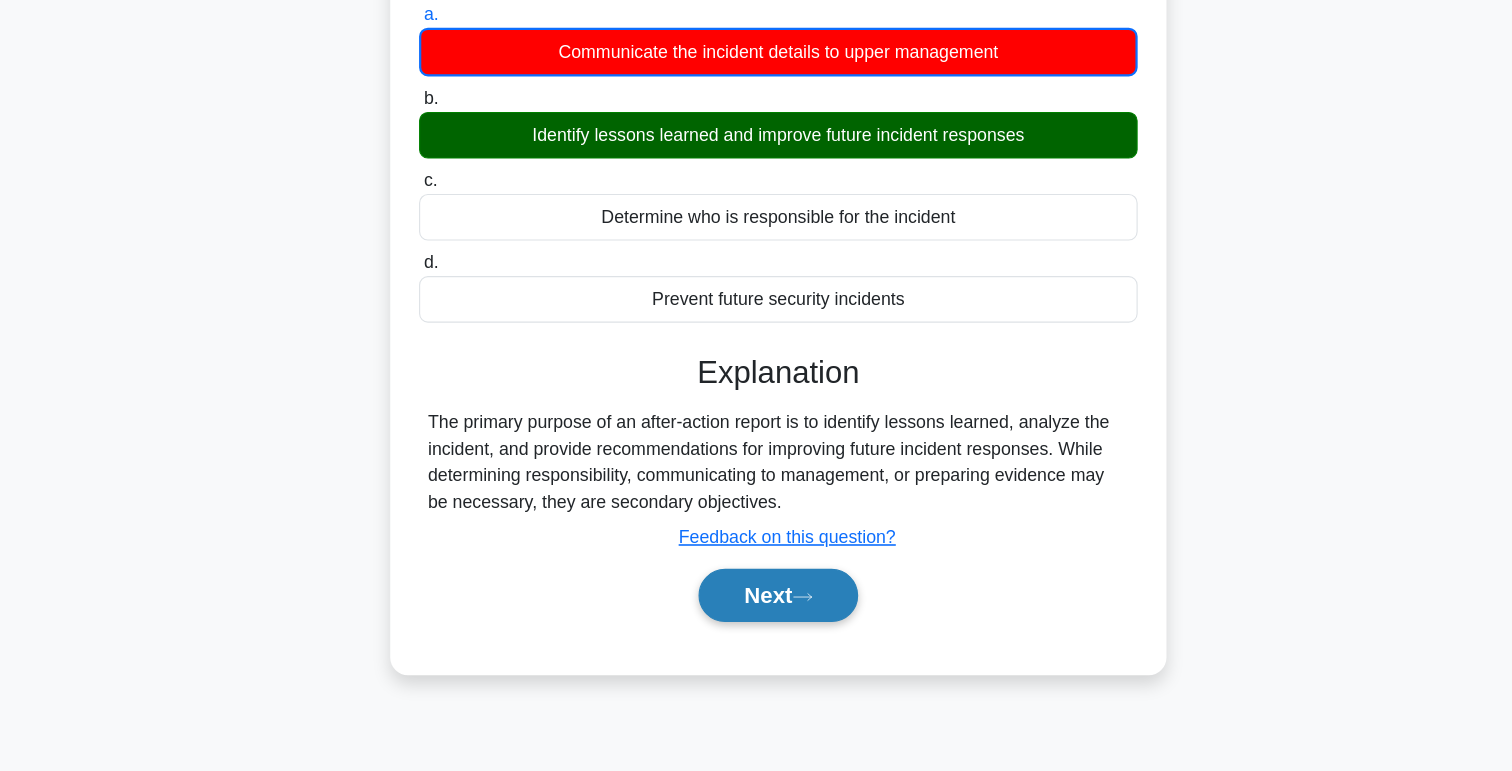 click on "Next" at bounding box center [755, 612] 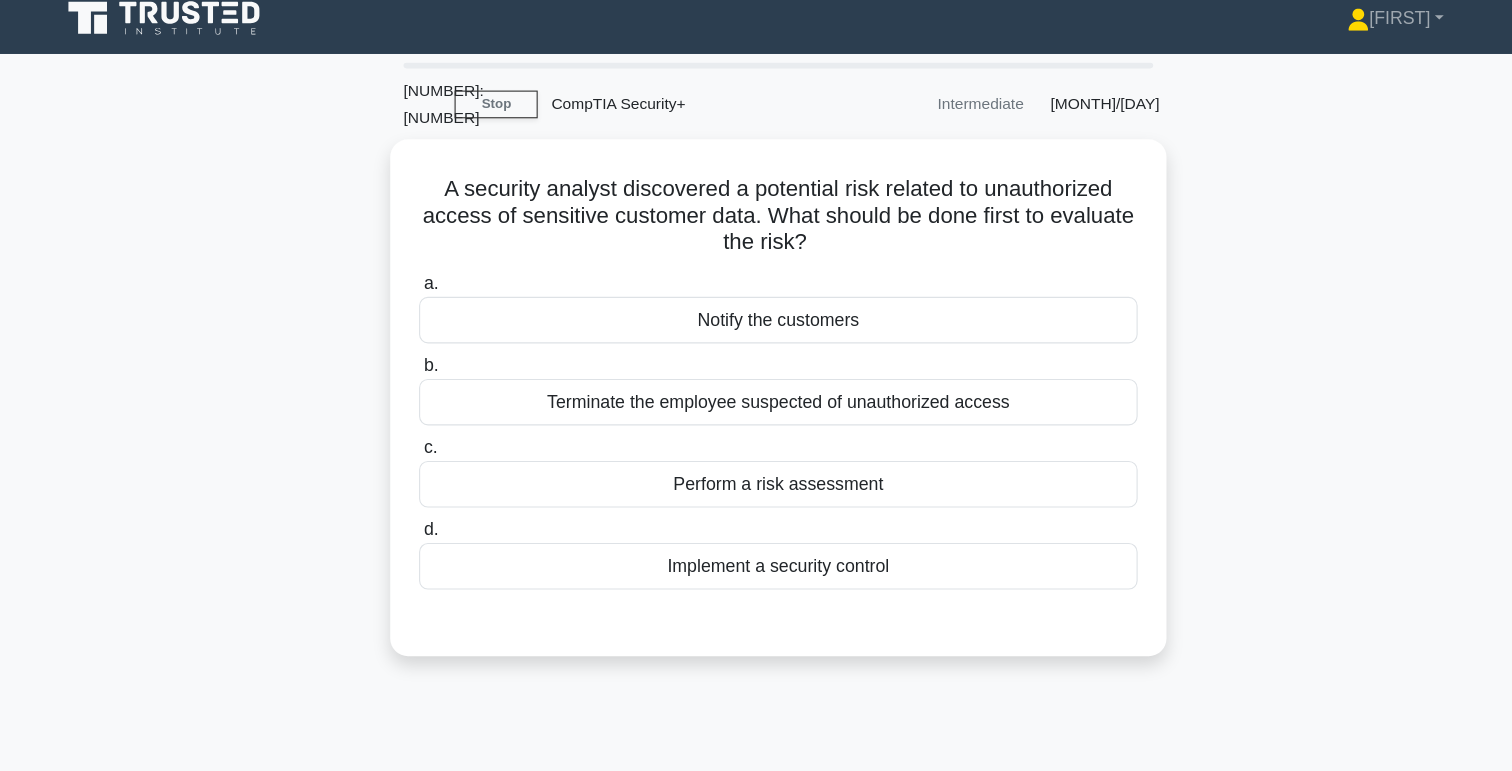 scroll, scrollTop: 11, scrollLeft: 0, axis: vertical 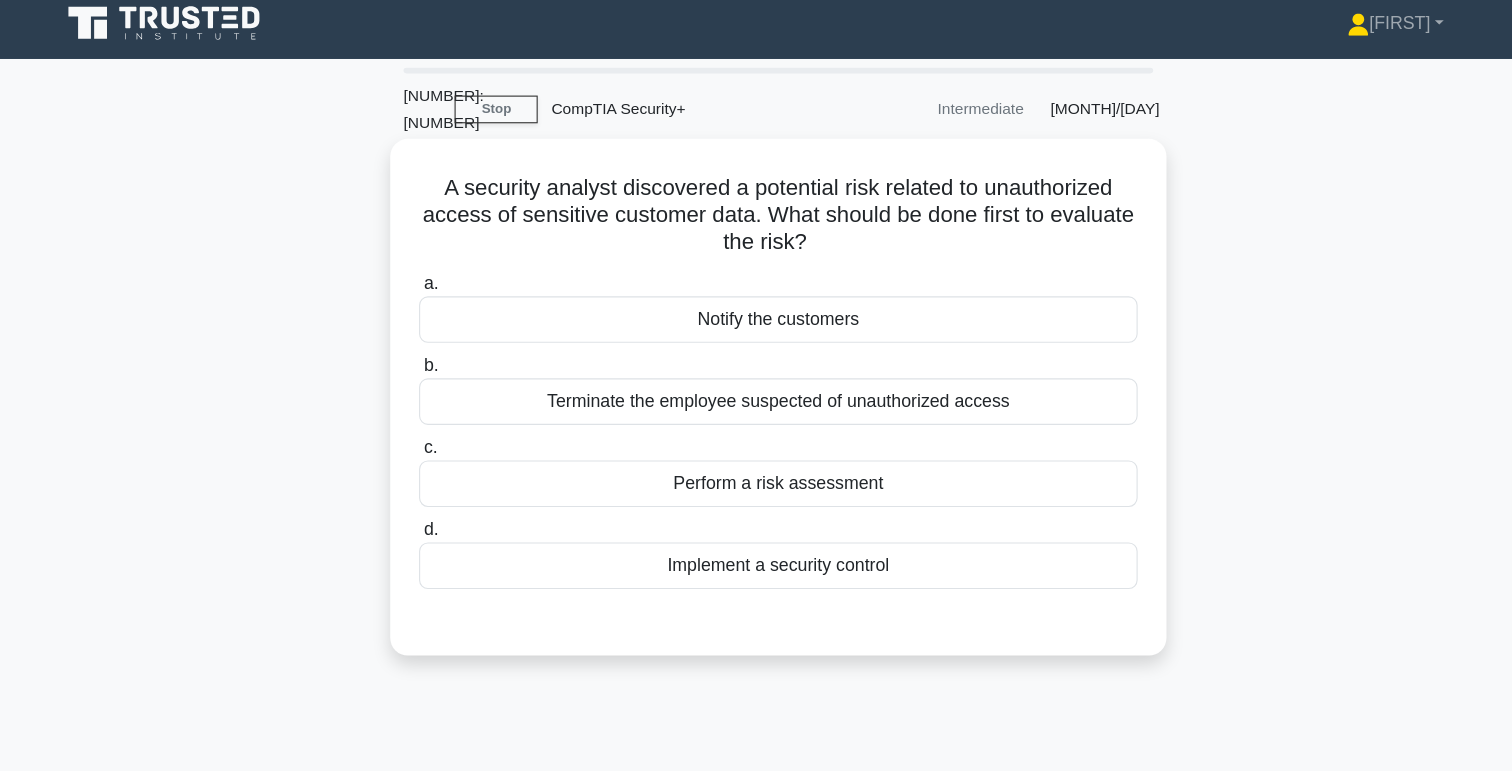 click on "Perform a risk assessment" at bounding box center [756, 436] 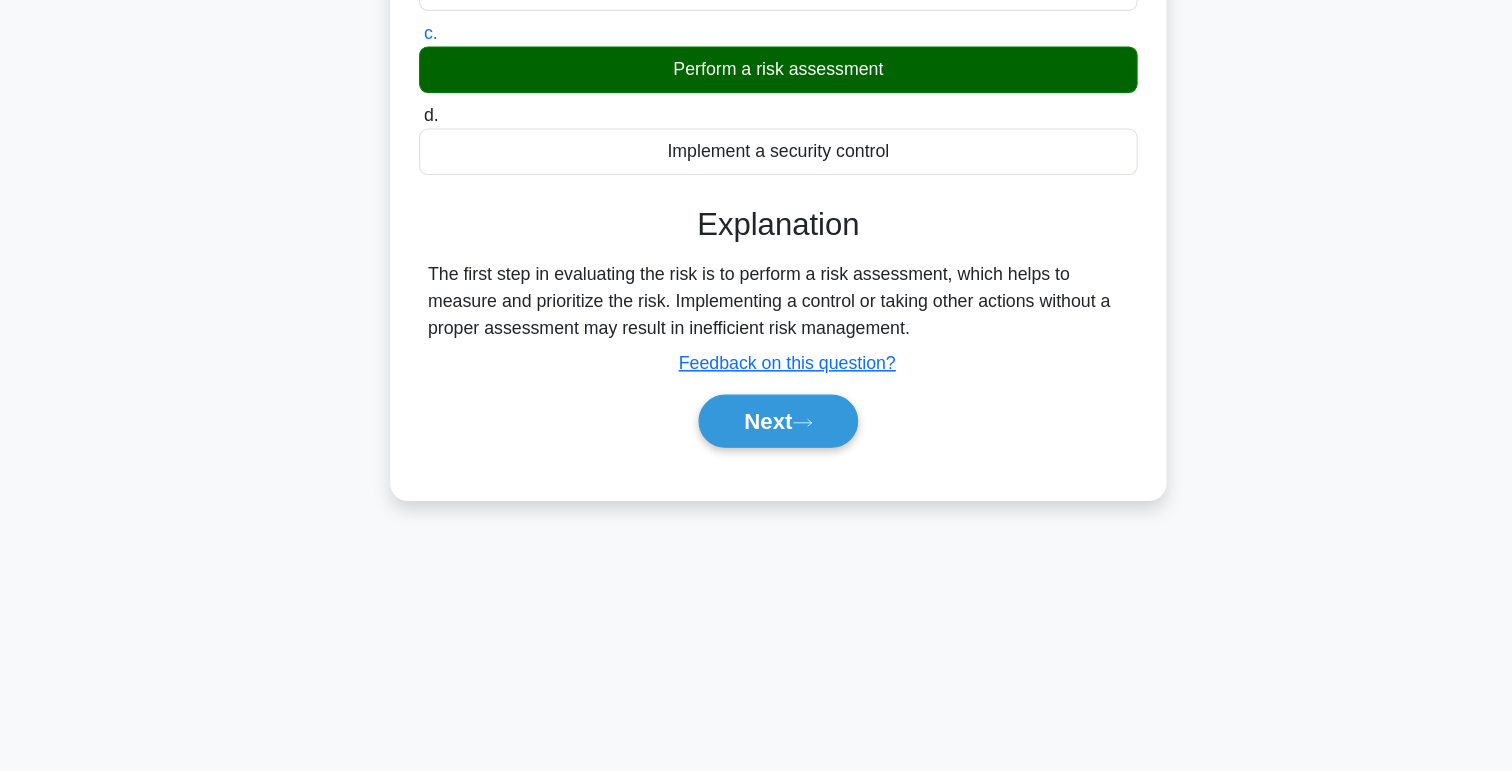 scroll, scrollTop: 309, scrollLeft: 0, axis: vertical 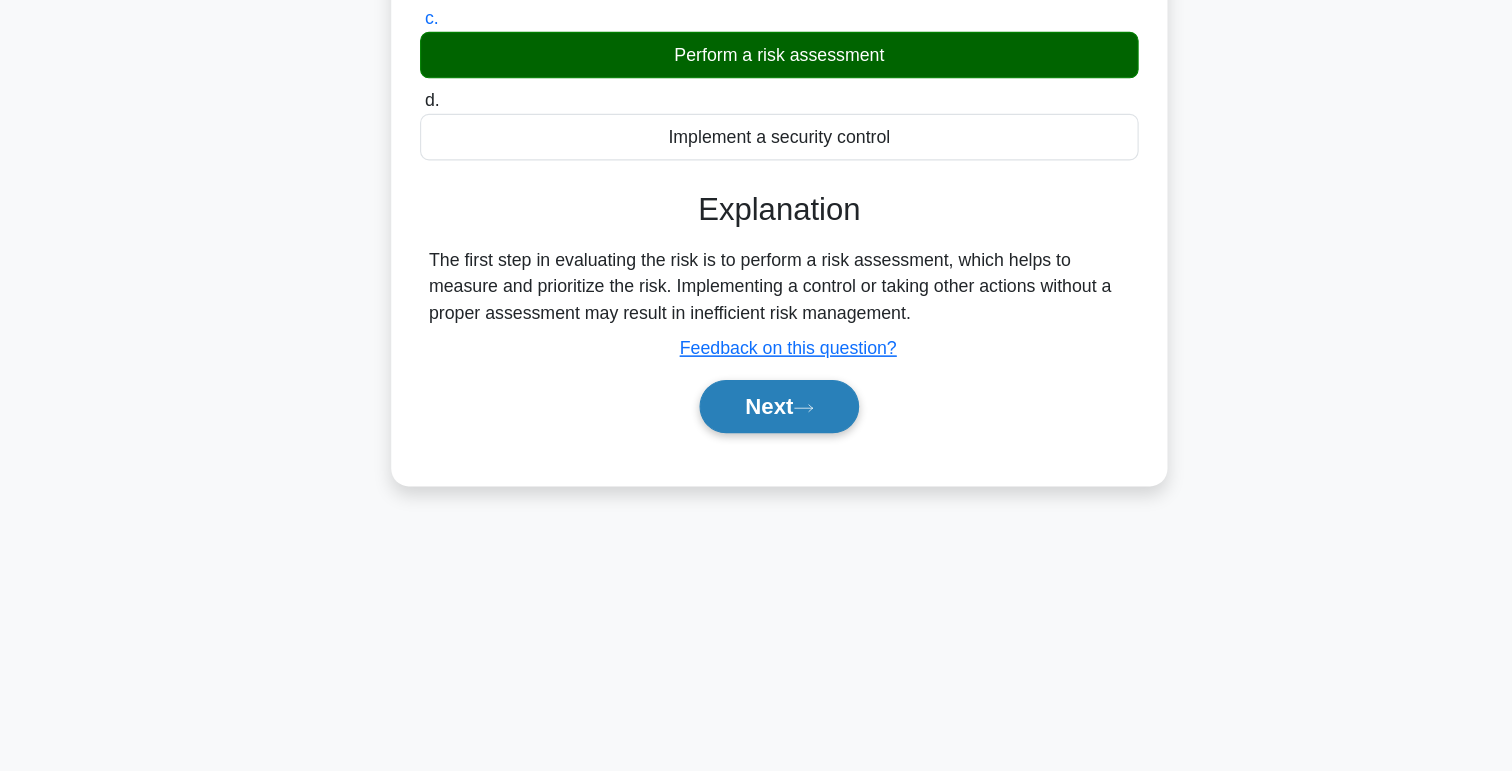 click on "Next" at bounding box center [755, 431] 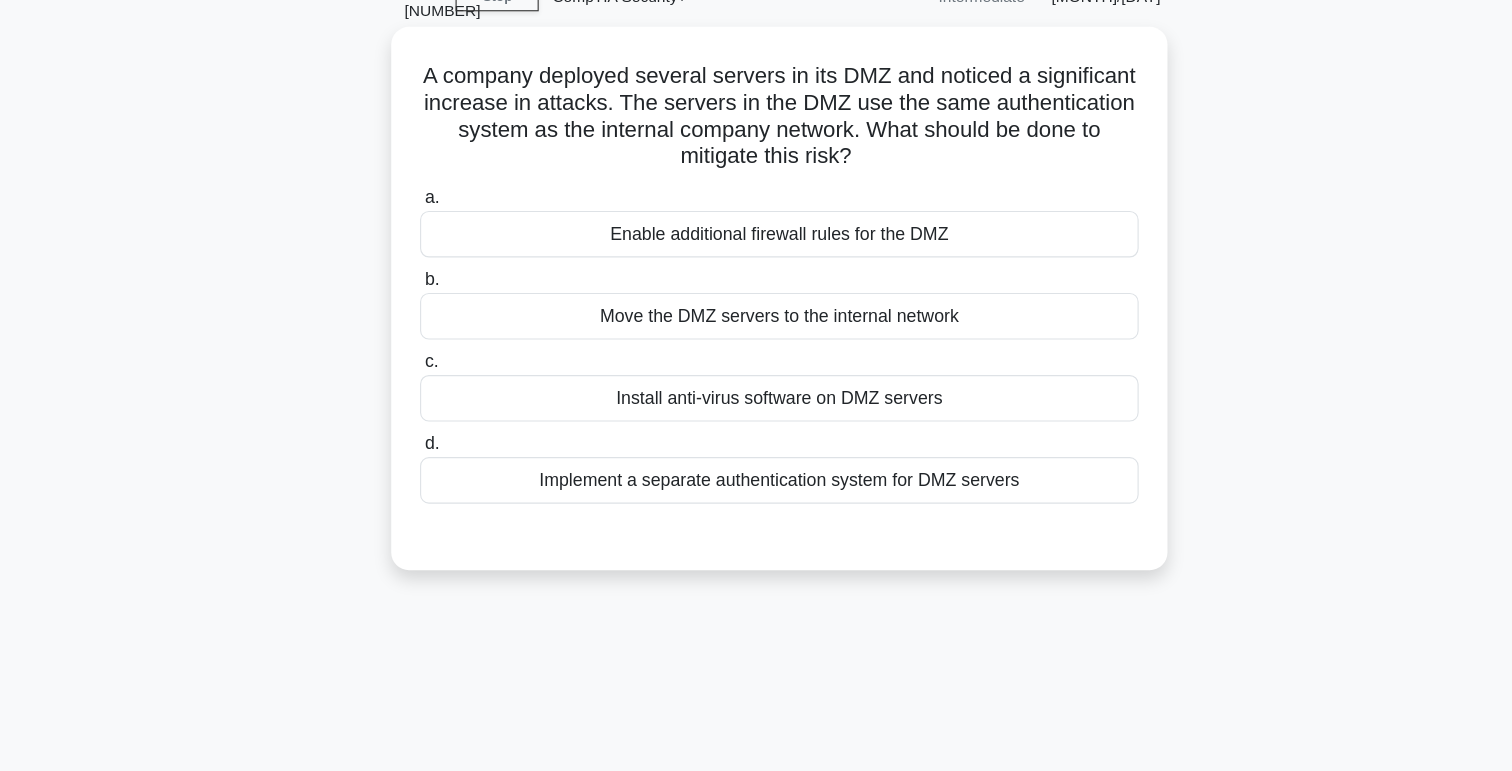 scroll, scrollTop: 0, scrollLeft: 0, axis: both 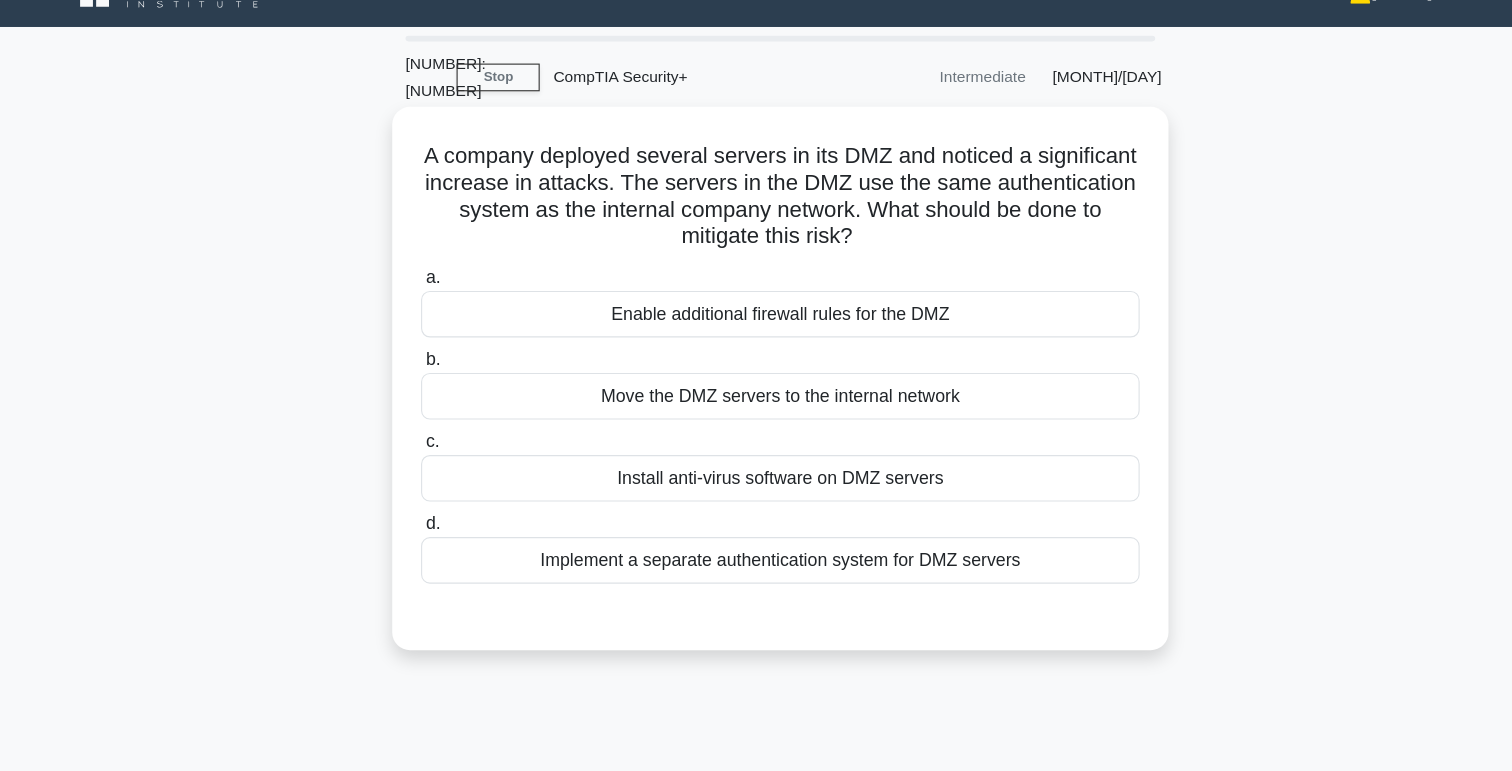 click on "Move the DMZ servers to the internal network" at bounding box center (756, 397) 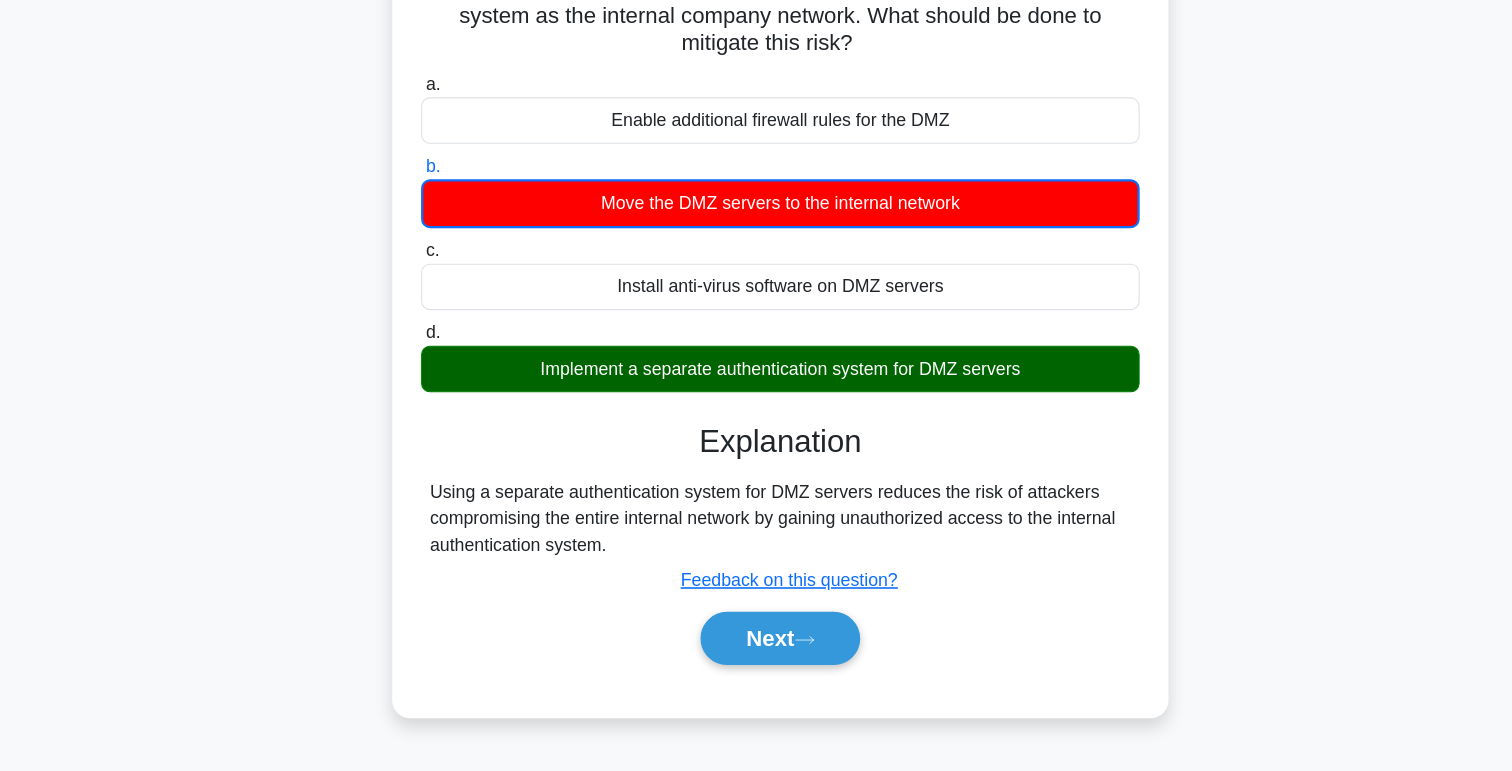 scroll, scrollTop: 135, scrollLeft: 0, axis: vertical 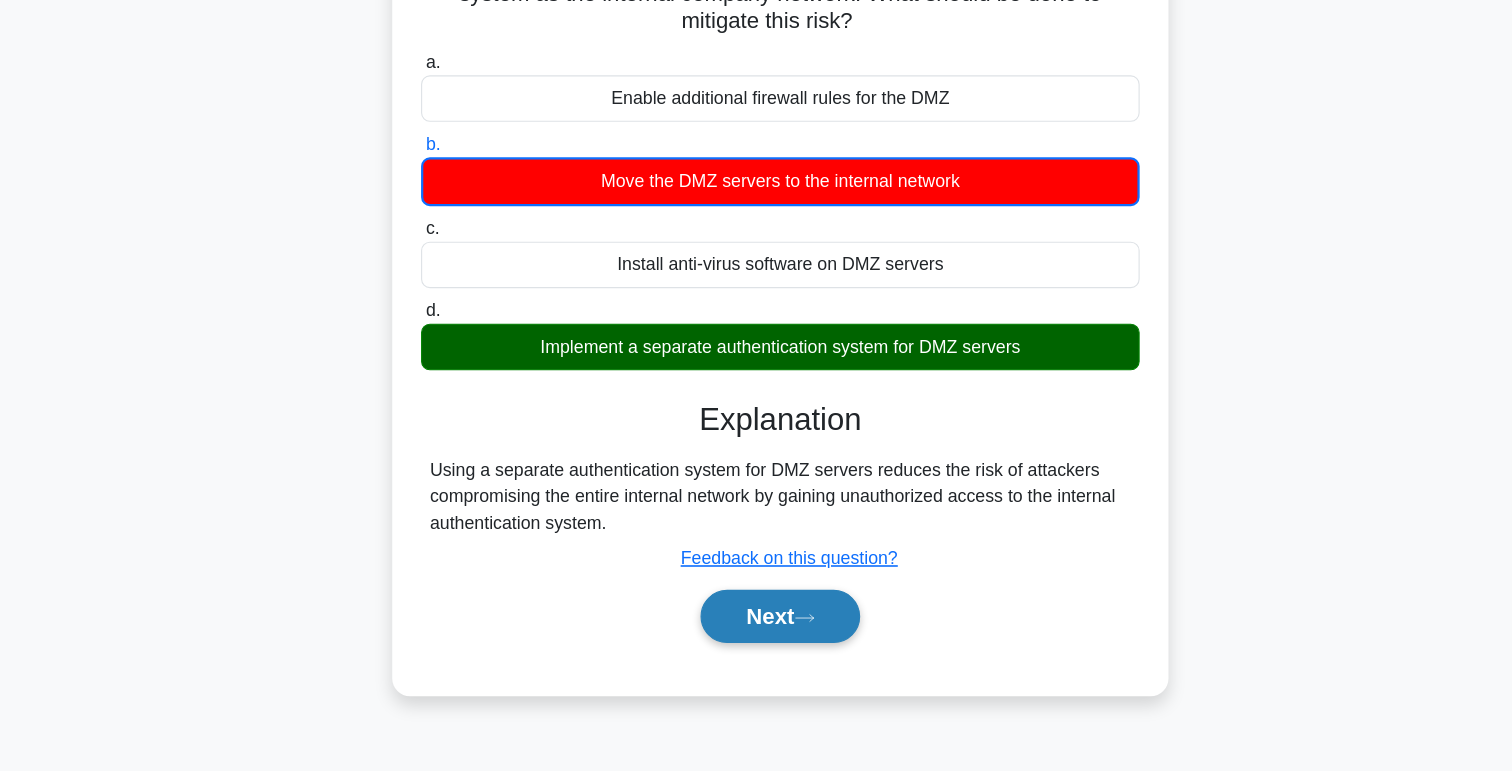 click on "Next" at bounding box center (755, 631) 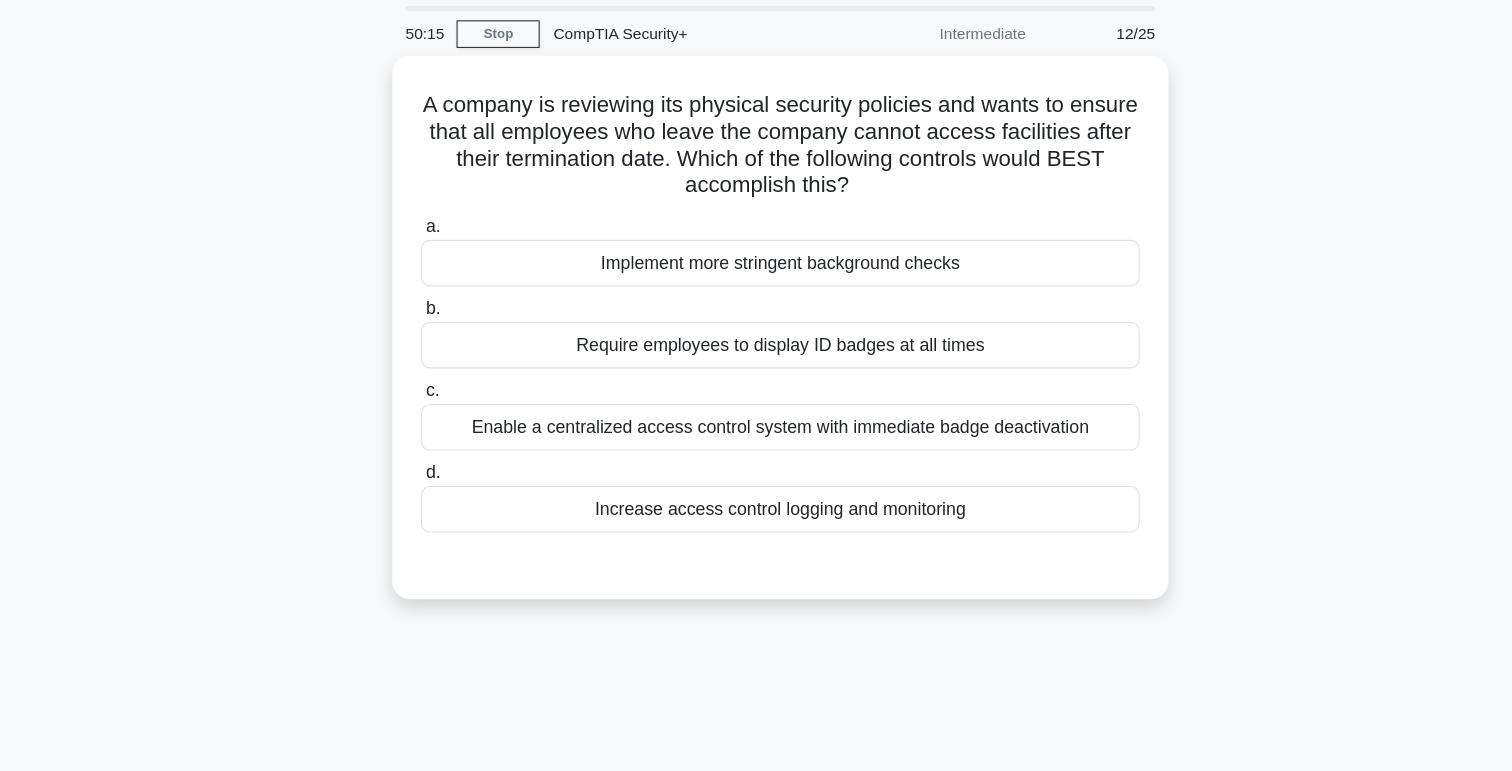 scroll, scrollTop: 0, scrollLeft: 0, axis: both 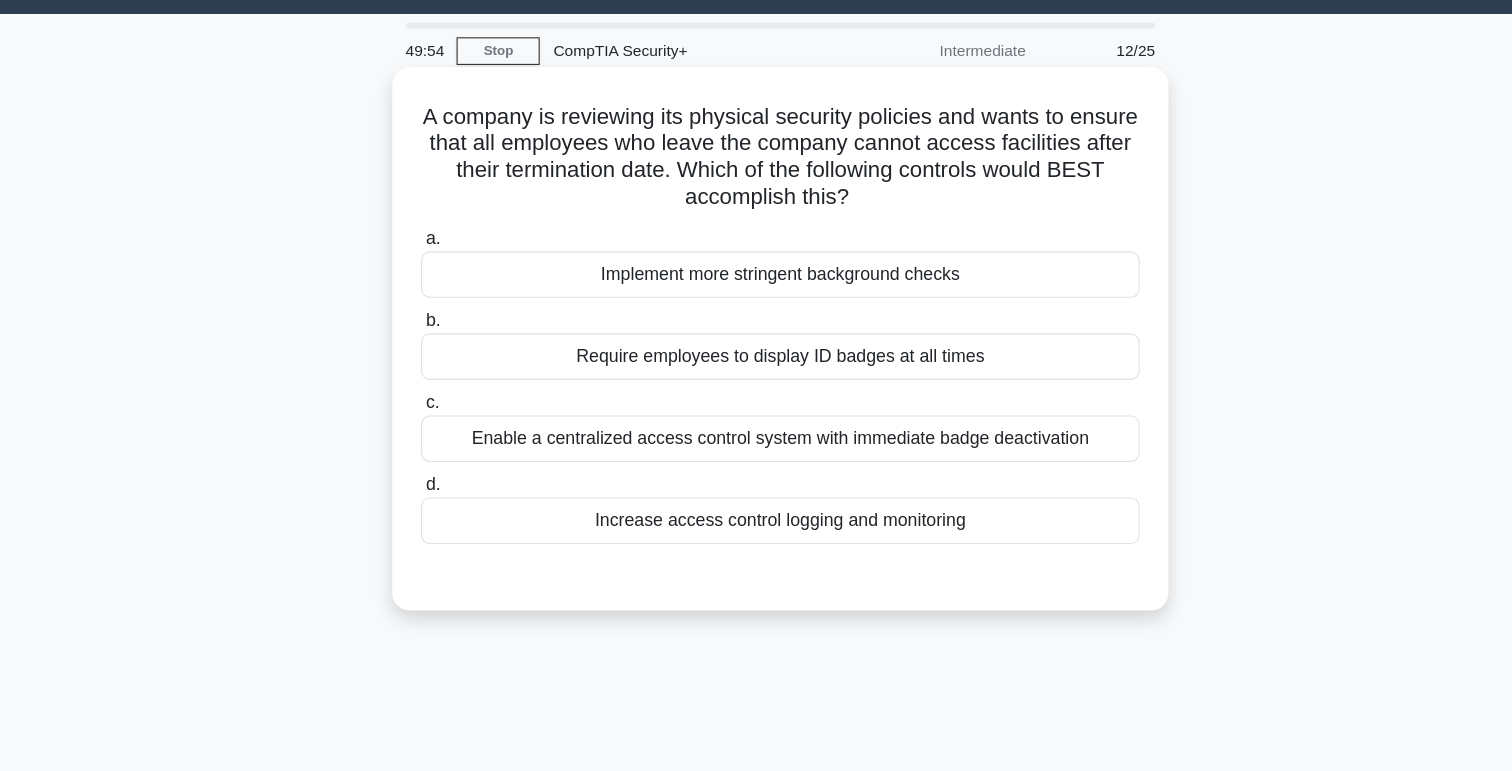click on "Enable a centralized access control system with immediate badge deactivation" at bounding box center (756, 447) 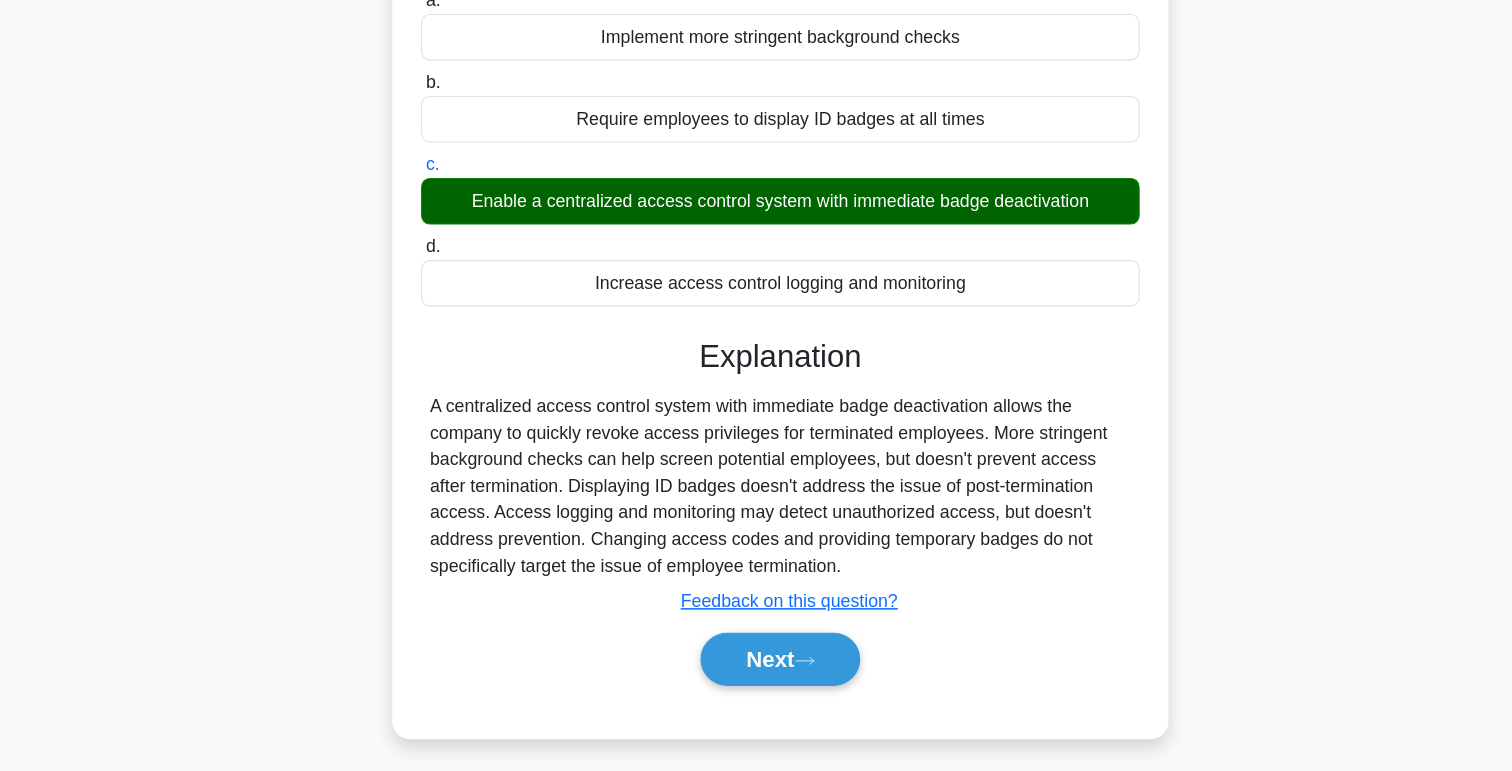 scroll, scrollTop: 264, scrollLeft: 0, axis: vertical 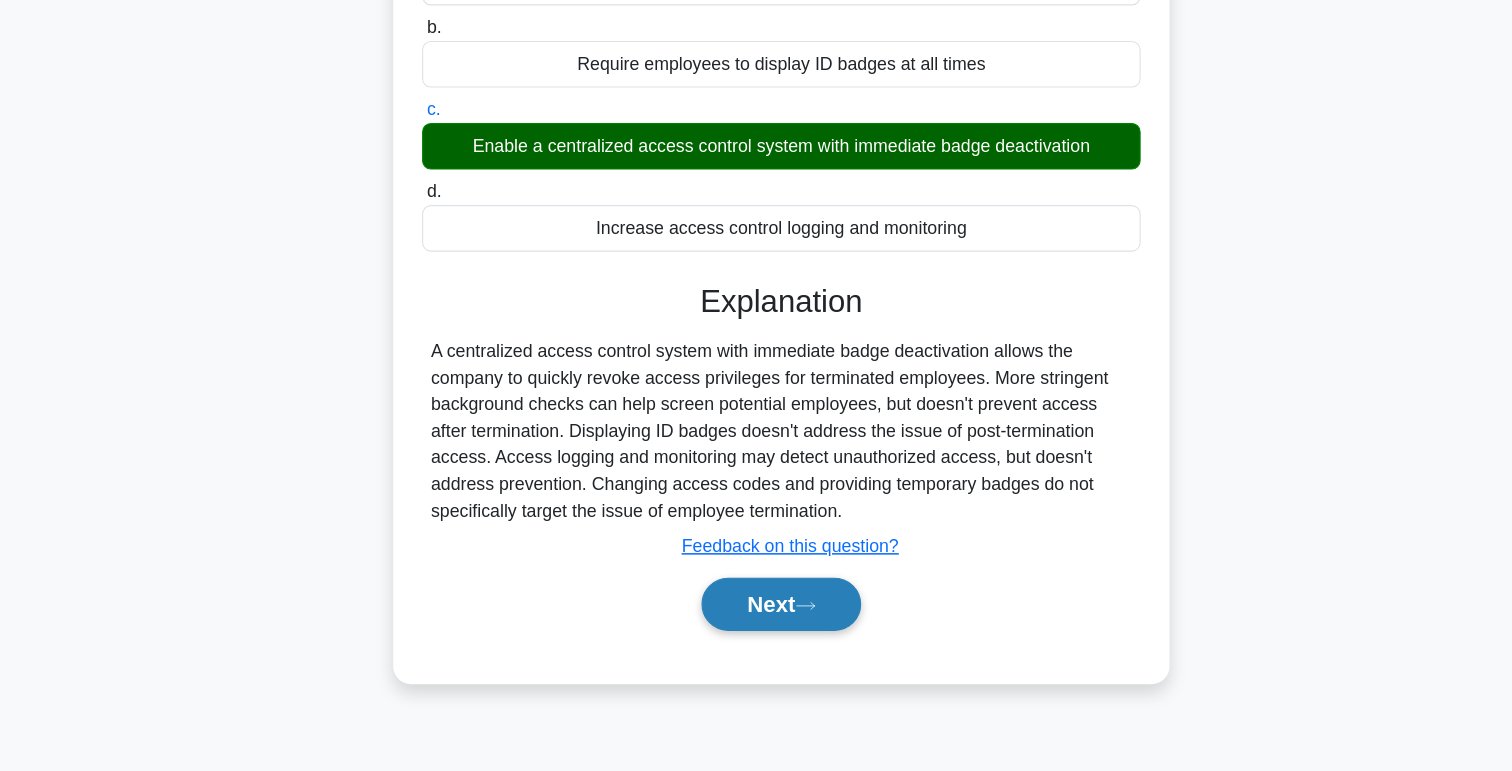 click on "Next" at bounding box center (755, 620) 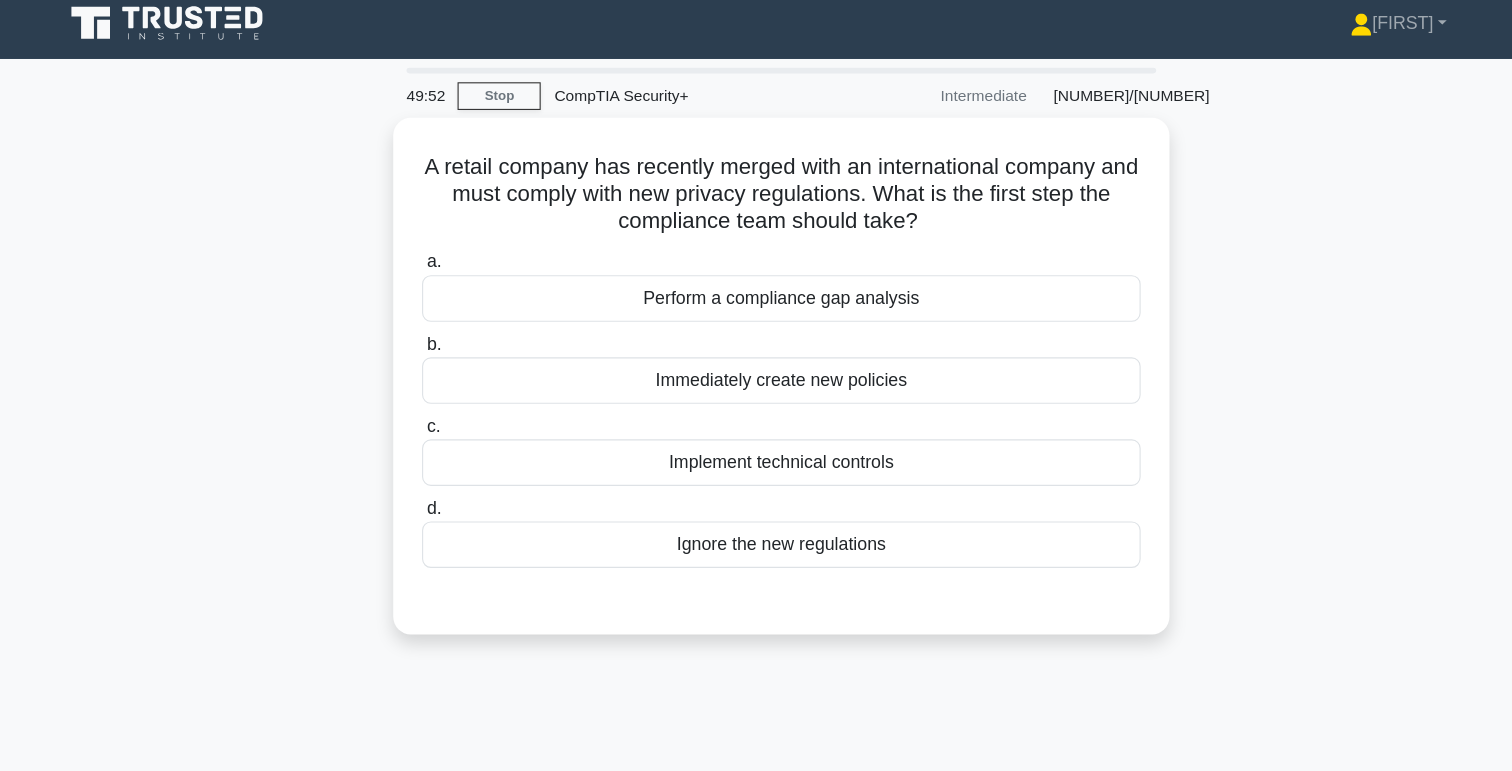 scroll, scrollTop: 0, scrollLeft: 0, axis: both 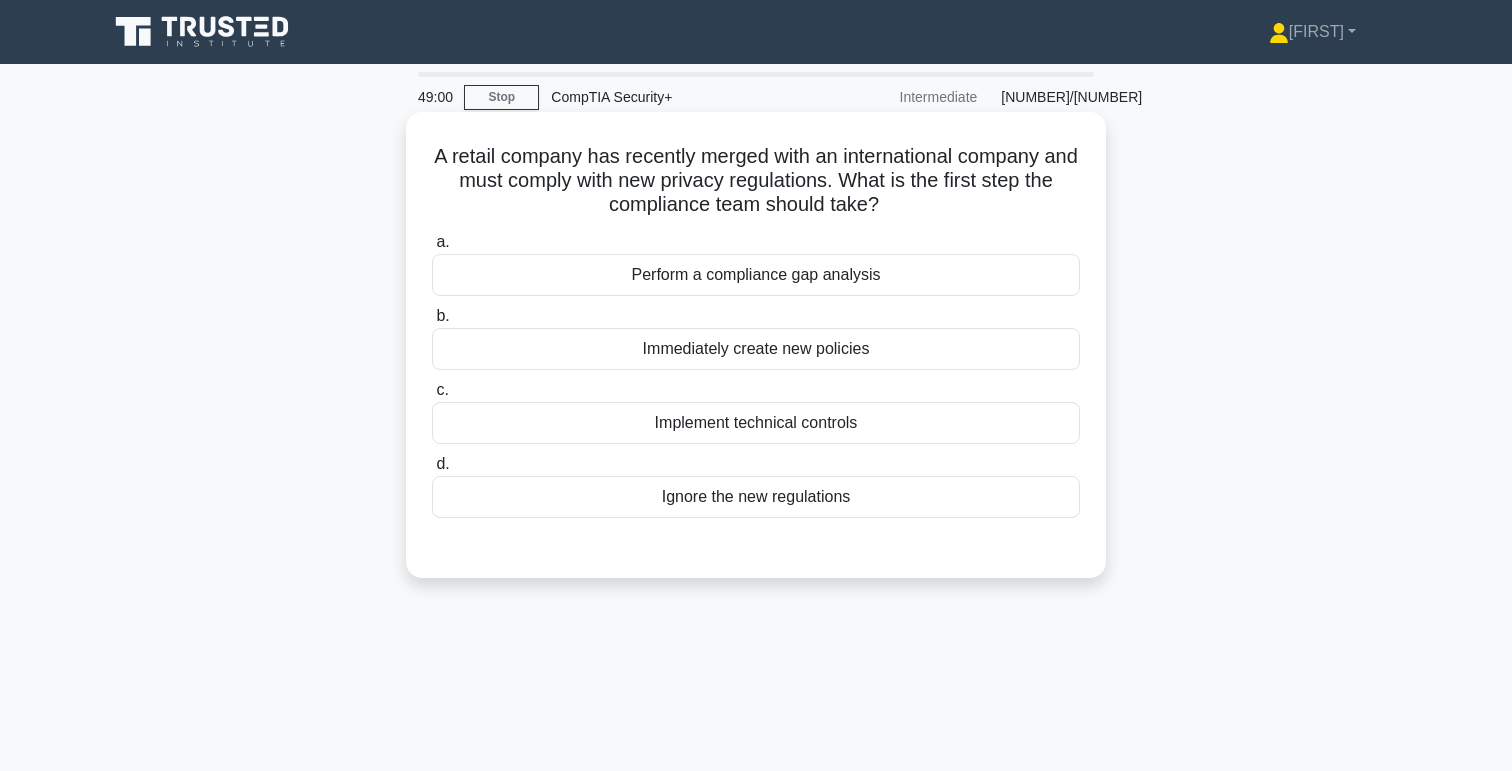 click on "Perform a compliance gap analysis" at bounding box center [756, 275] 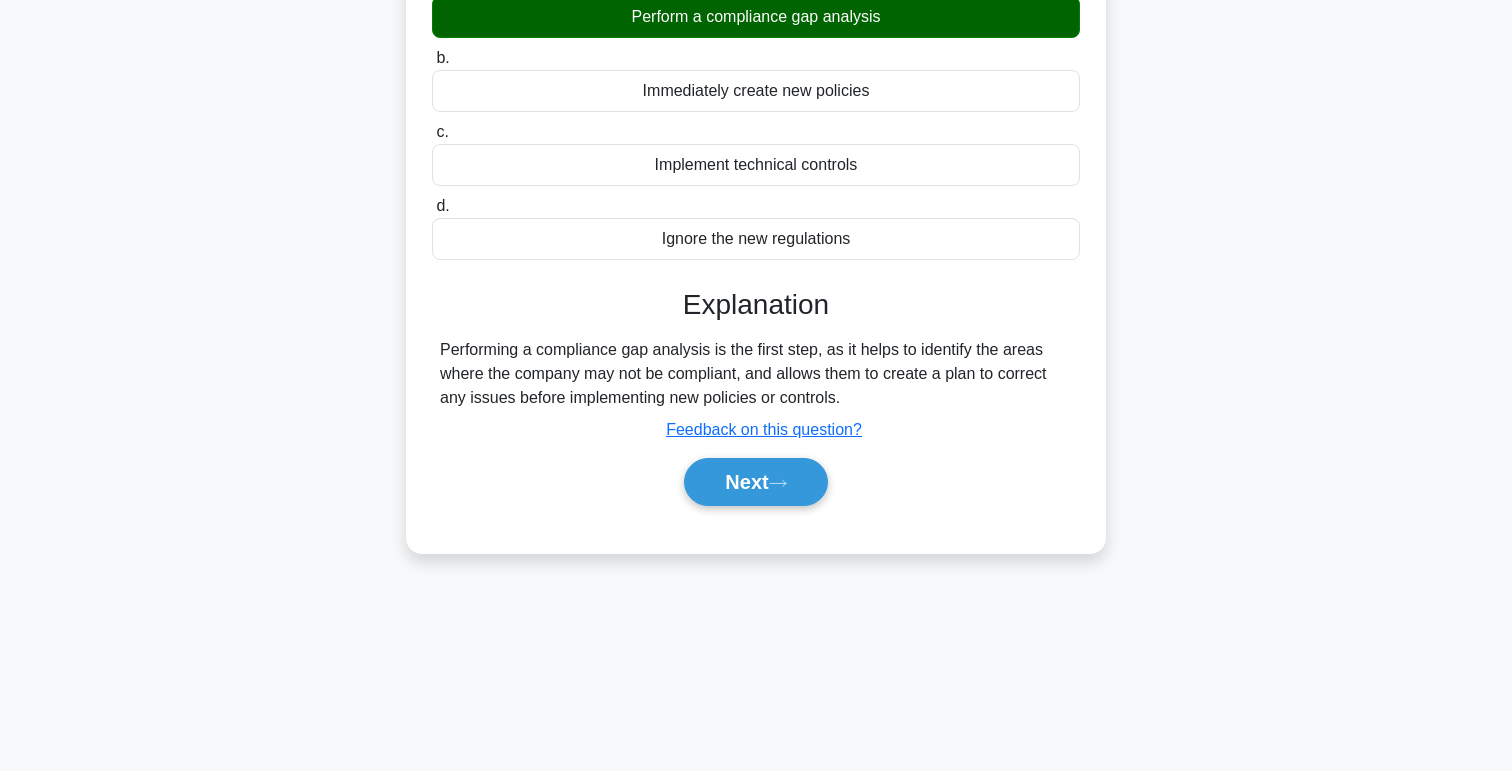 scroll, scrollTop: 309, scrollLeft: 0, axis: vertical 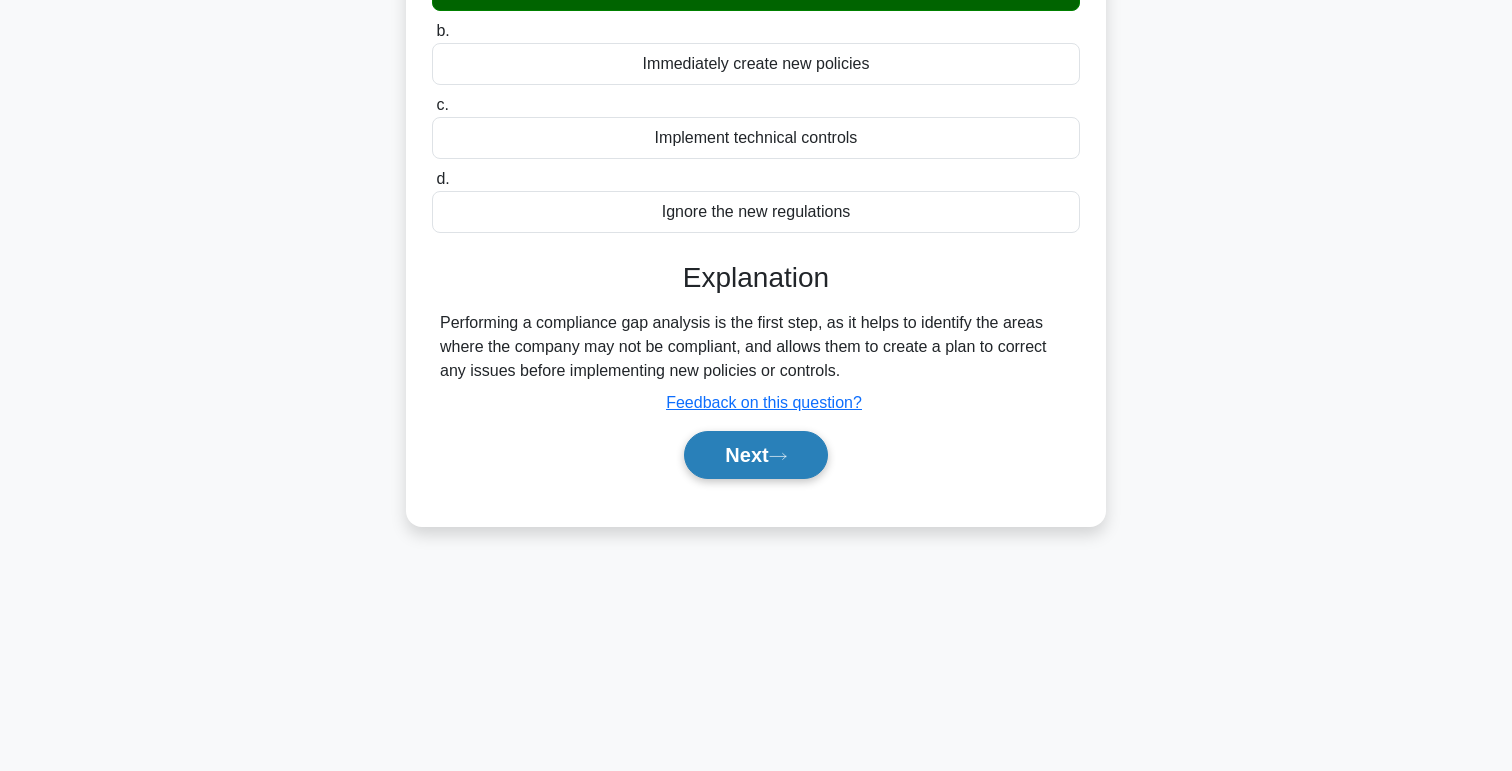 click on "Next" at bounding box center (755, 455) 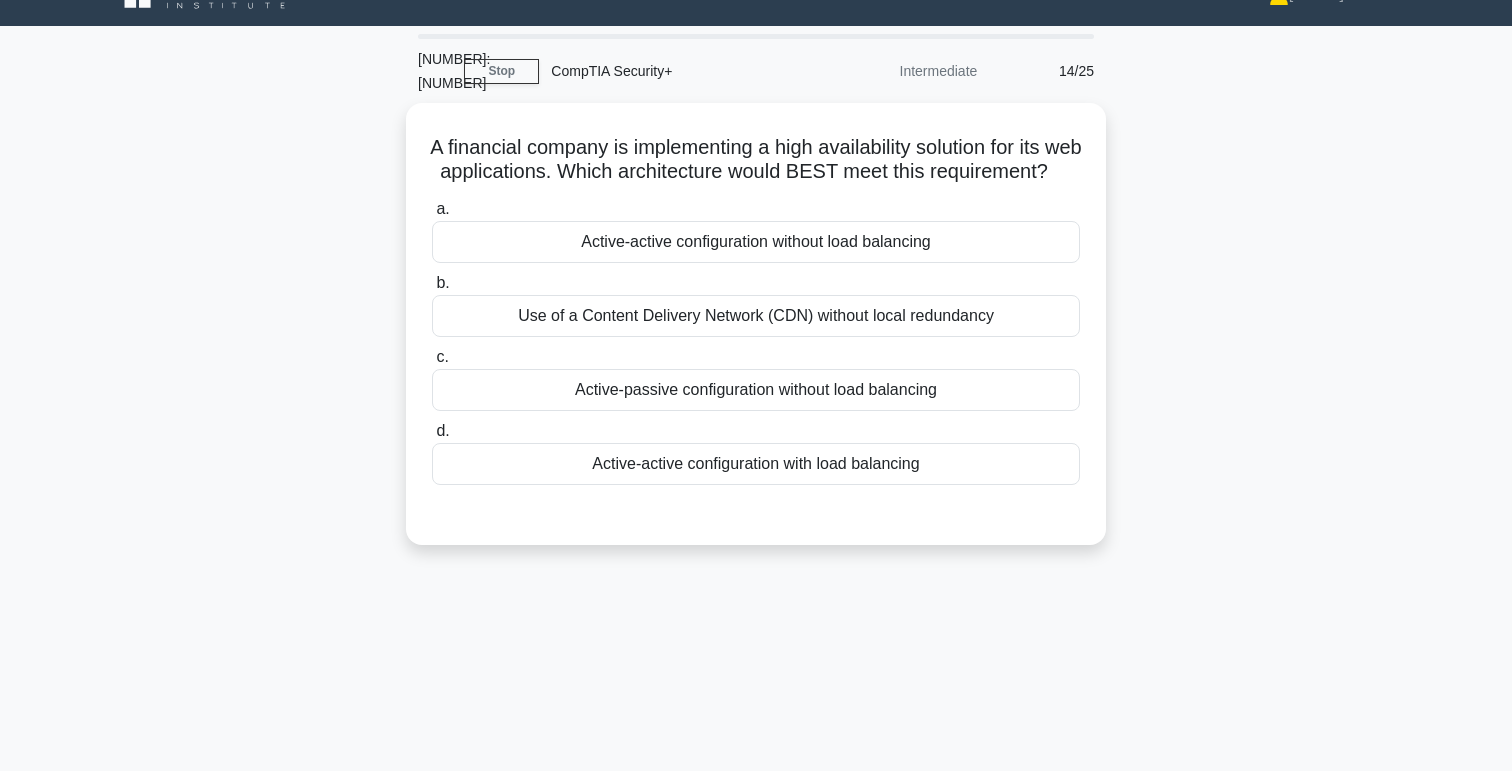 scroll, scrollTop: 12, scrollLeft: 0, axis: vertical 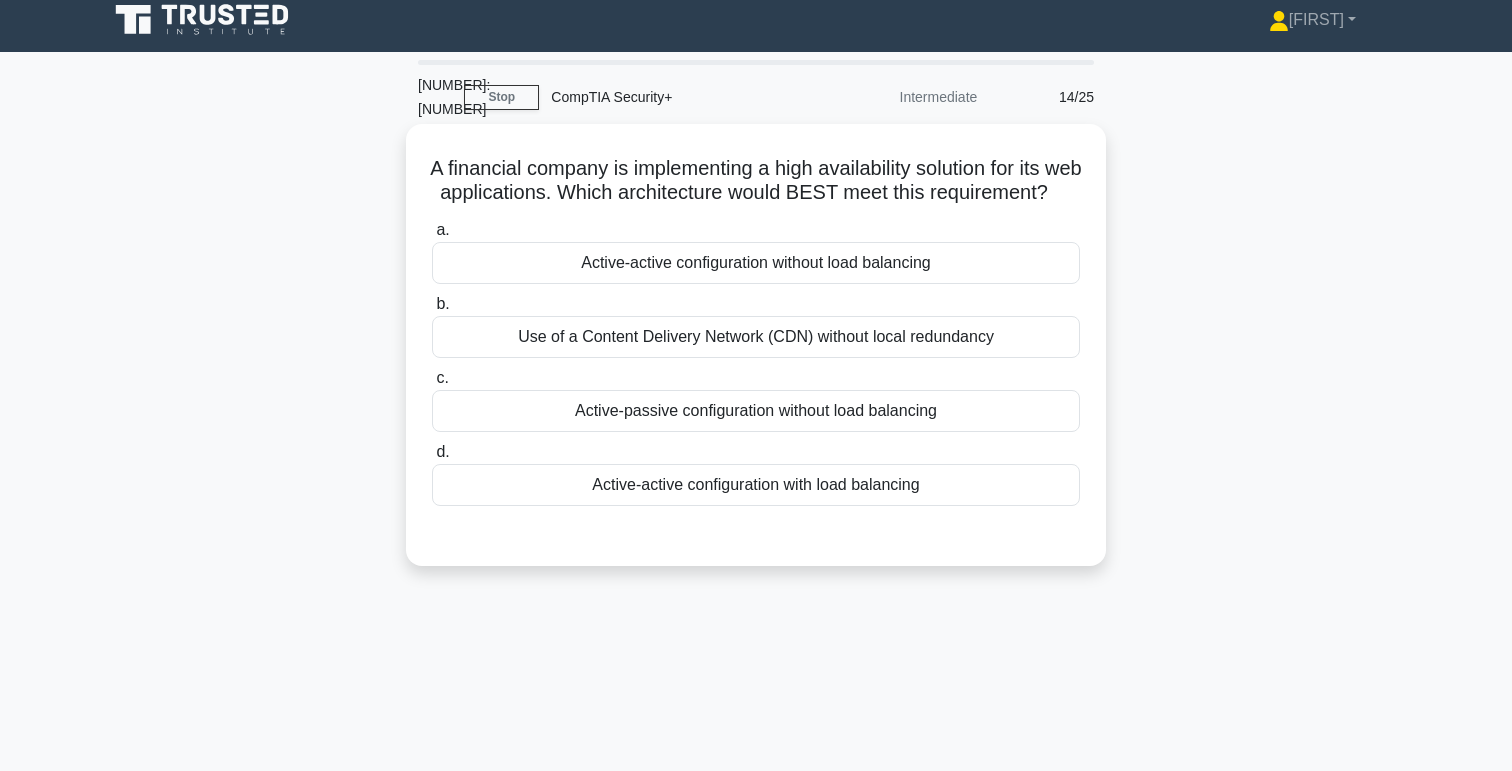 click on "Active-active configuration with load balancing" at bounding box center (756, 485) 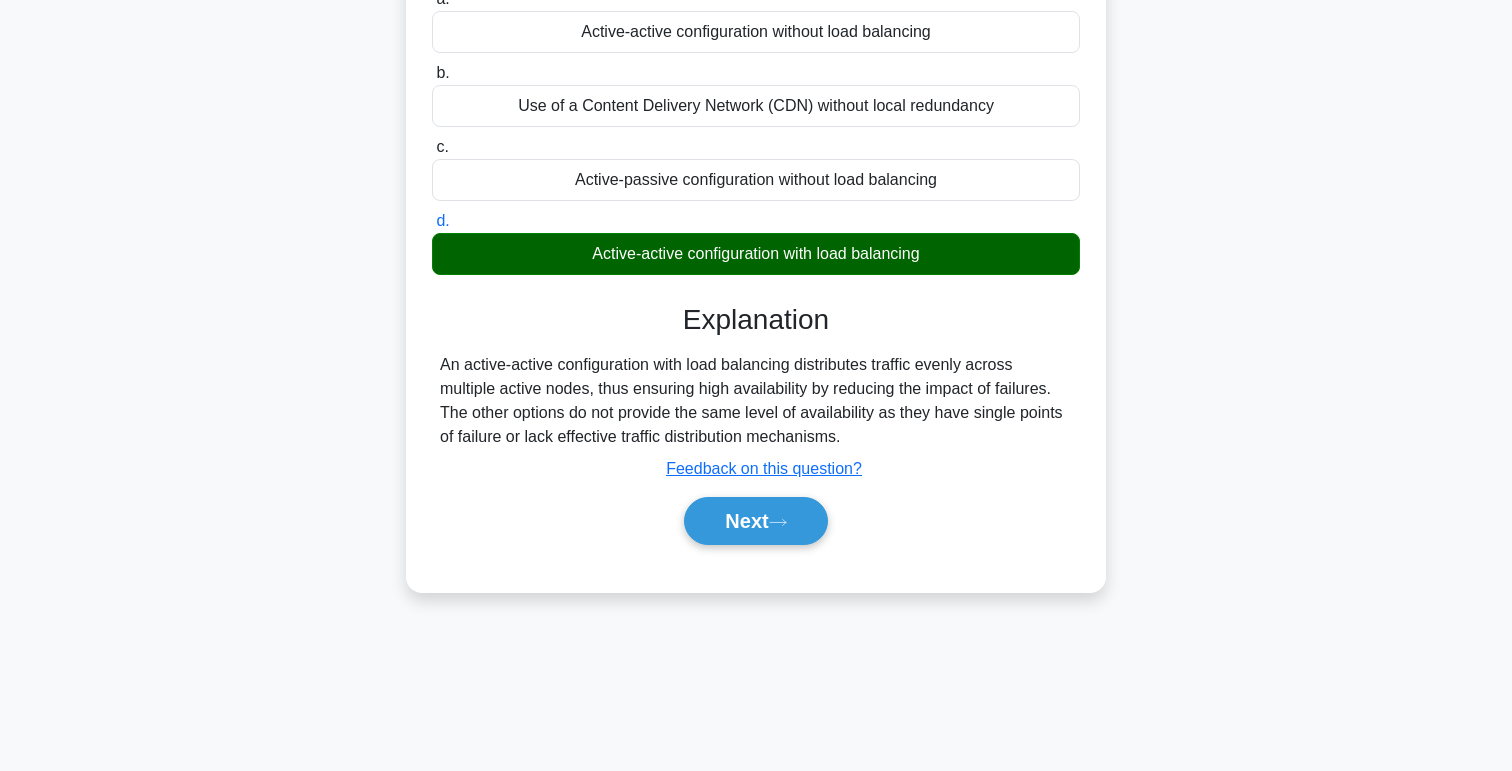 scroll, scrollTop: 252, scrollLeft: 0, axis: vertical 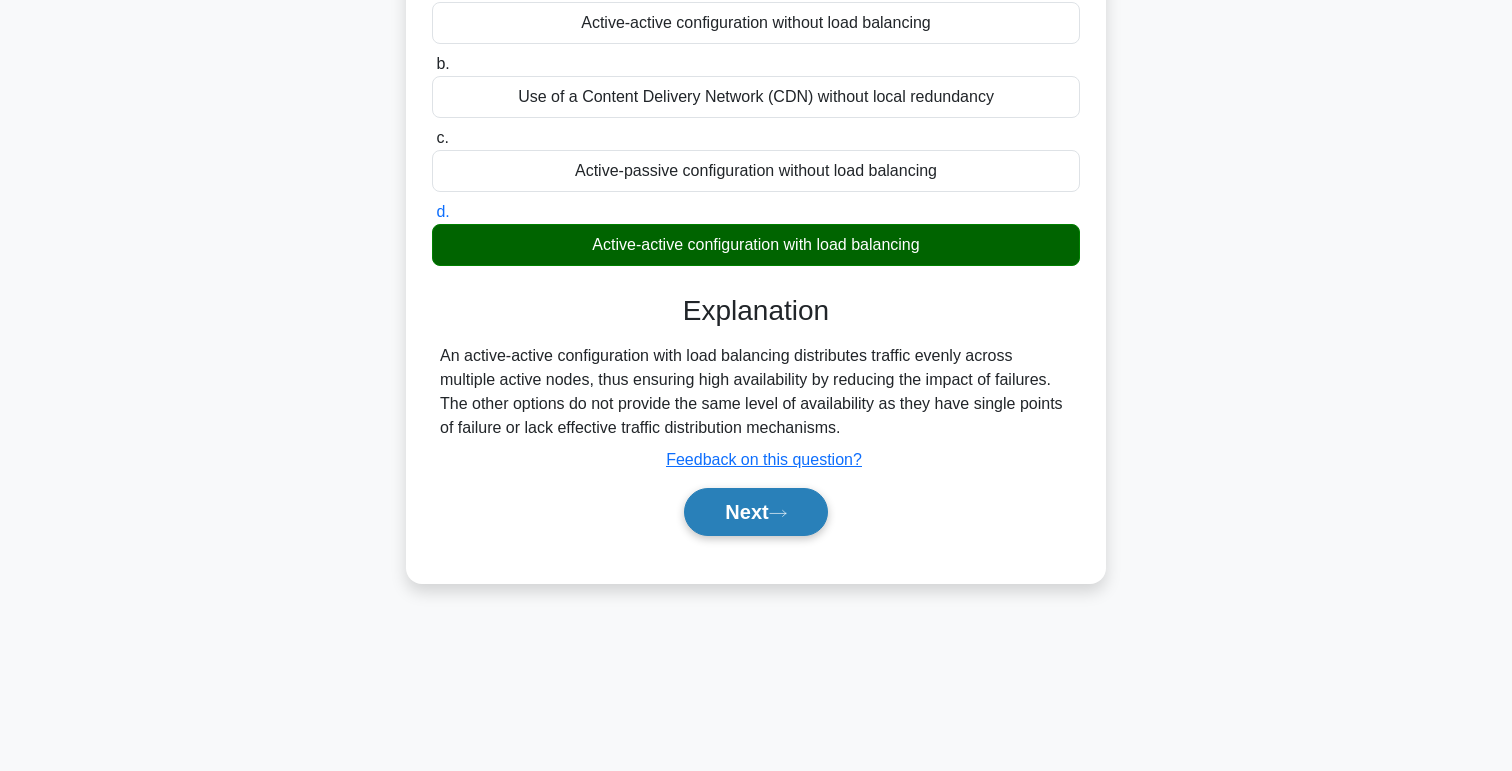 click on "Next" at bounding box center [755, 512] 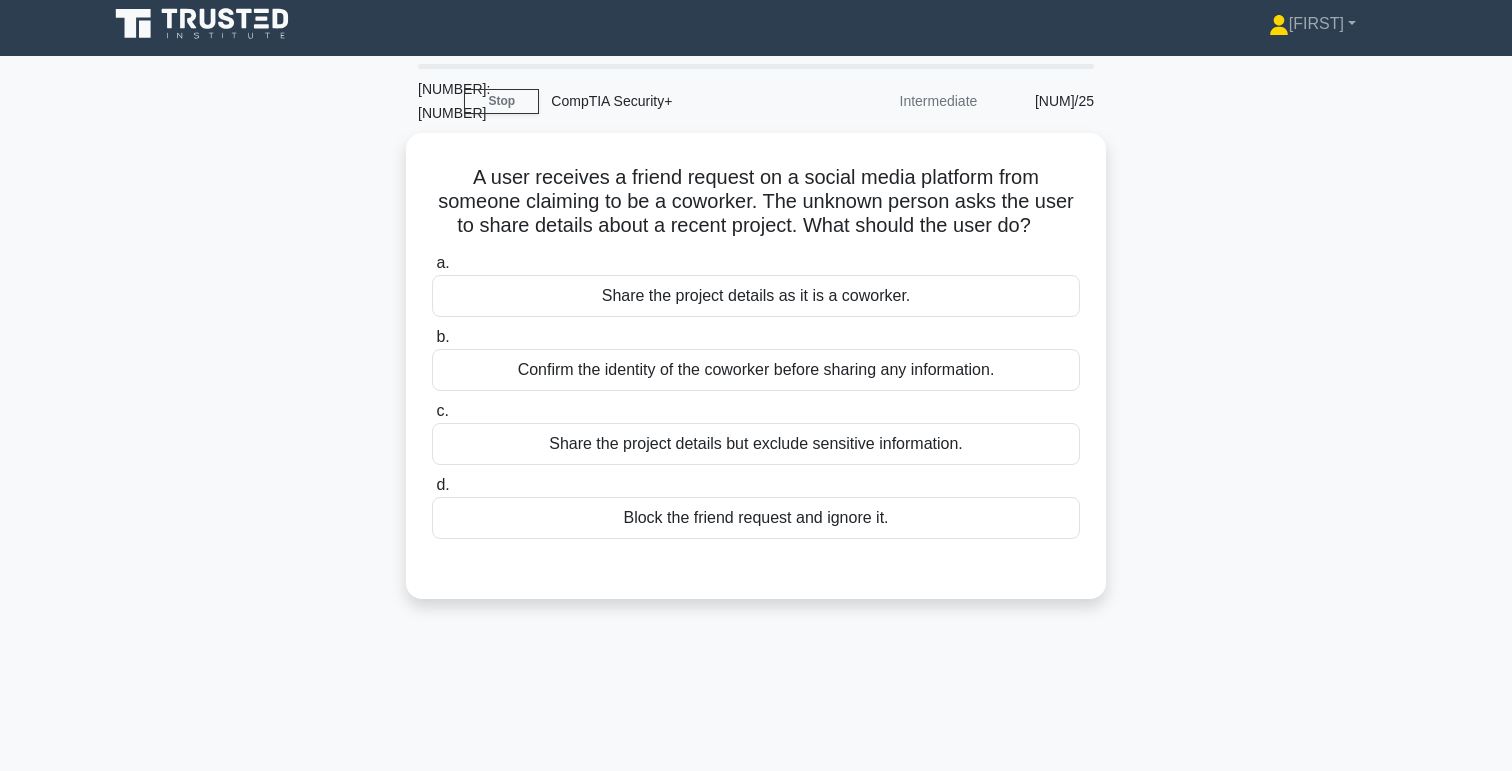 scroll, scrollTop: 7, scrollLeft: 0, axis: vertical 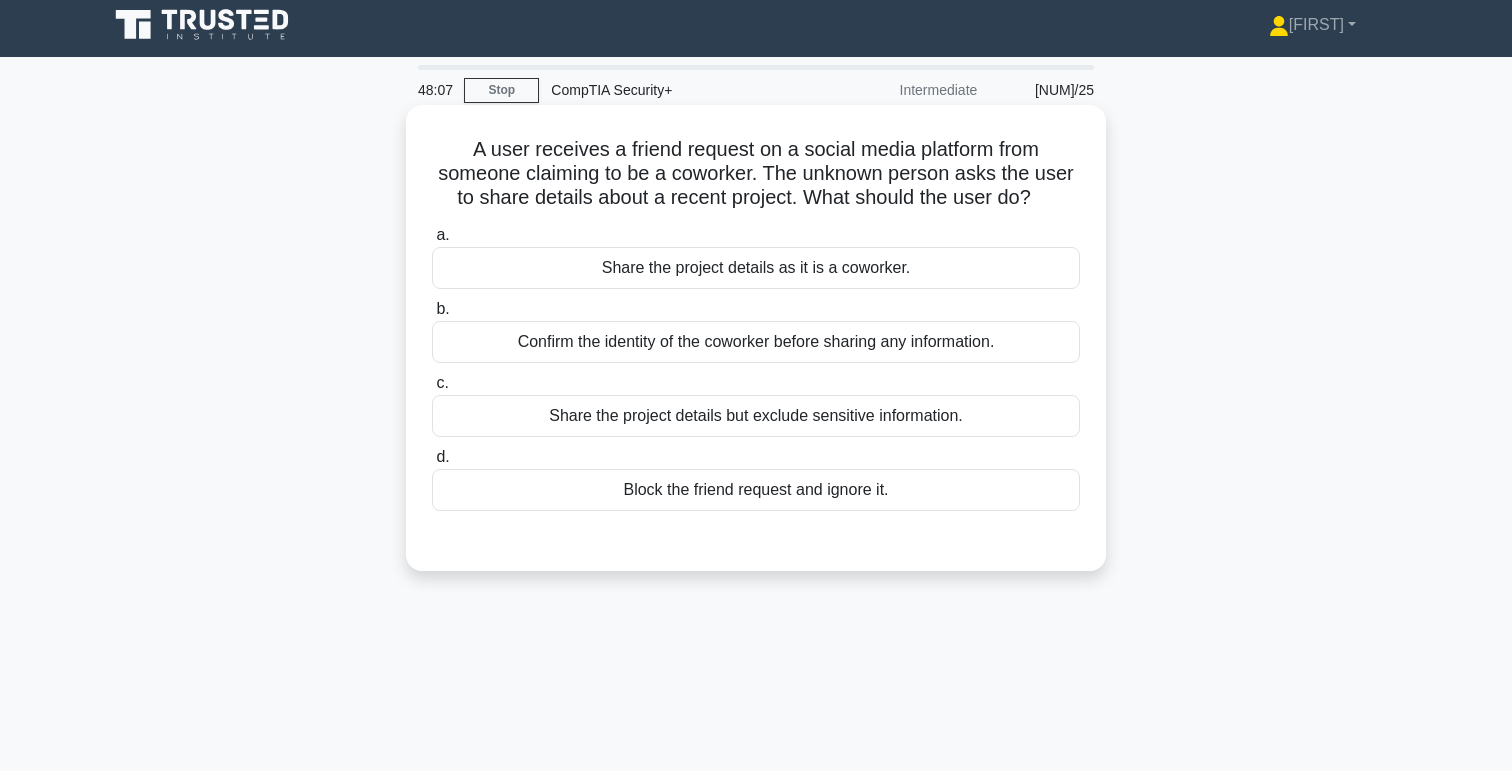 click on "Confirm the identity of the coworker before sharing any information." at bounding box center [756, 342] 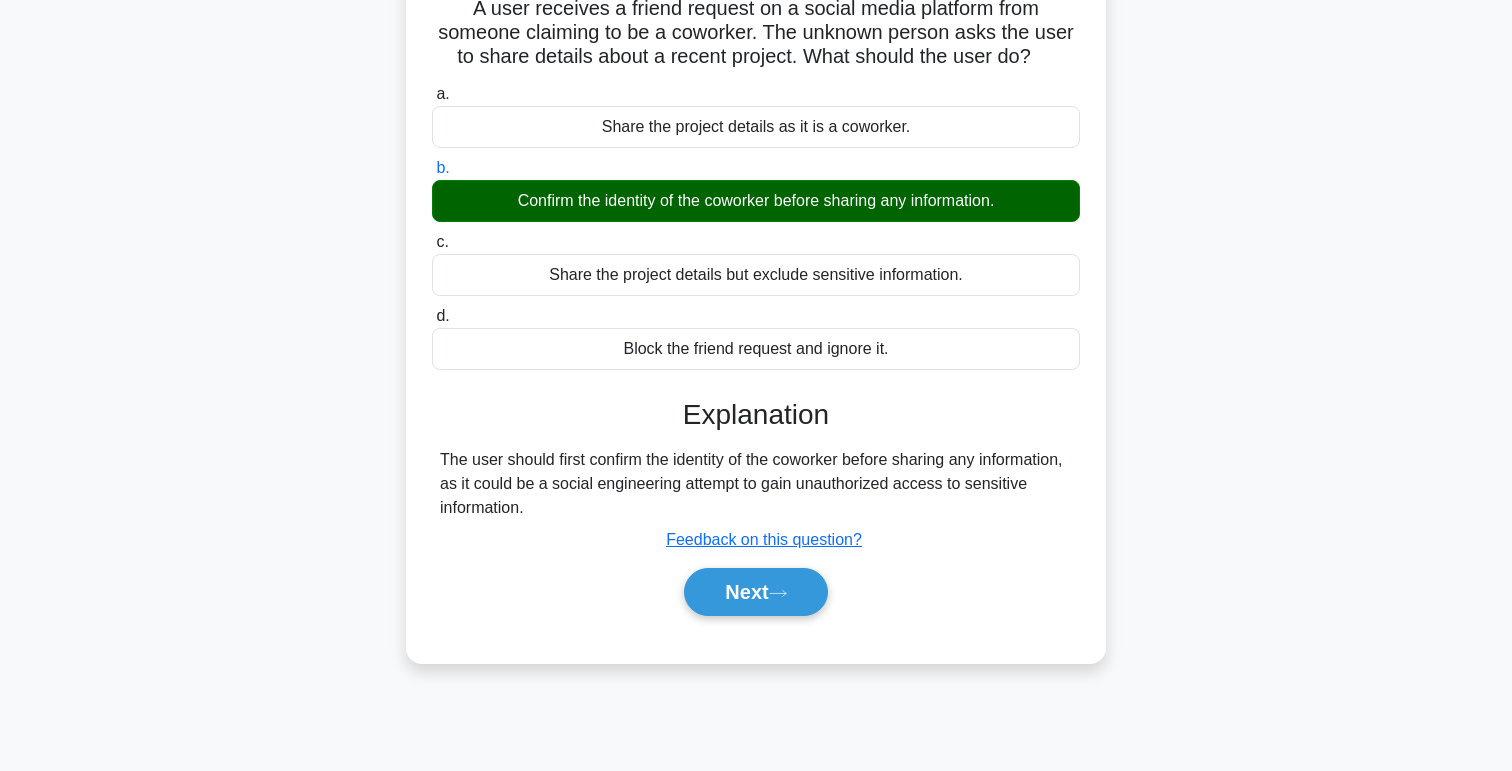 scroll, scrollTop: 180, scrollLeft: 0, axis: vertical 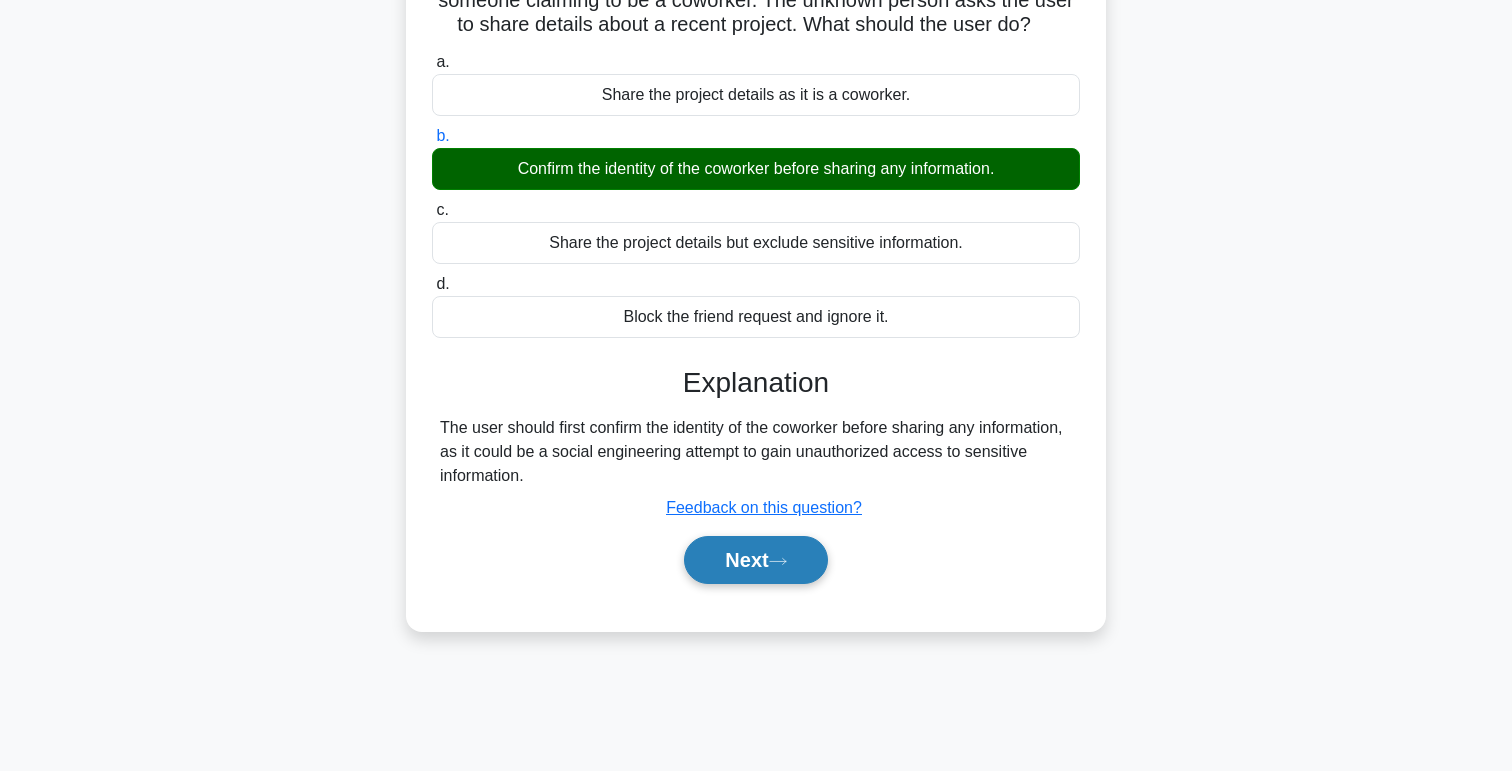 click on "Next" at bounding box center [755, 560] 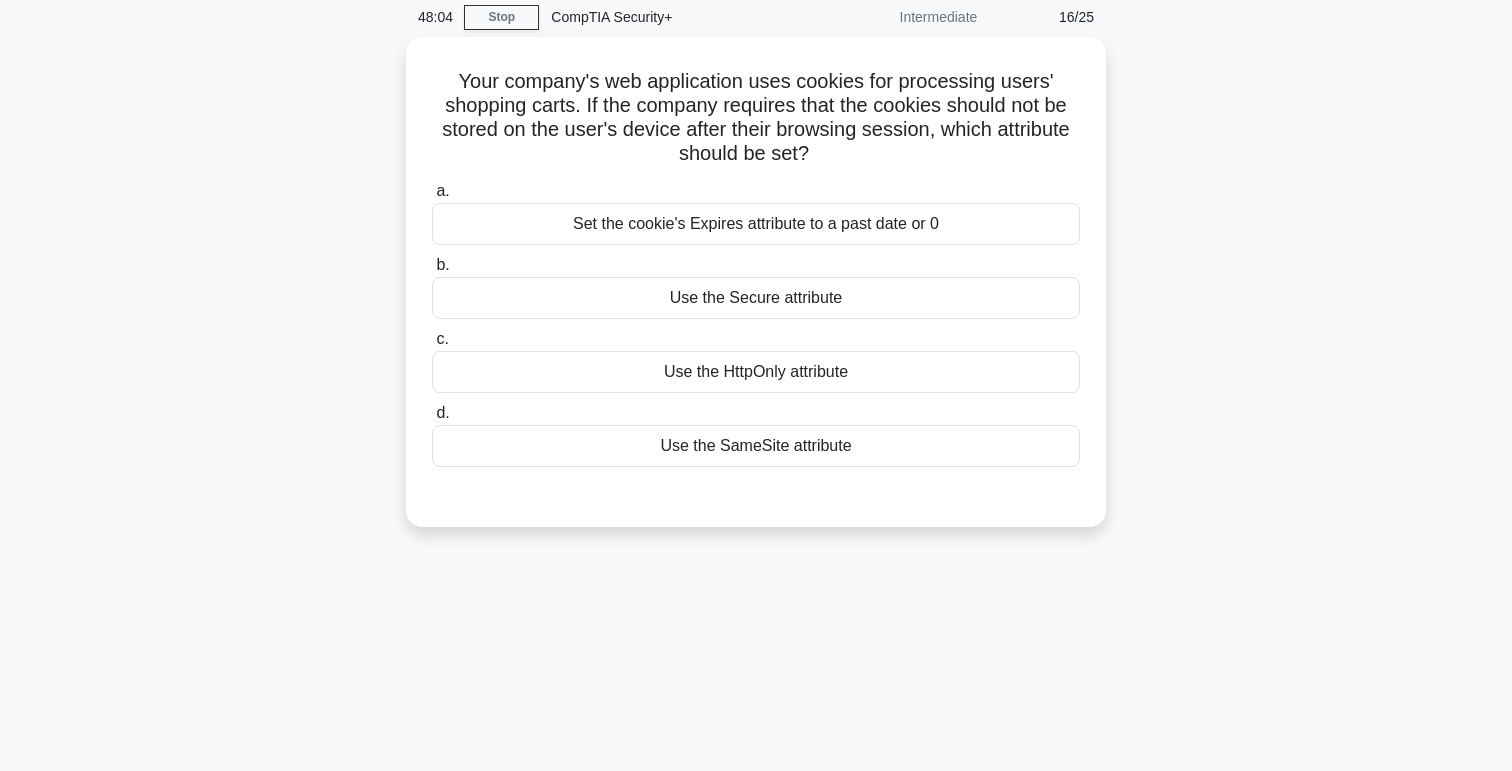 scroll, scrollTop: 61, scrollLeft: 0, axis: vertical 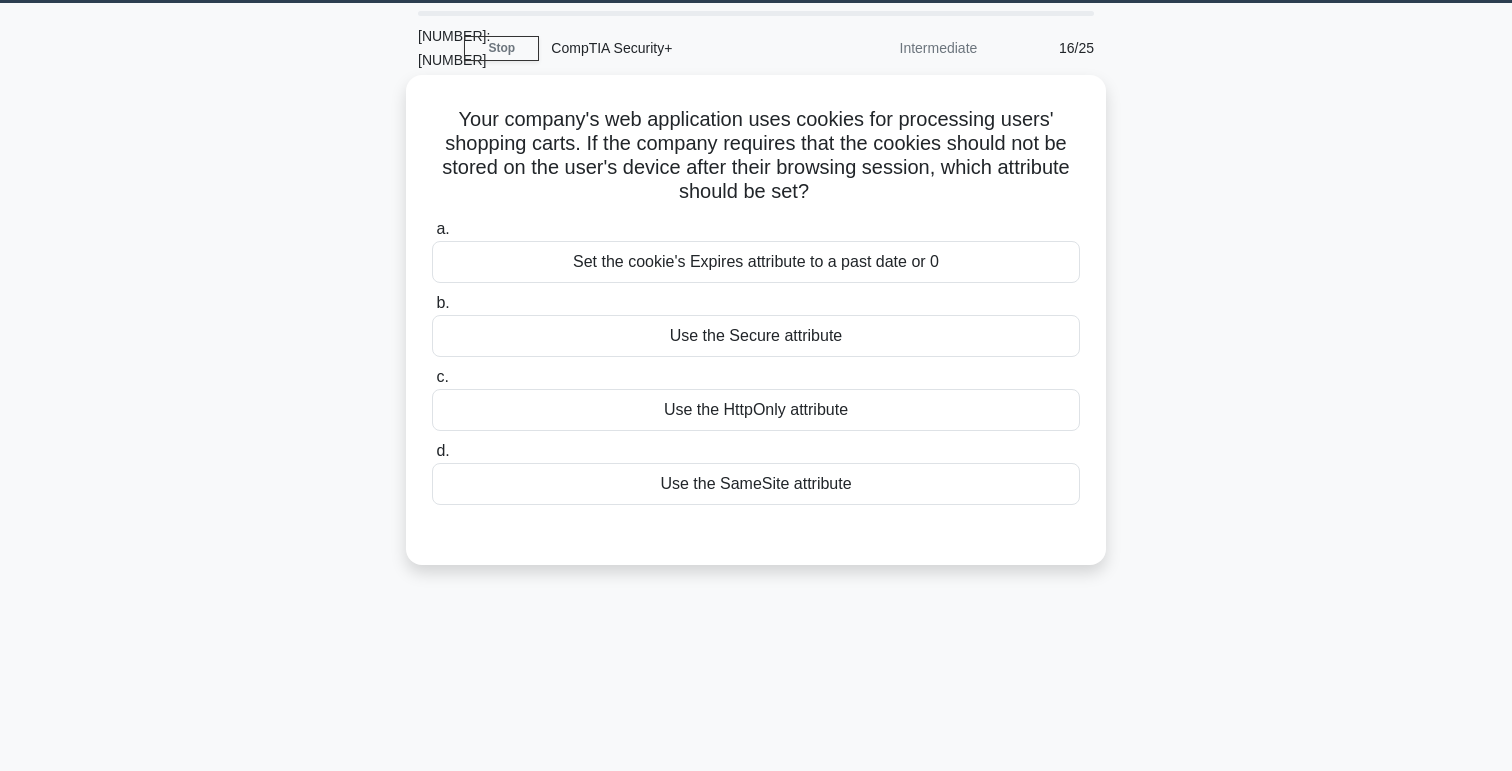 click on "Use the Secure attribute" at bounding box center [756, 336] 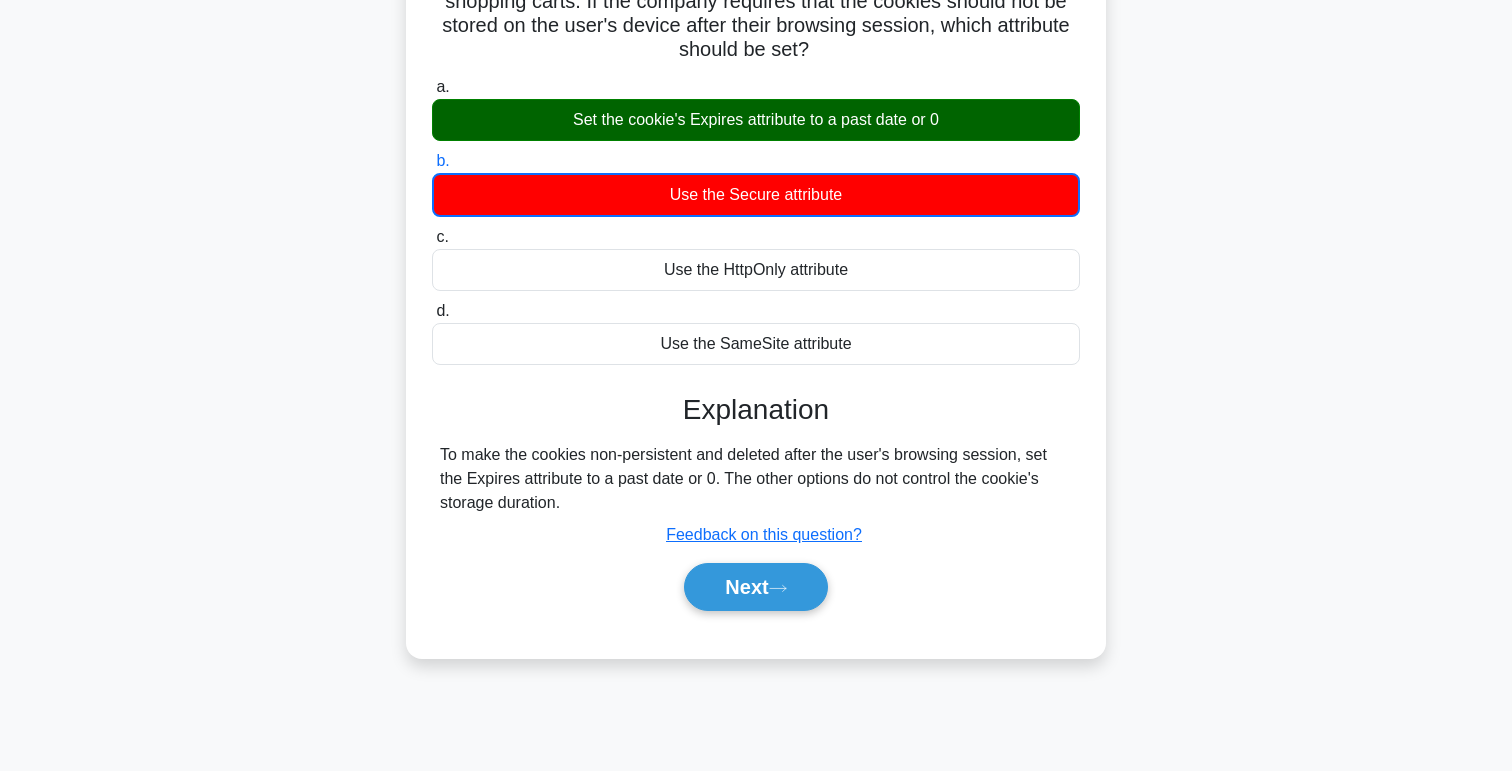 scroll, scrollTop: 211, scrollLeft: 0, axis: vertical 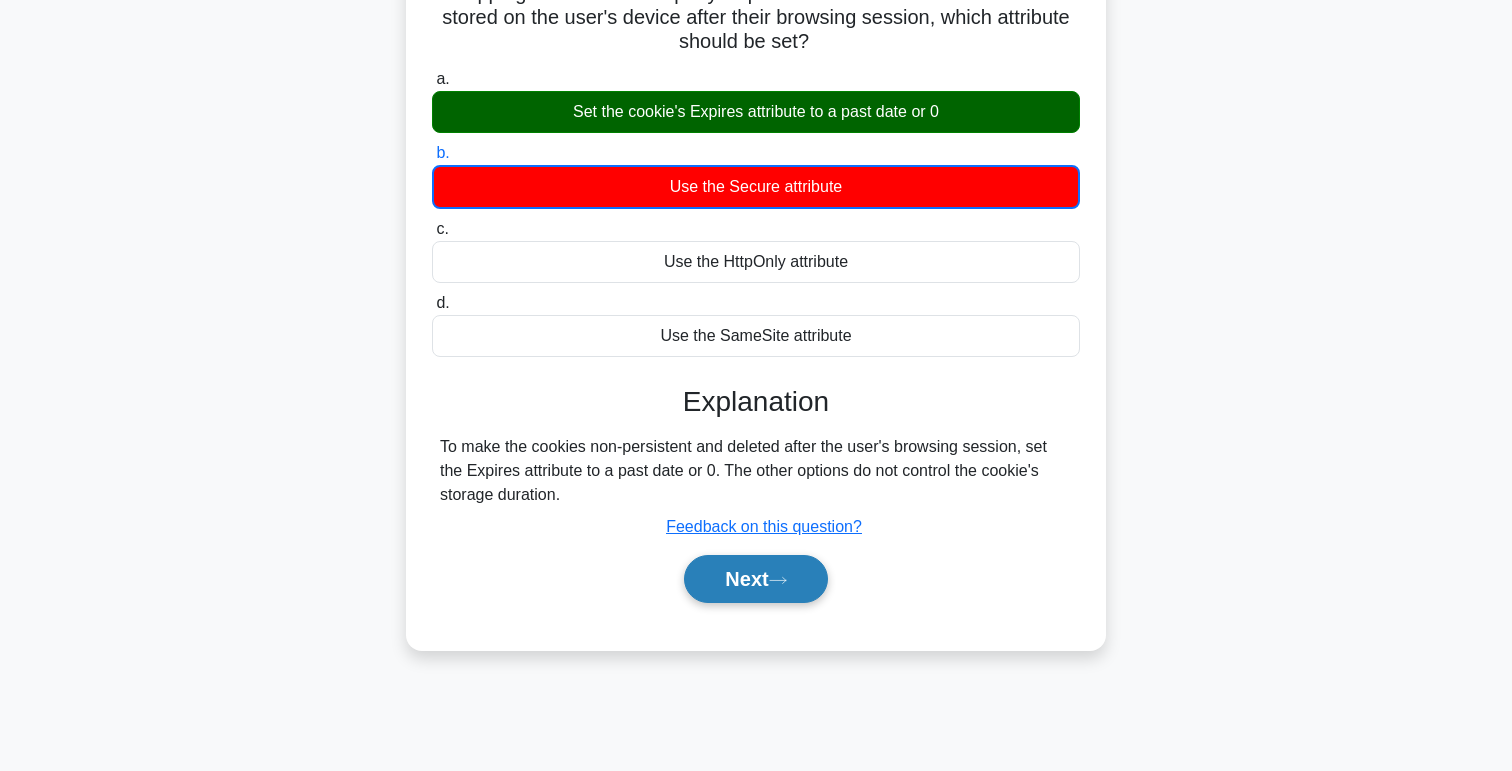 click on "Next" at bounding box center (755, 579) 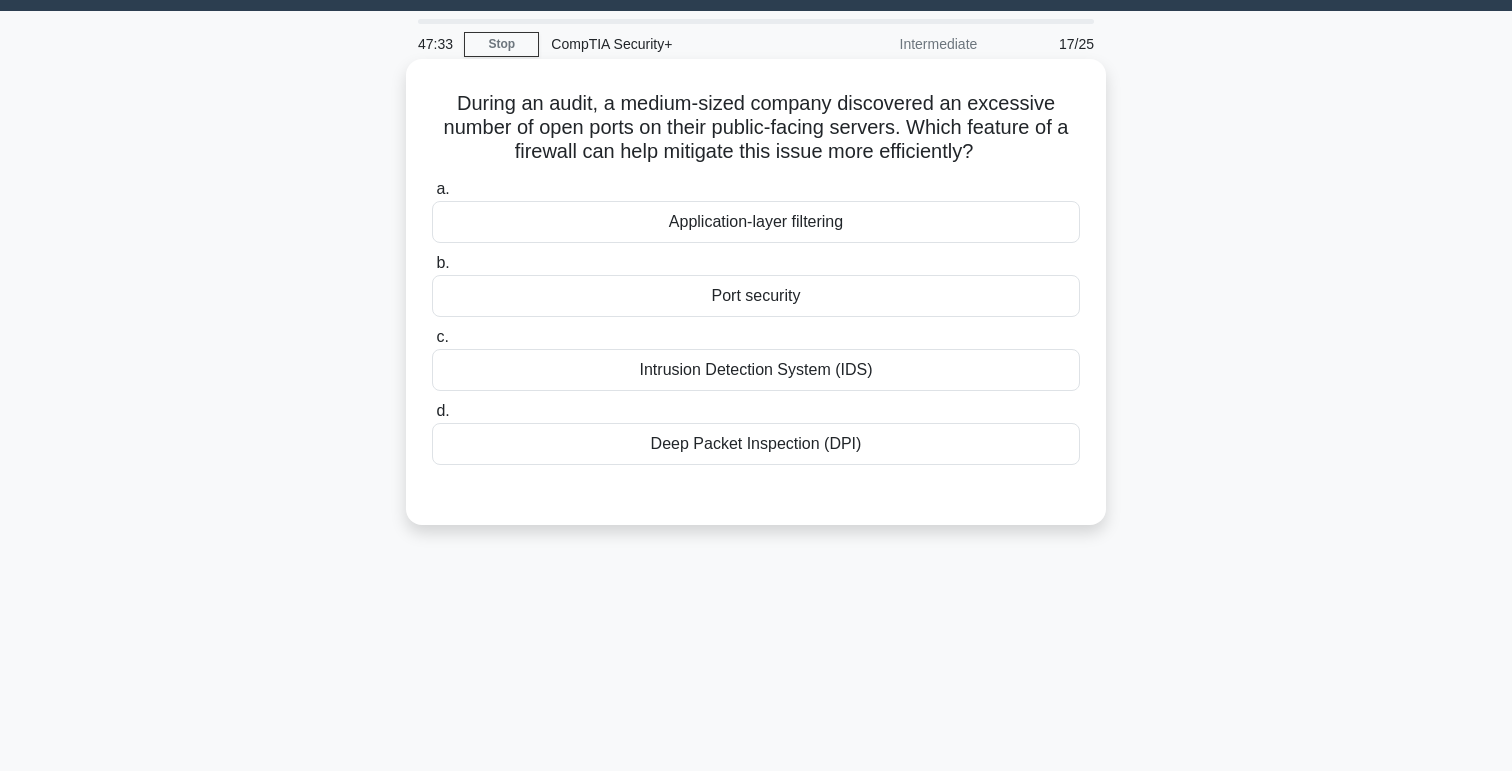scroll, scrollTop: 20, scrollLeft: 0, axis: vertical 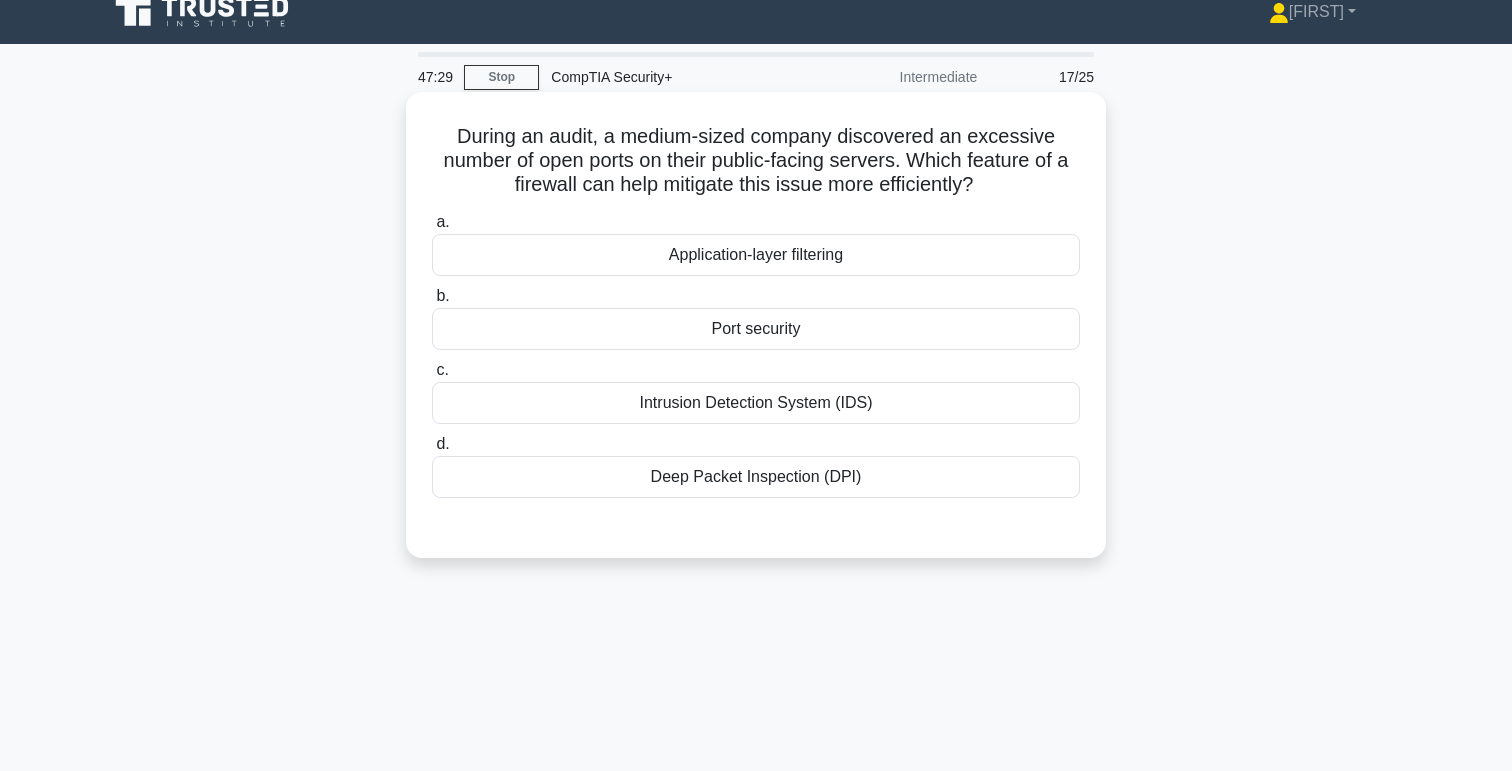 click on "Port security" at bounding box center (756, 329) 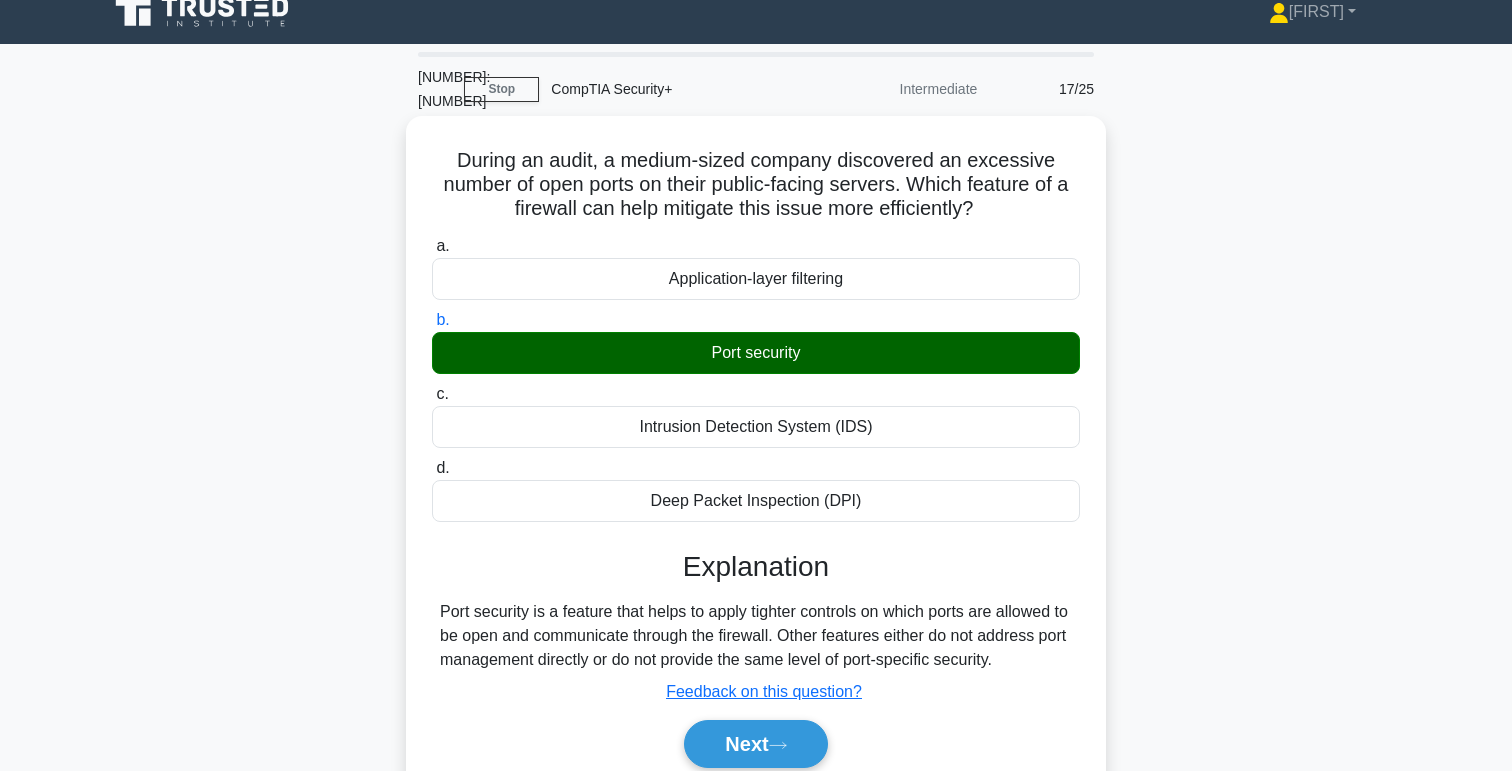 scroll, scrollTop: 102, scrollLeft: 0, axis: vertical 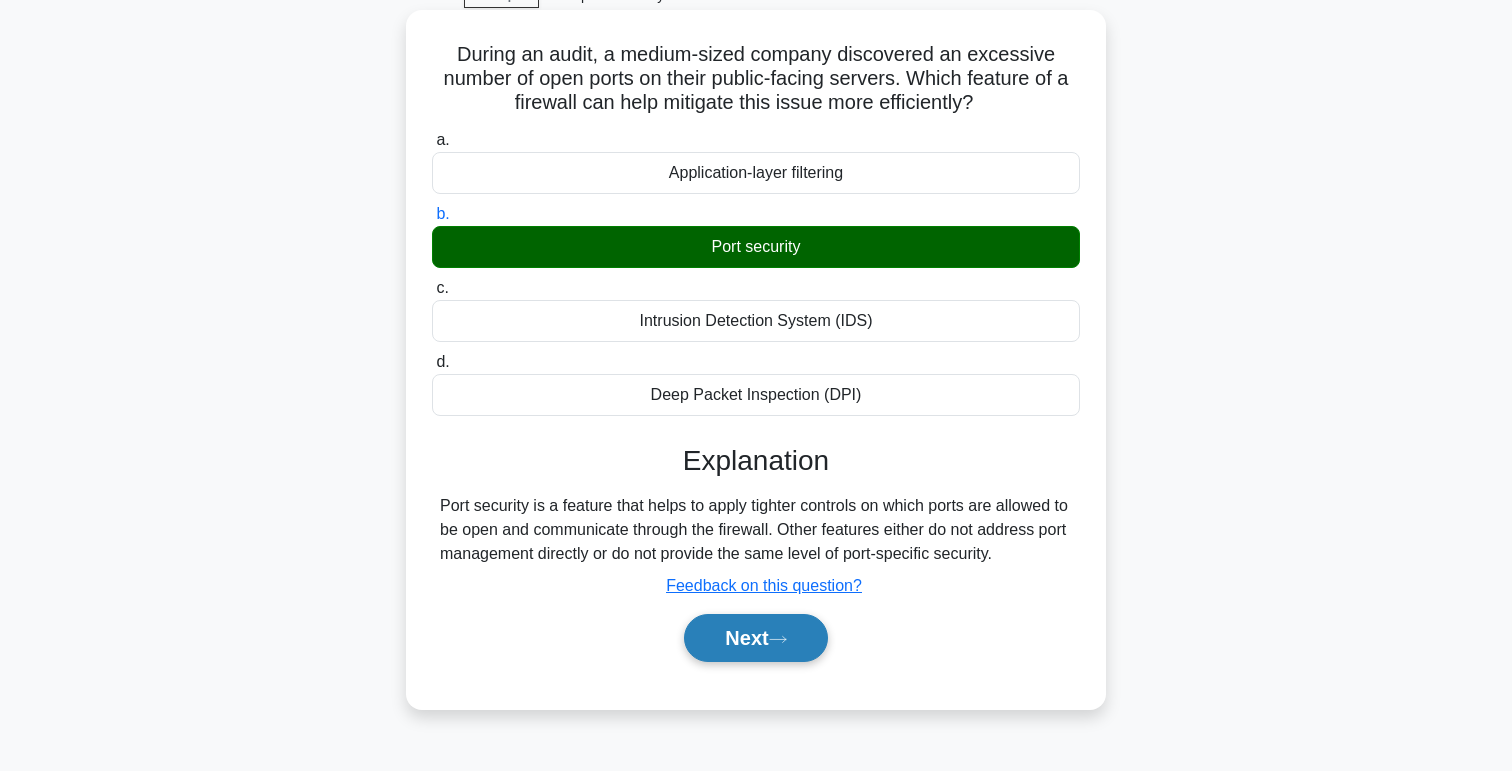 click on "Next" at bounding box center [755, 638] 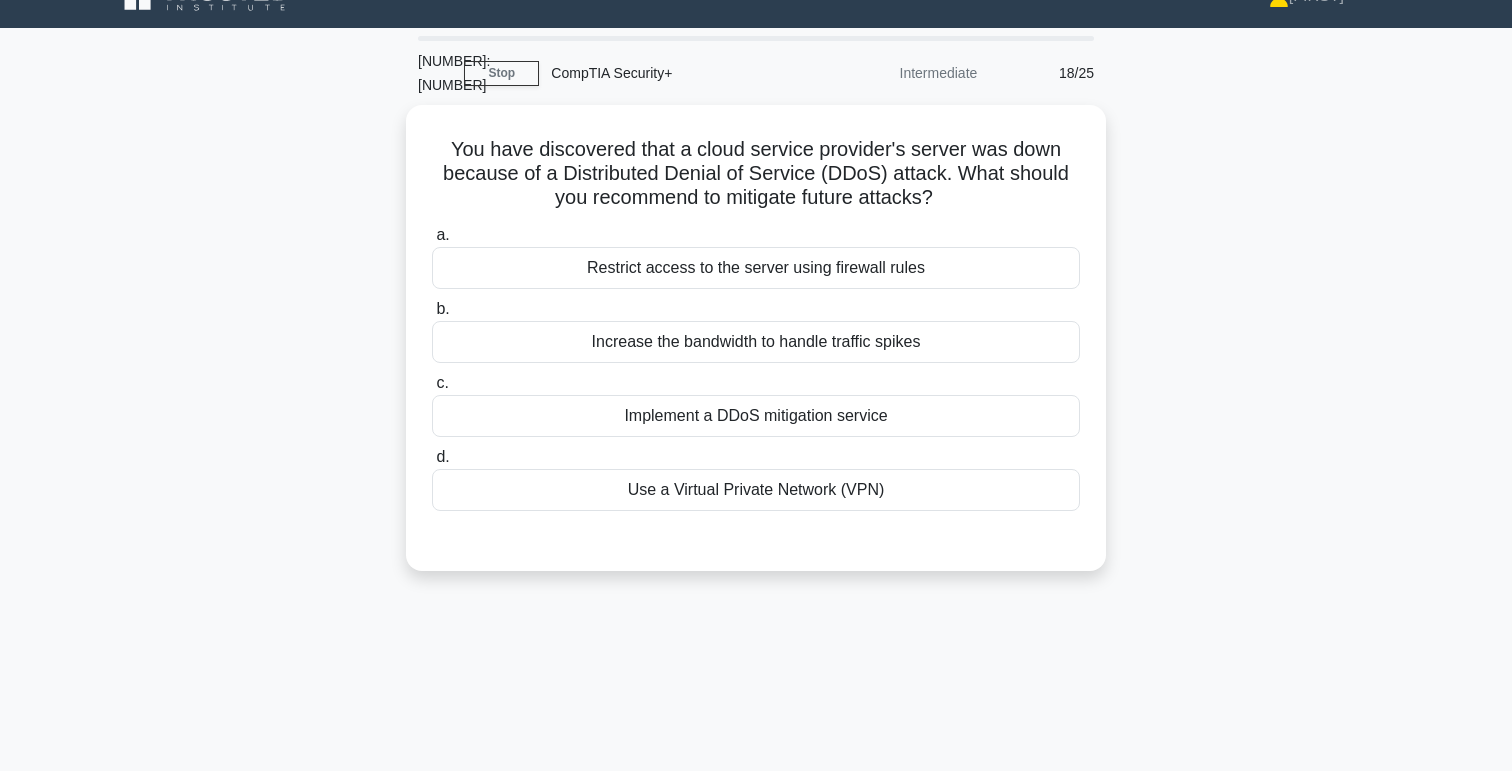 scroll, scrollTop: 33, scrollLeft: 0, axis: vertical 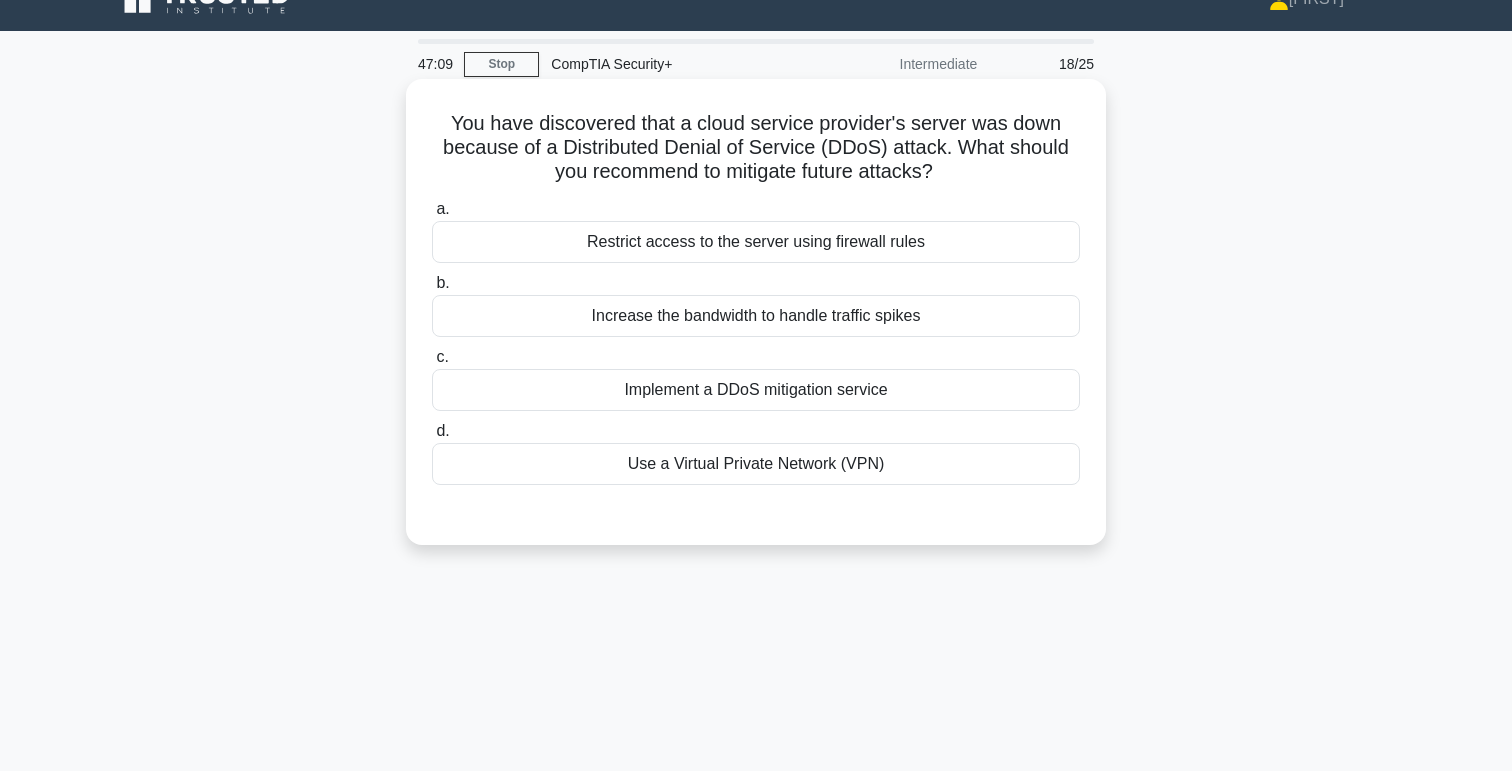 click on "Restrict access to the server using firewall rules" at bounding box center [756, 242] 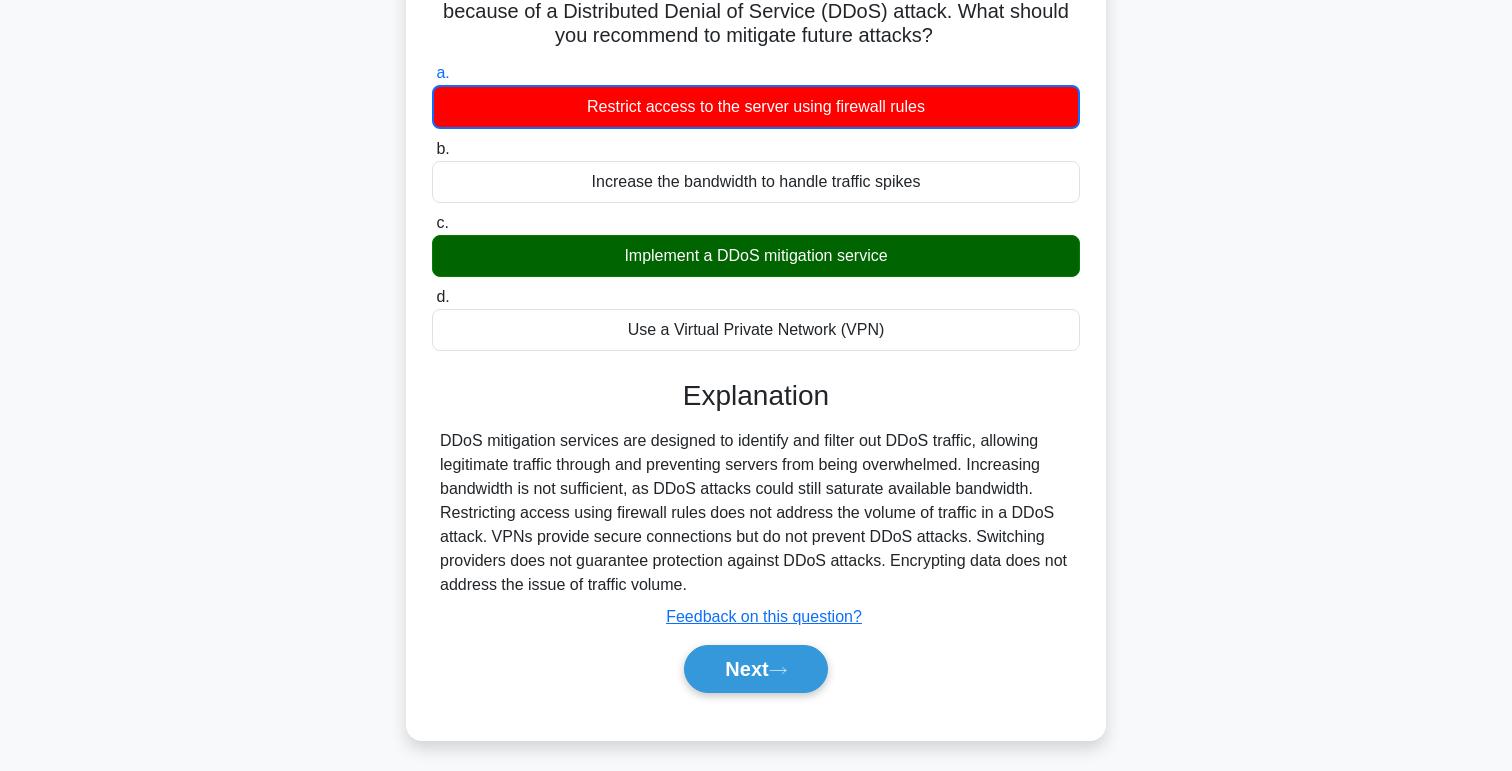 scroll, scrollTop: 194, scrollLeft: 0, axis: vertical 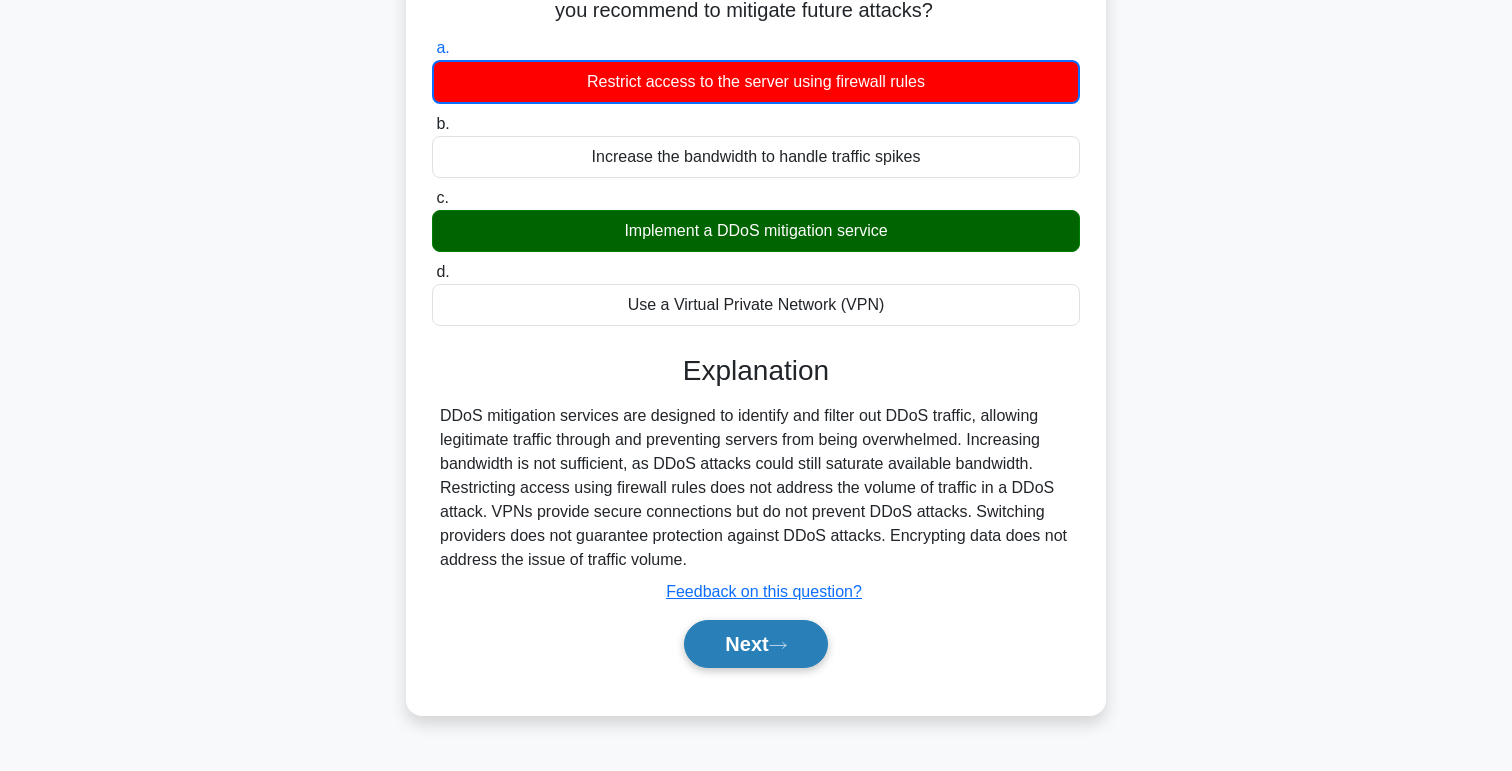 click on "Next" at bounding box center (755, 644) 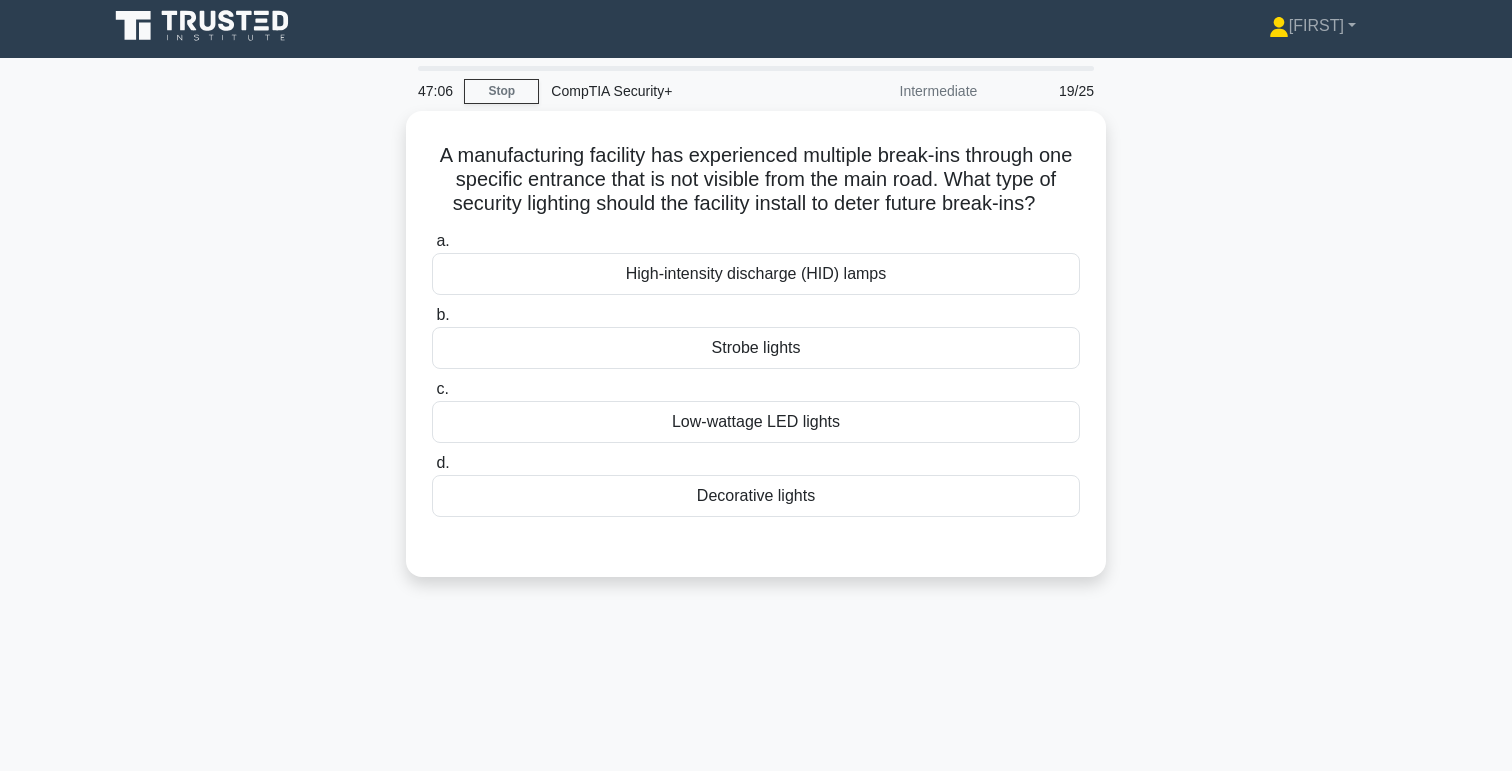 scroll, scrollTop: 5, scrollLeft: 0, axis: vertical 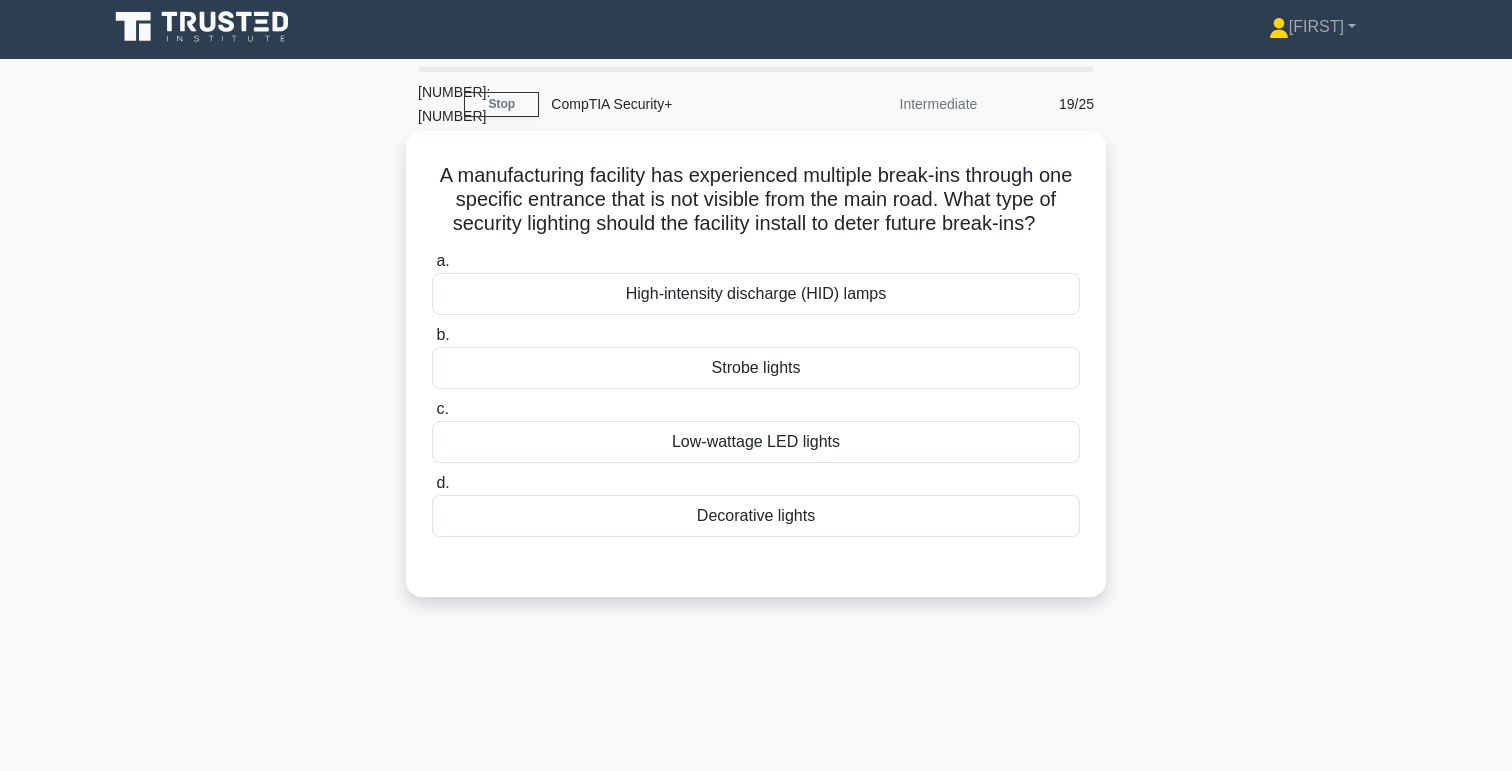 click on "High-intensity discharge (HID) lamps" at bounding box center [756, 294] 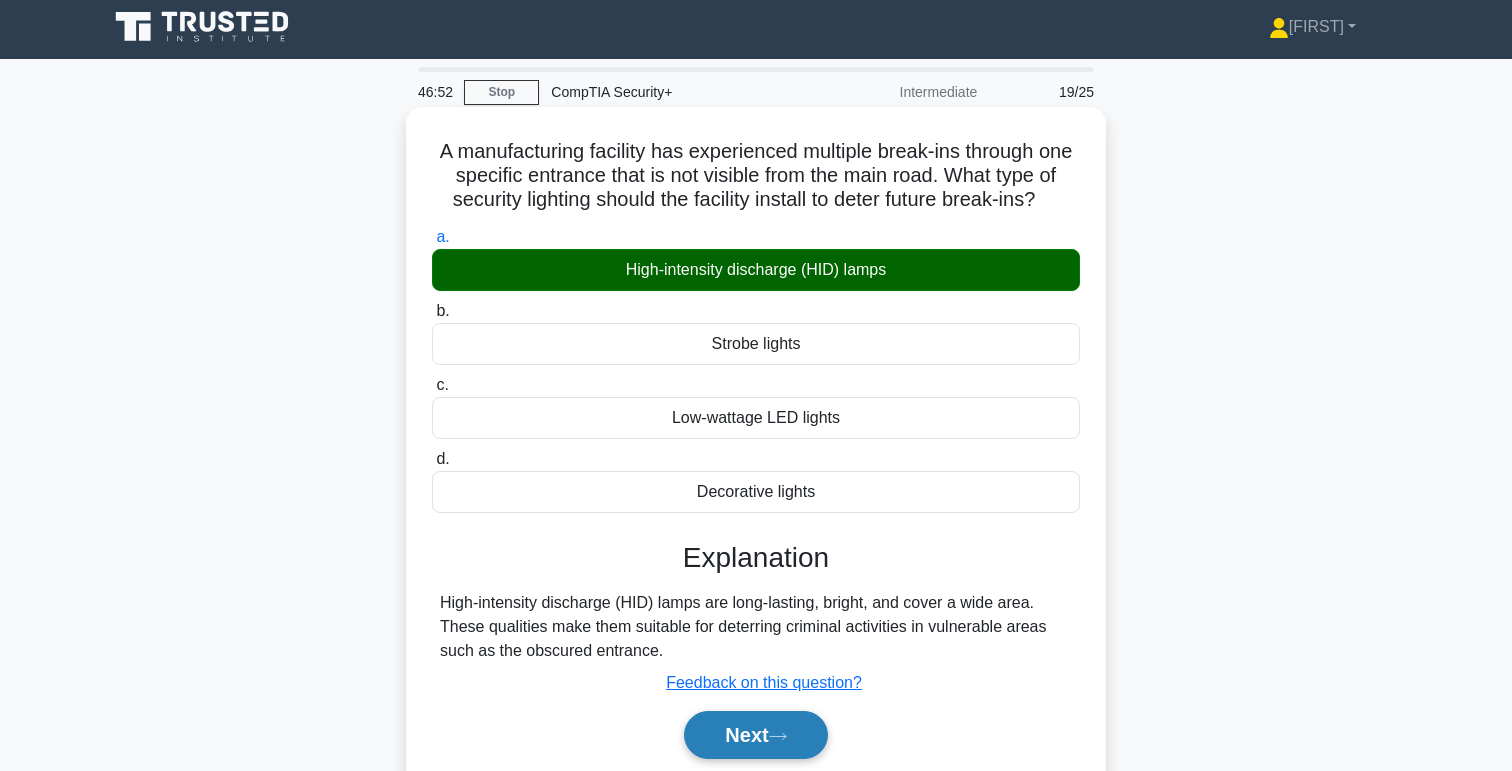 click on "Next" at bounding box center (755, 735) 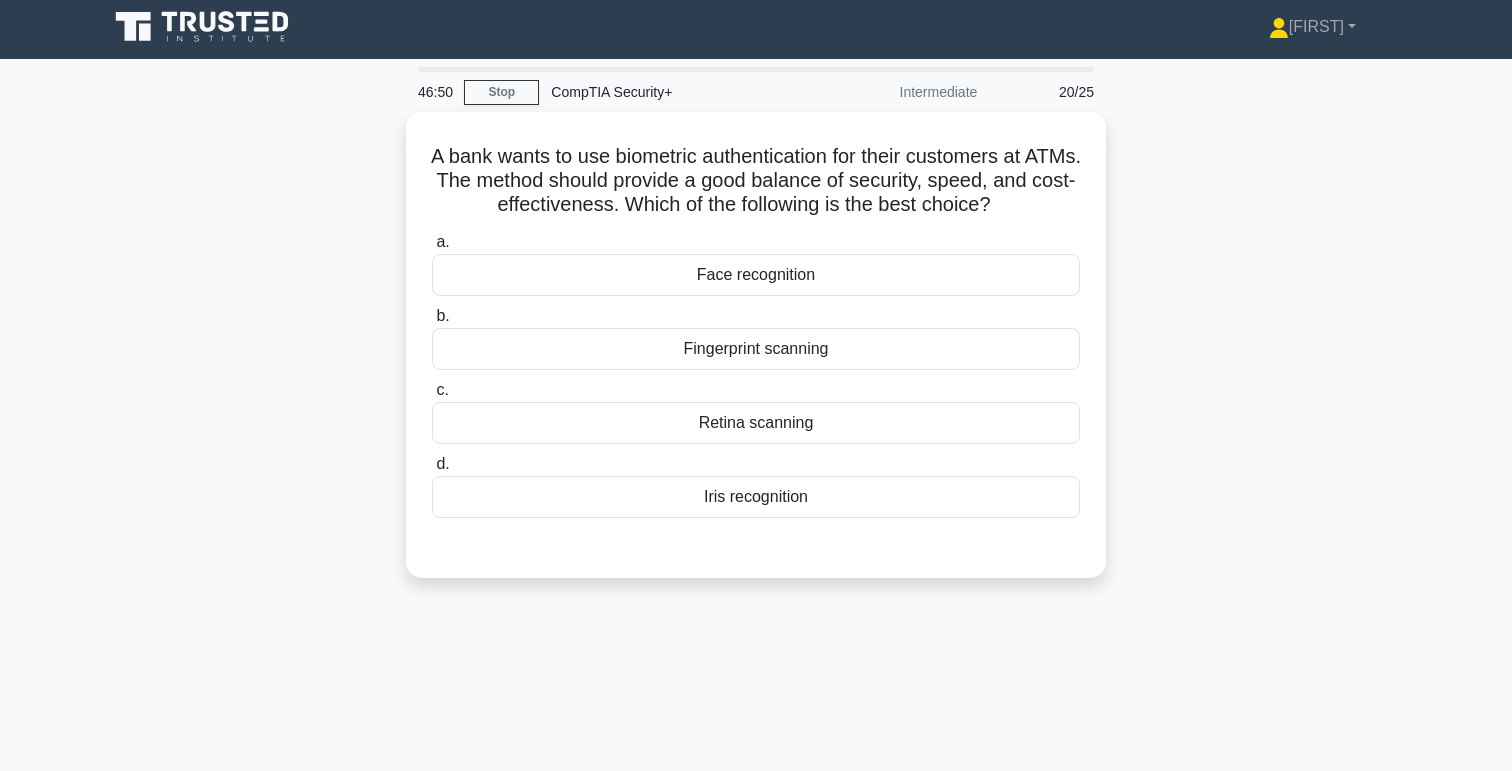 scroll, scrollTop: 0, scrollLeft: 0, axis: both 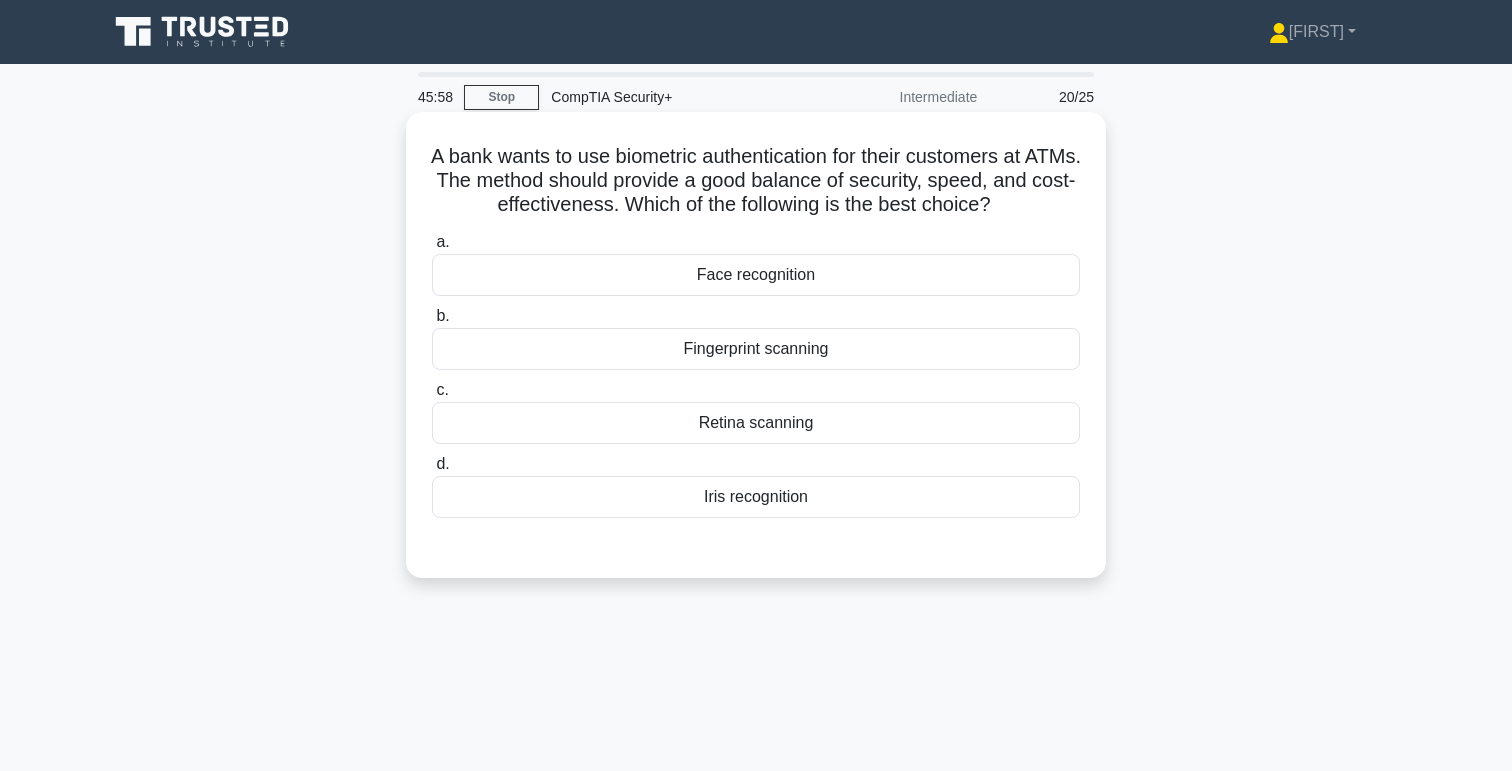 click on "[BIOMETRIC] scanning" at bounding box center [756, 423] 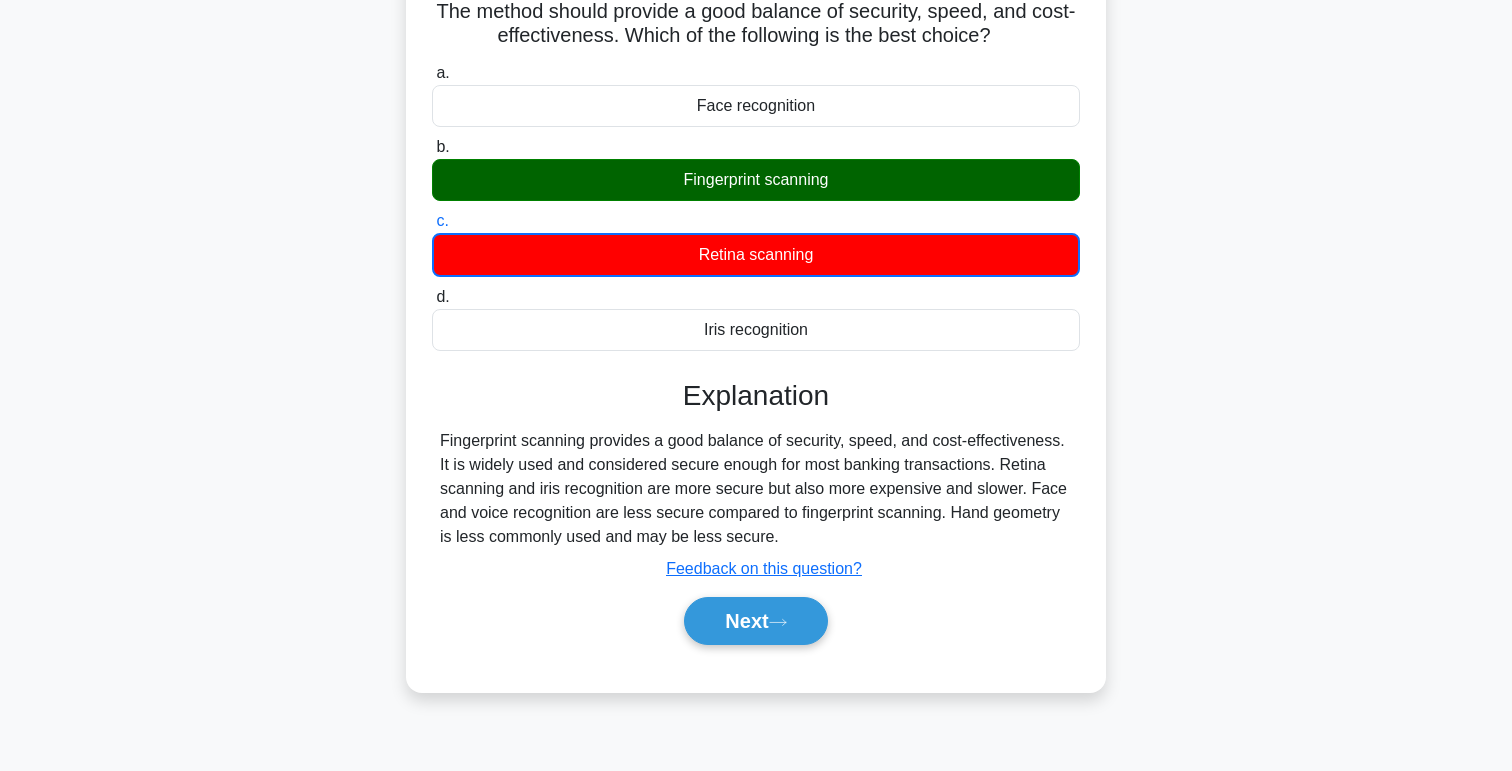 scroll, scrollTop: 174, scrollLeft: 0, axis: vertical 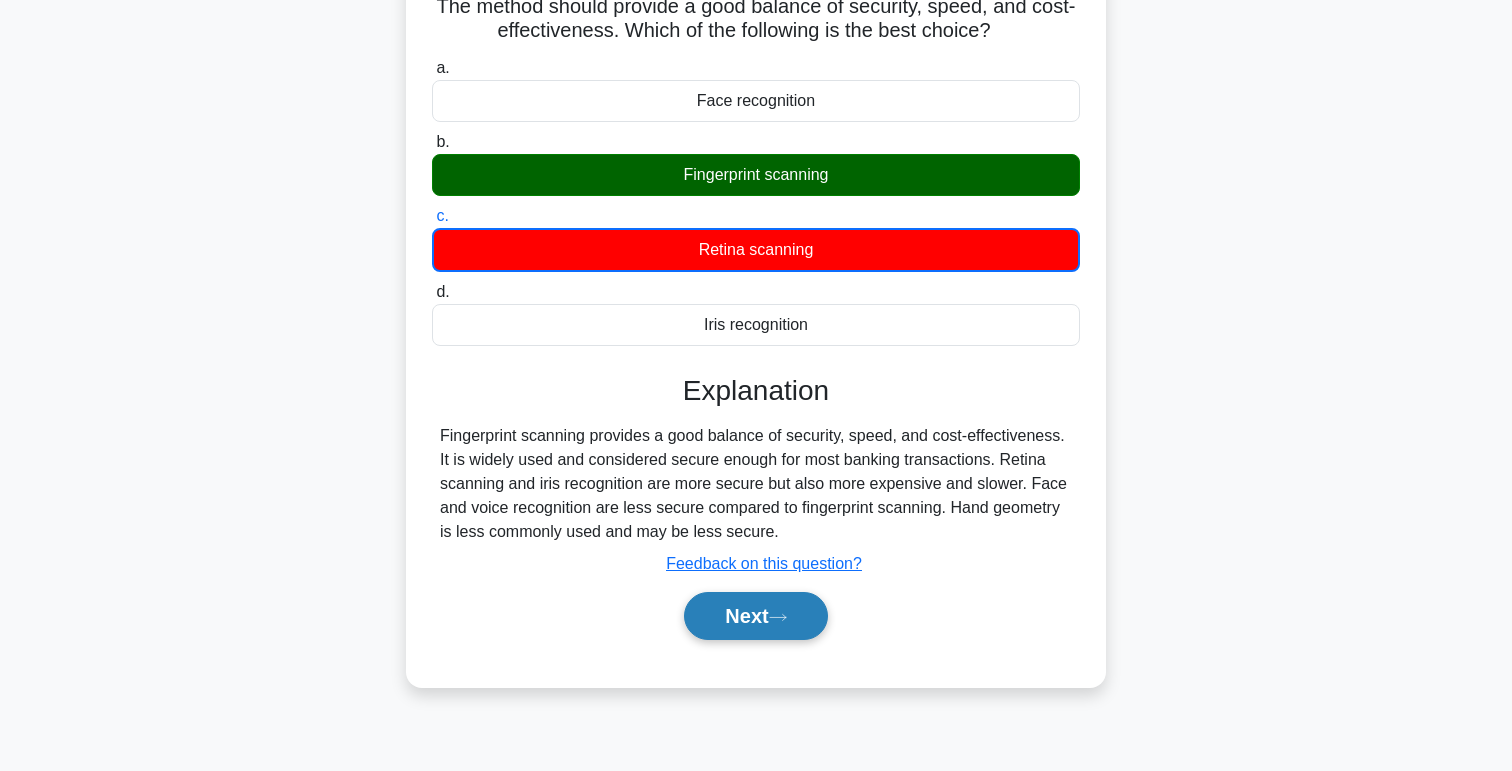 click on "Next" at bounding box center (755, 616) 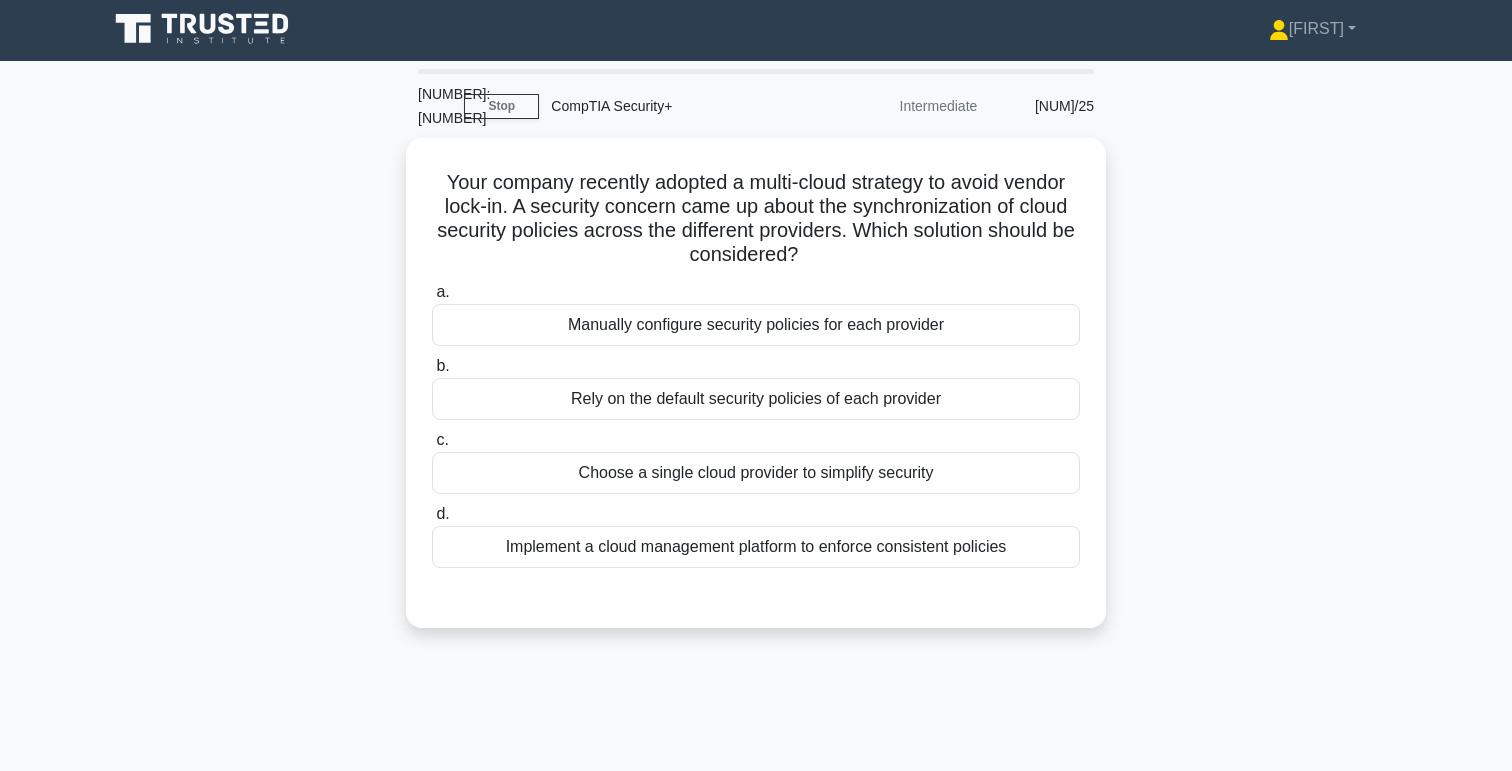 scroll, scrollTop: 0, scrollLeft: 0, axis: both 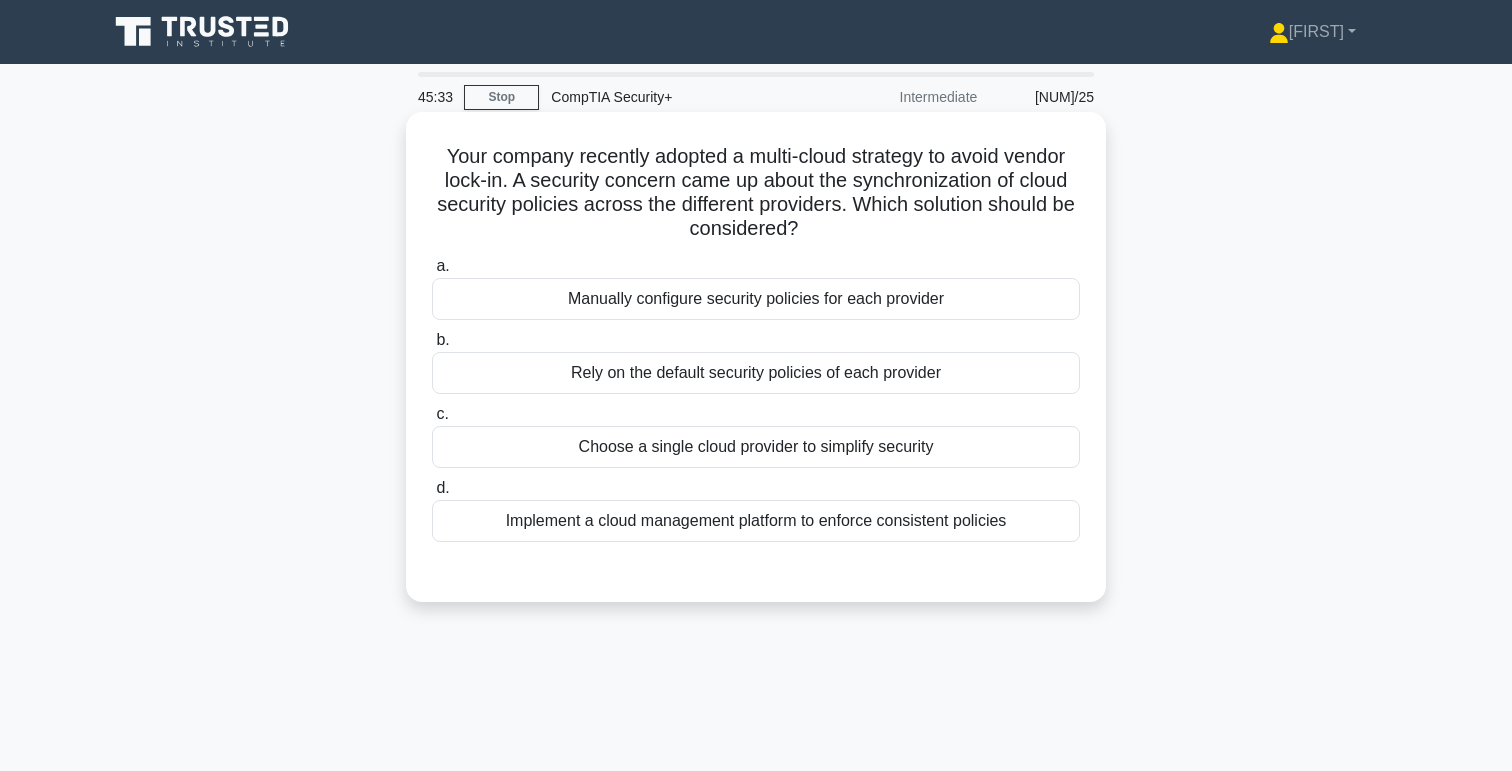 click on "Implement a cloud management platform to enforce consistent policies" at bounding box center (756, 521) 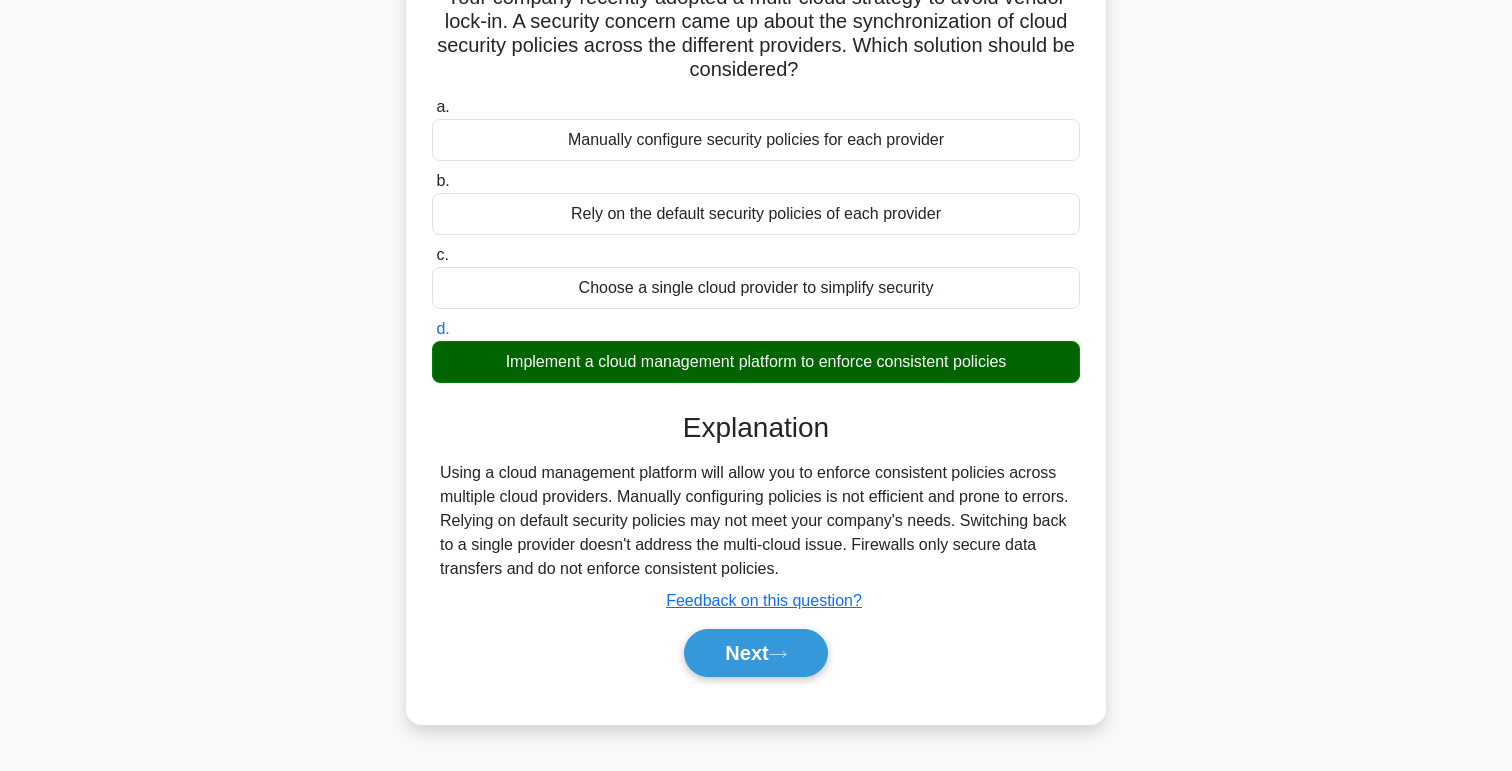 scroll, scrollTop: 160, scrollLeft: 0, axis: vertical 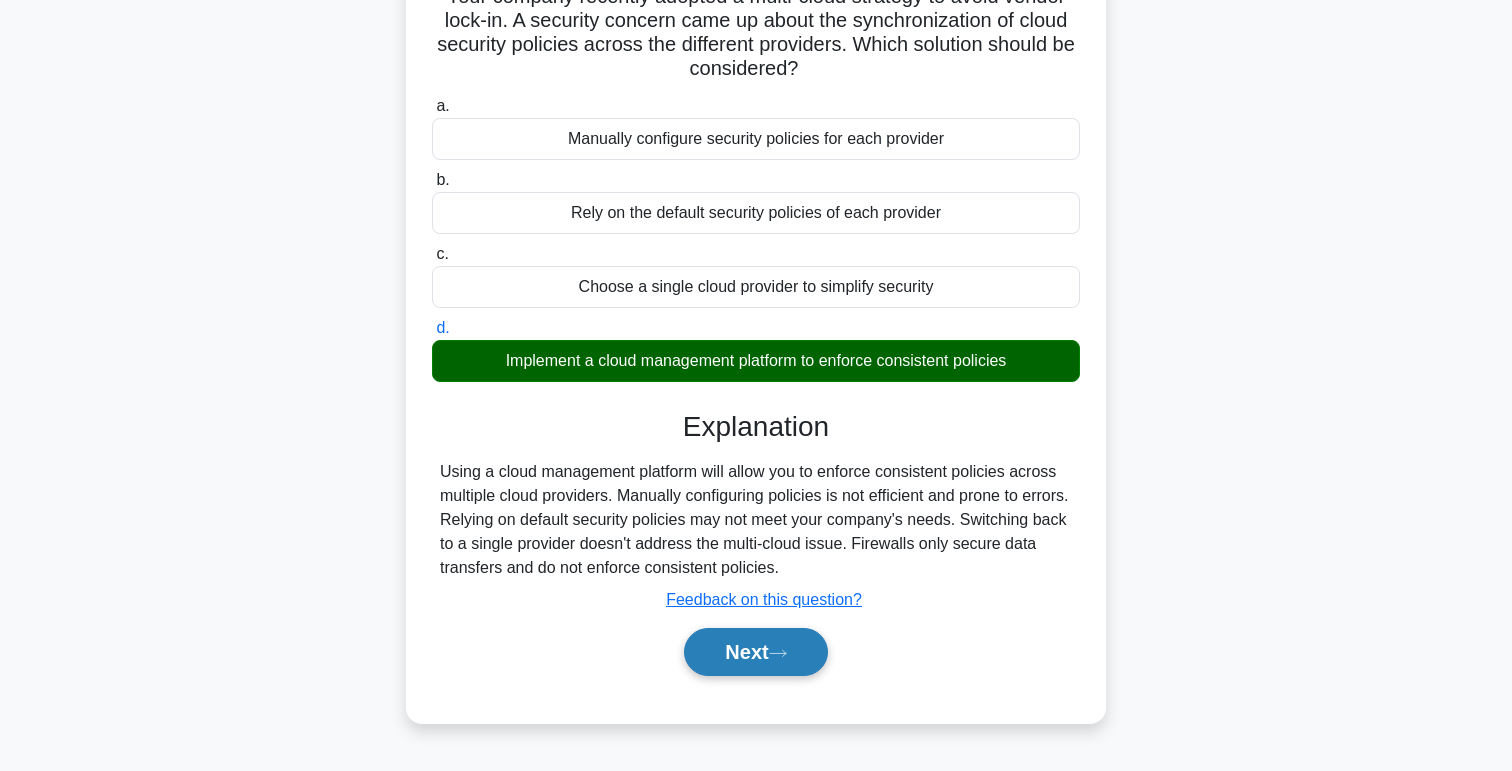 click on "Next" at bounding box center [755, 652] 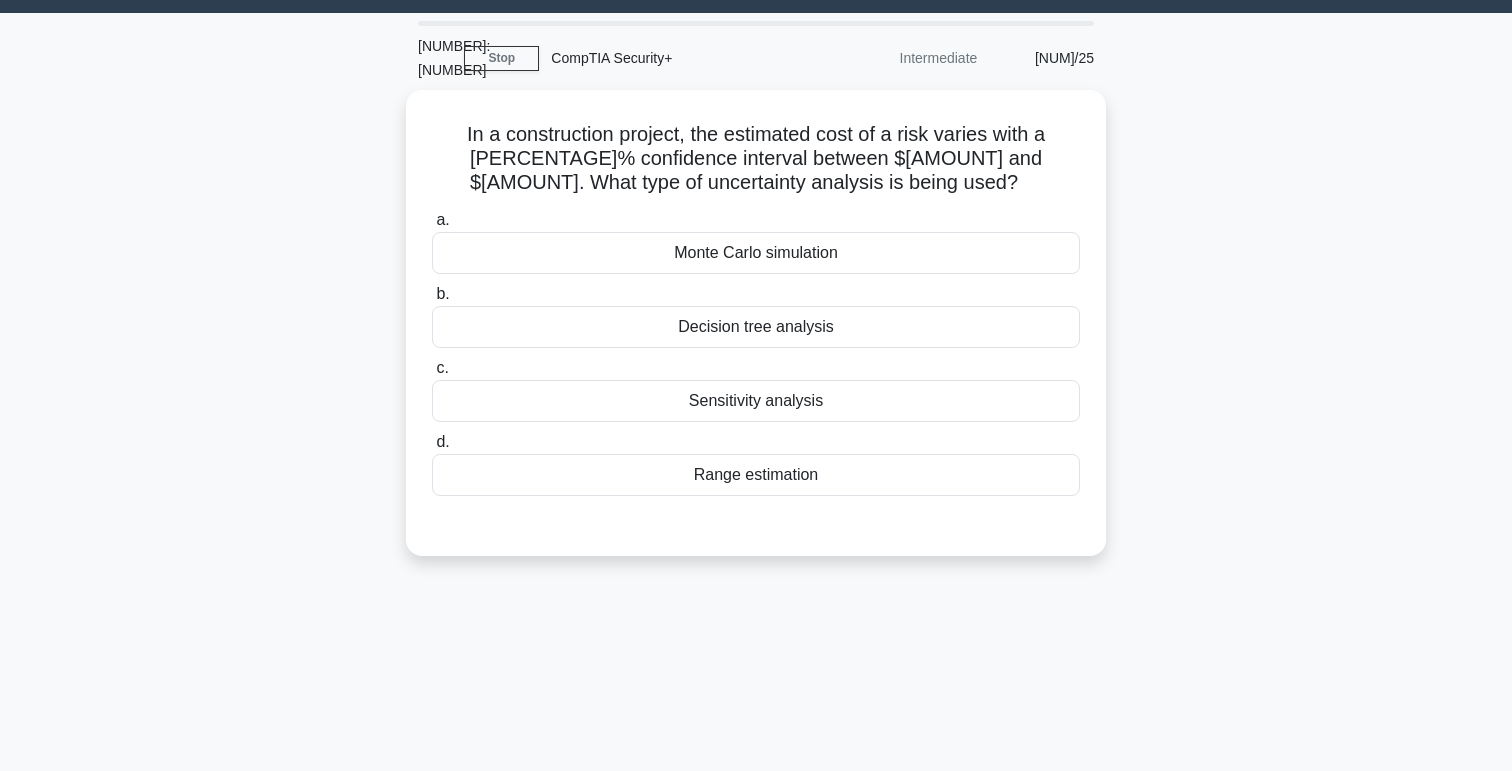 scroll, scrollTop: 45, scrollLeft: 0, axis: vertical 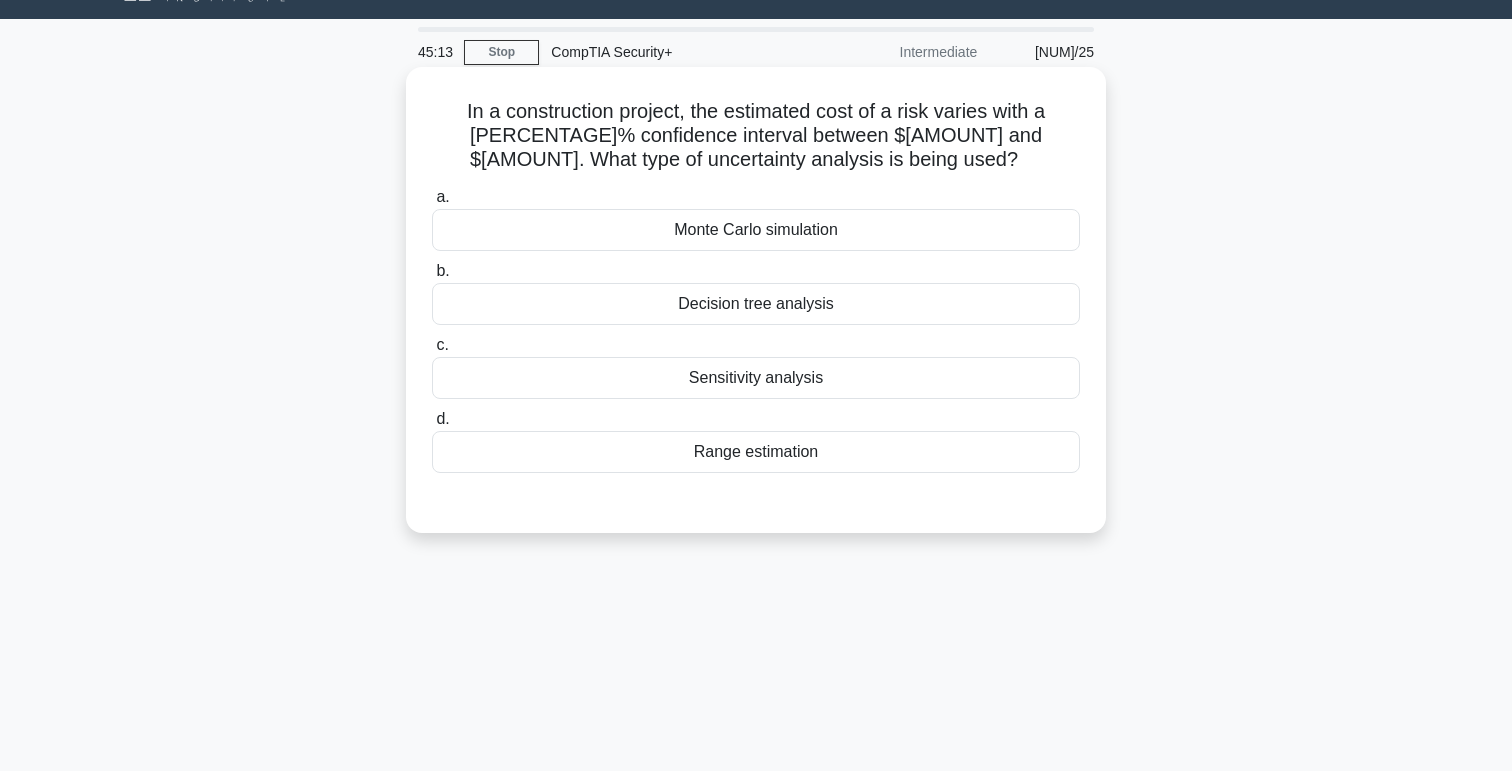 click on "Range estimation" at bounding box center (756, 452) 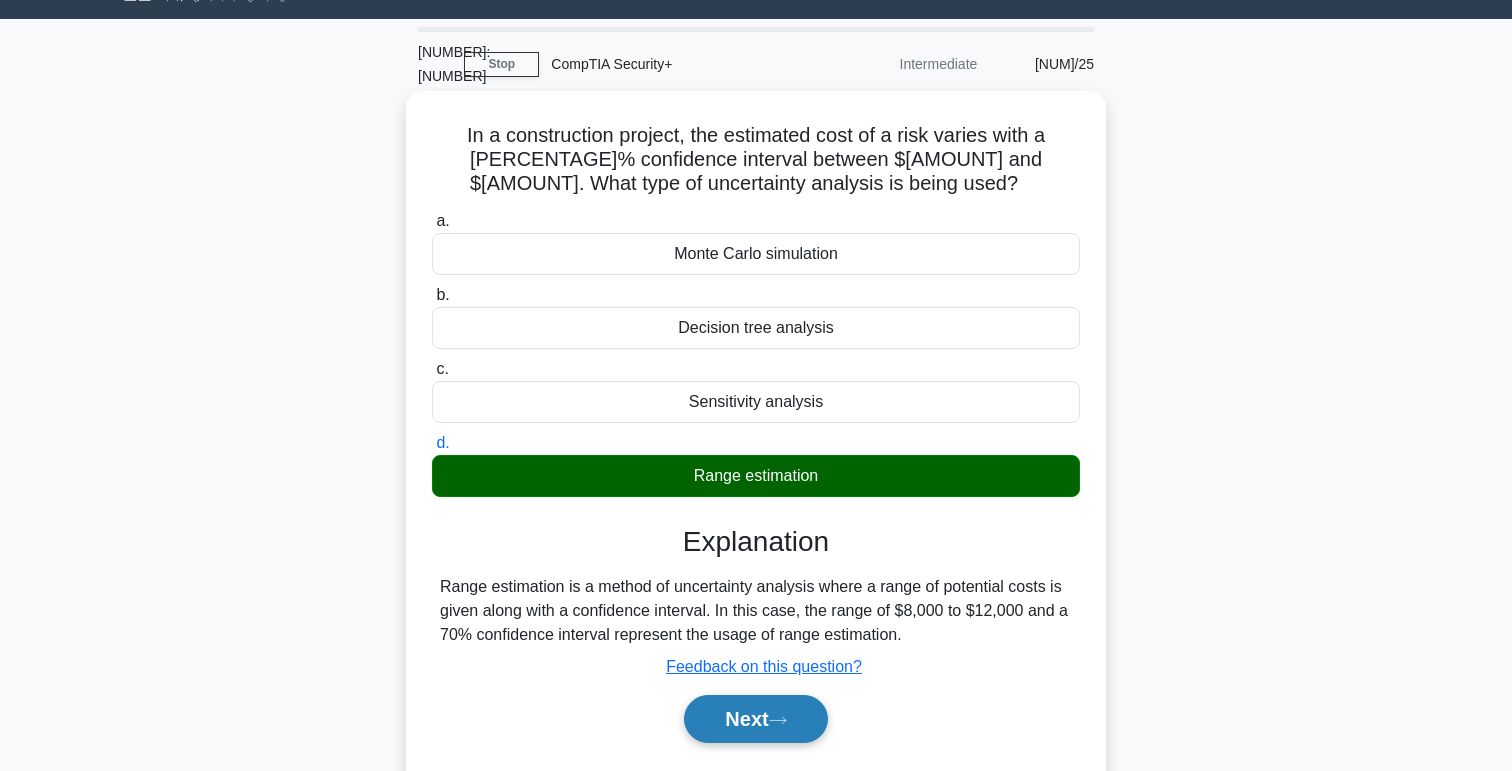 click on "Next" at bounding box center [755, 719] 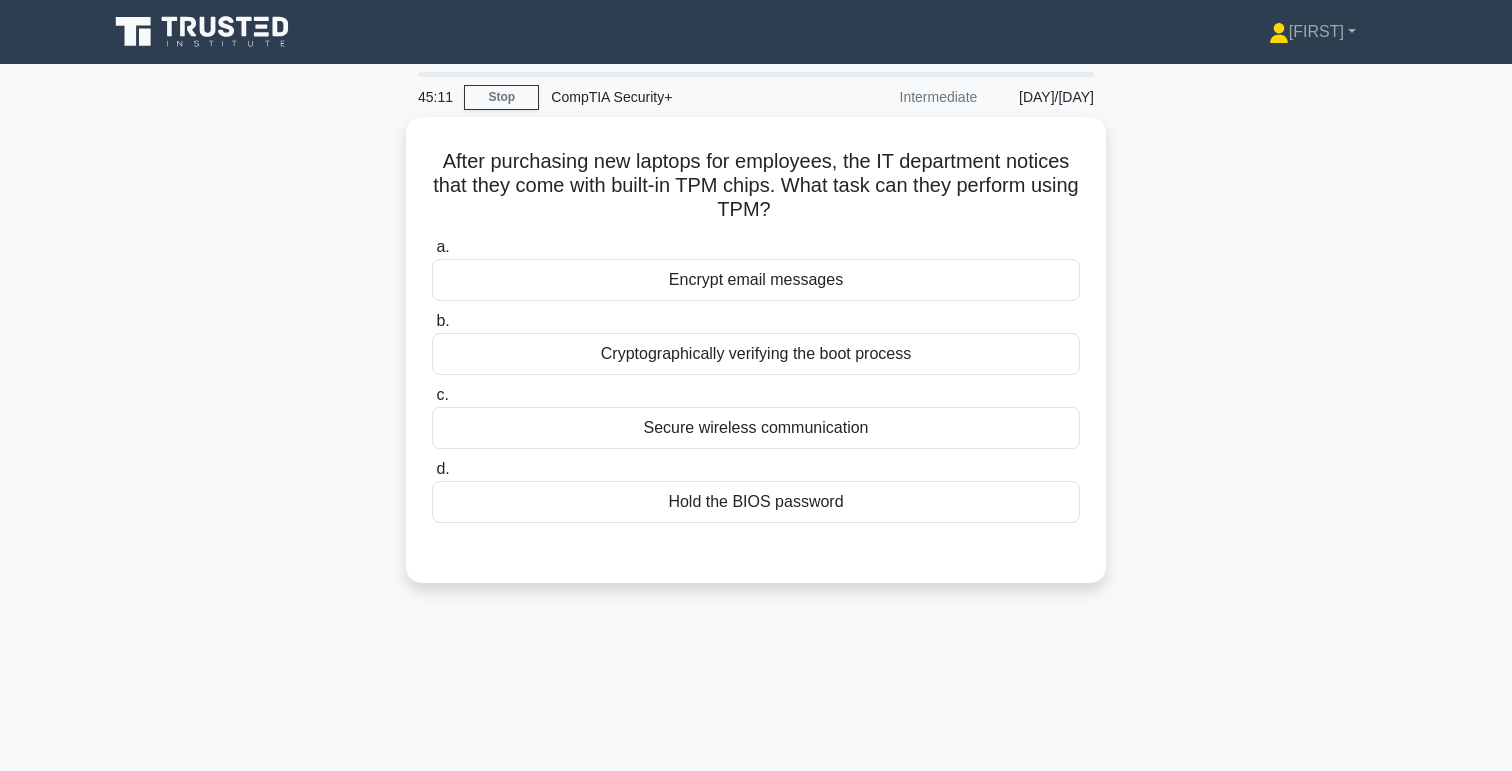 scroll, scrollTop: 0, scrollLeft: 0, axis: both 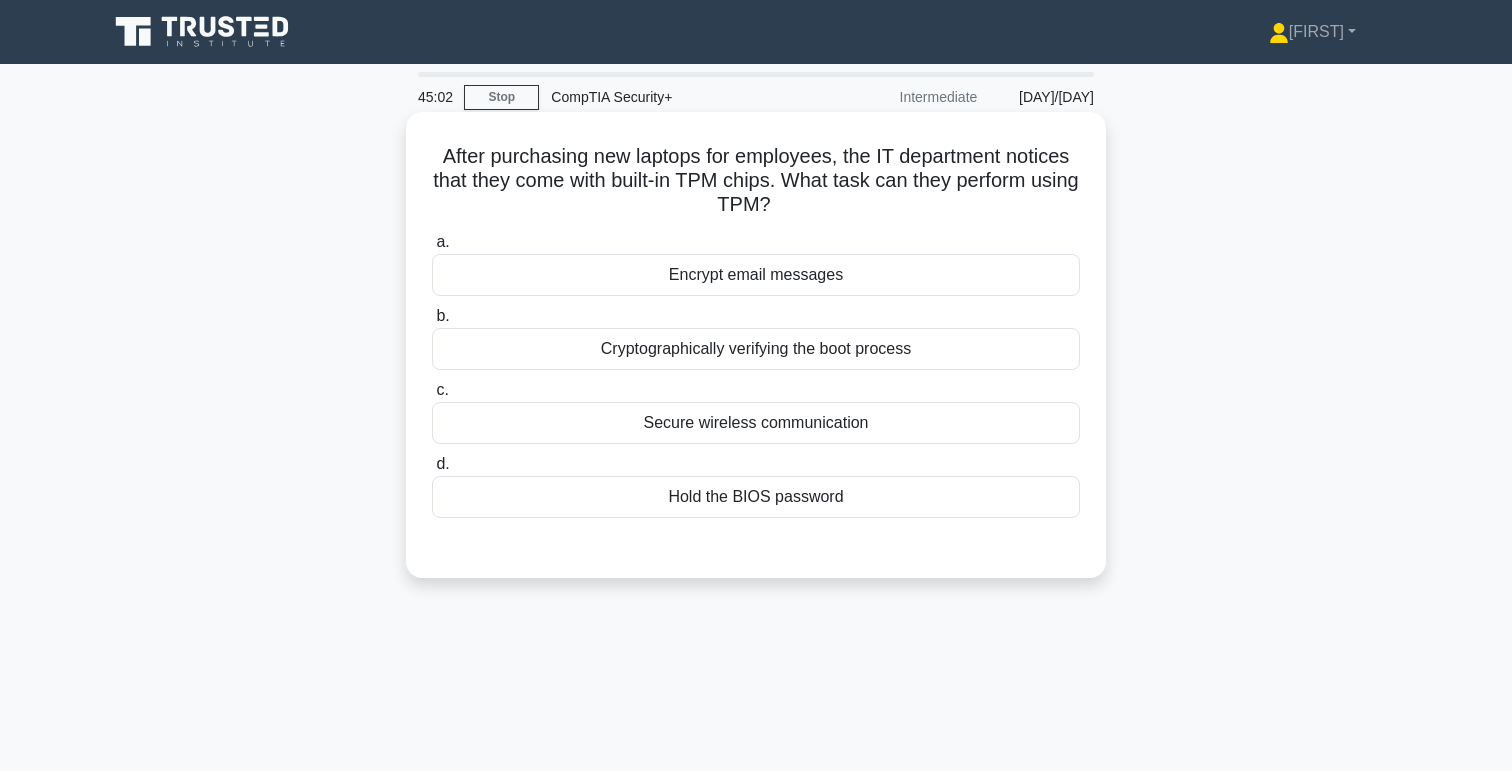click on "Cryptographically verifying the boot process" at bounding box center [756, 349] 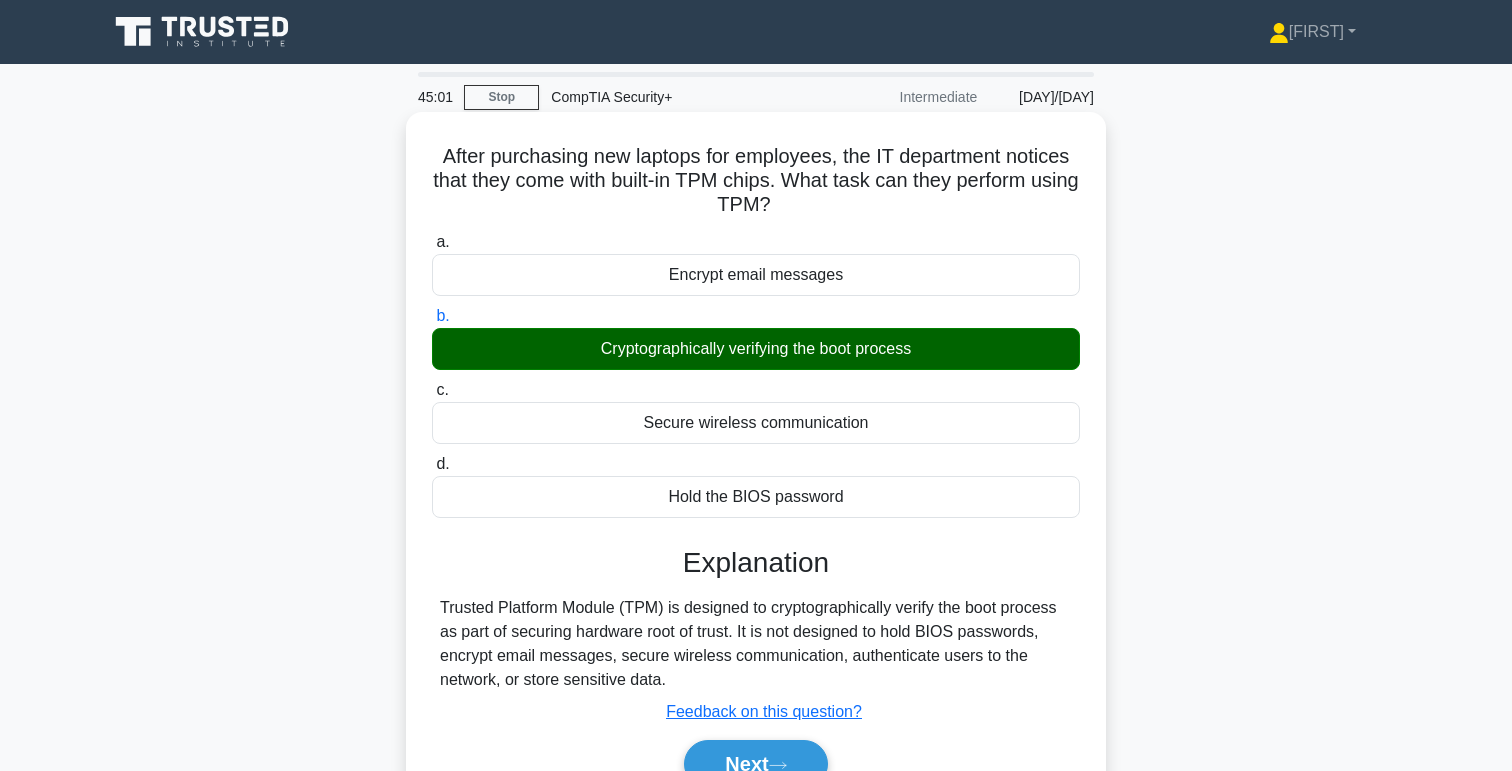 scroll, scrollTop: 125, scrollLeft: 0, axis: vertical 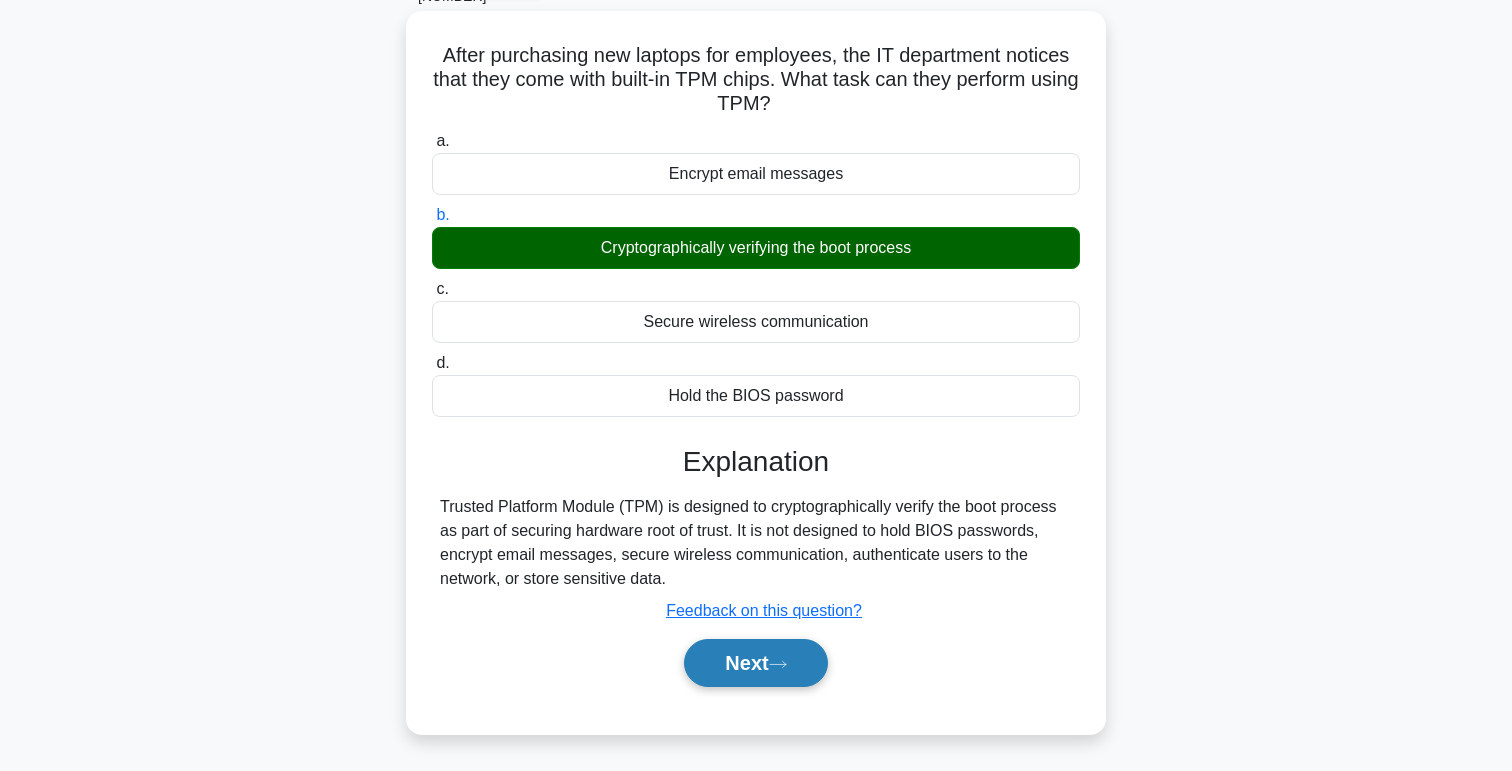 click on "Next" at bounding box center (755, 663) 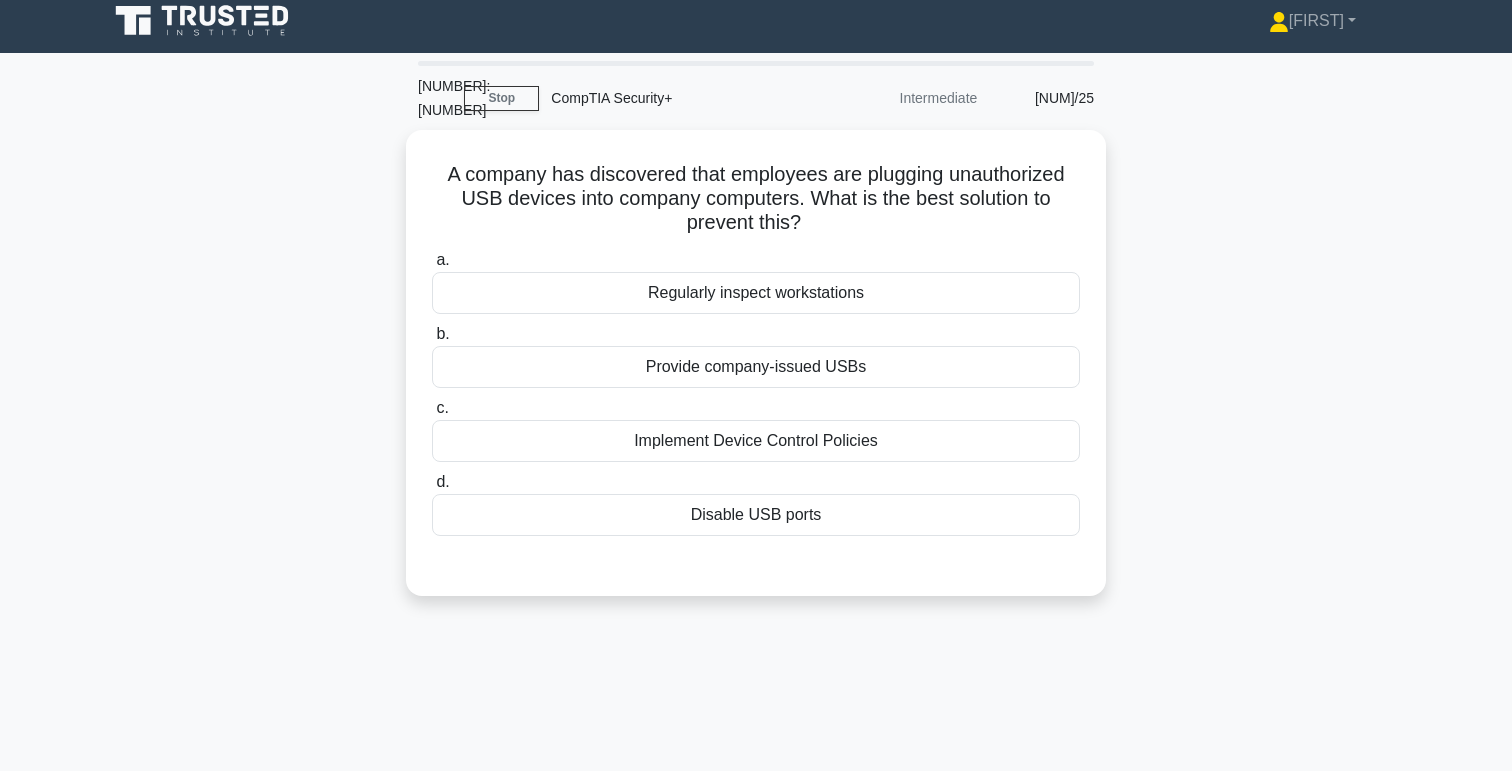 scroll, scrollTop: 0, scrollLeft: 0, axis: both 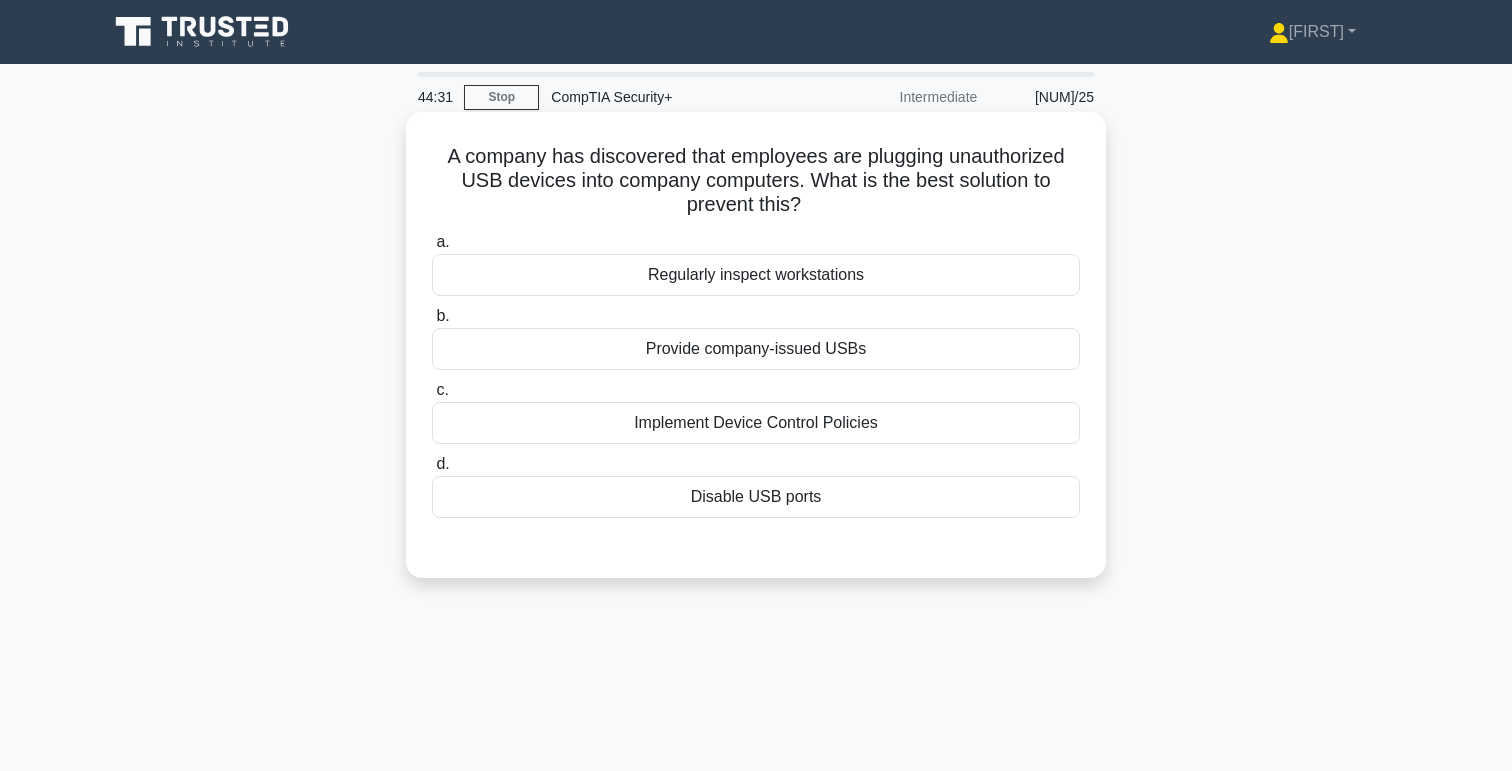 click on "Disable USB ports" at bounding box center (756, 497) 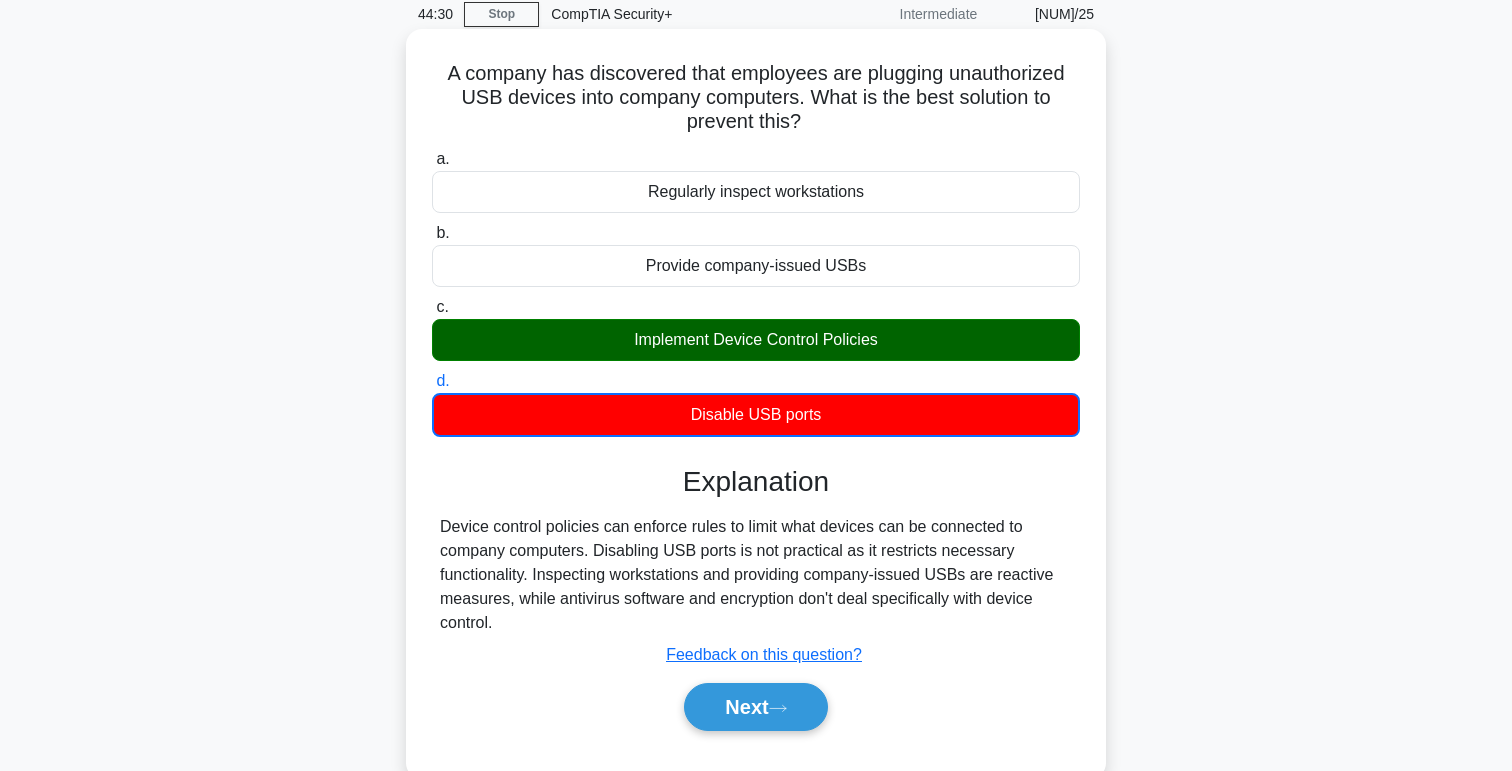 scroll, scrollTop: 127, scrollLeft: 0, axis: vertical 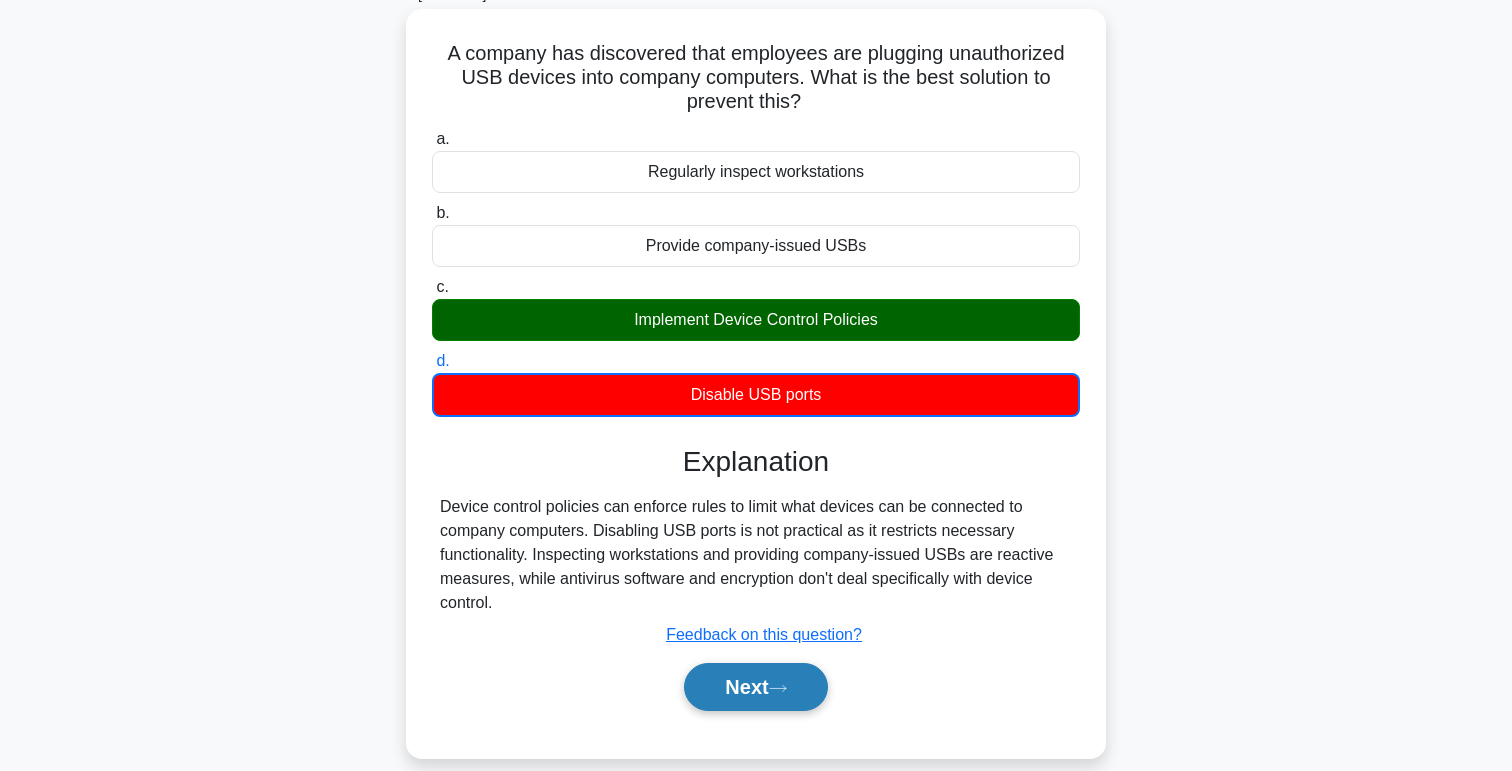 click on "Next" at bounding box center [755, 687] 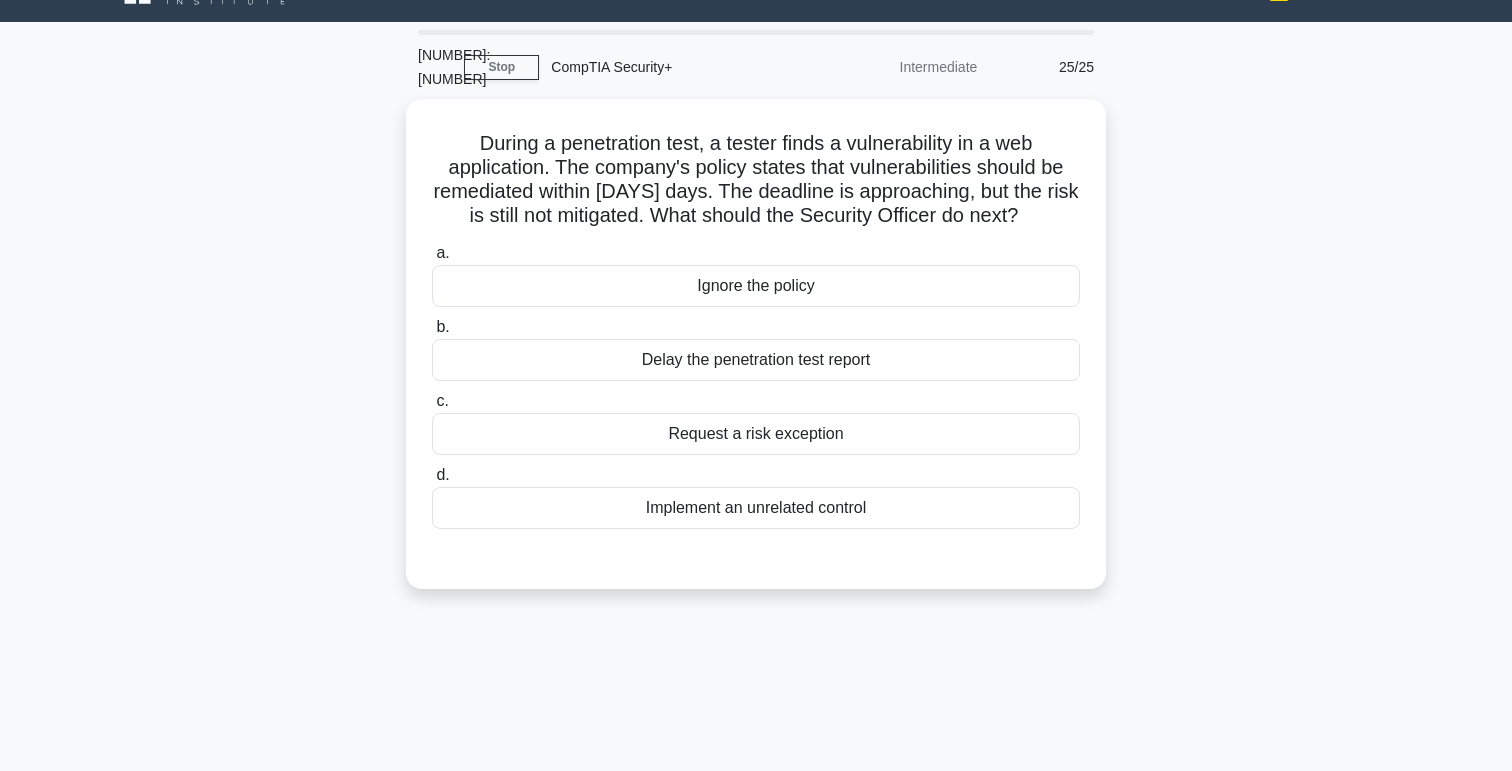 scroll, scrollTop: 0, scrollLeft: 0, axis: both 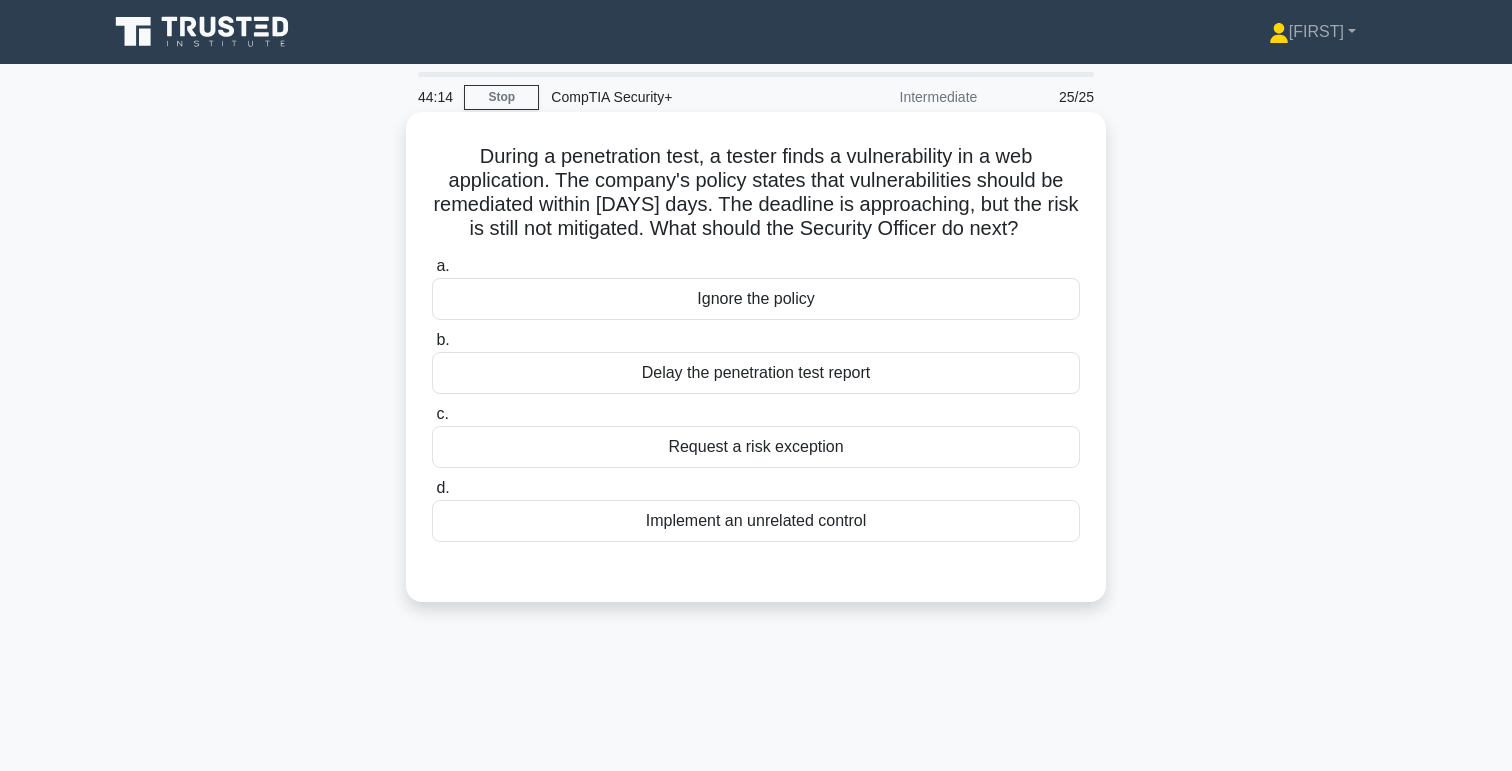 click on "Request a risk exception" at bounding box center (756, 447) 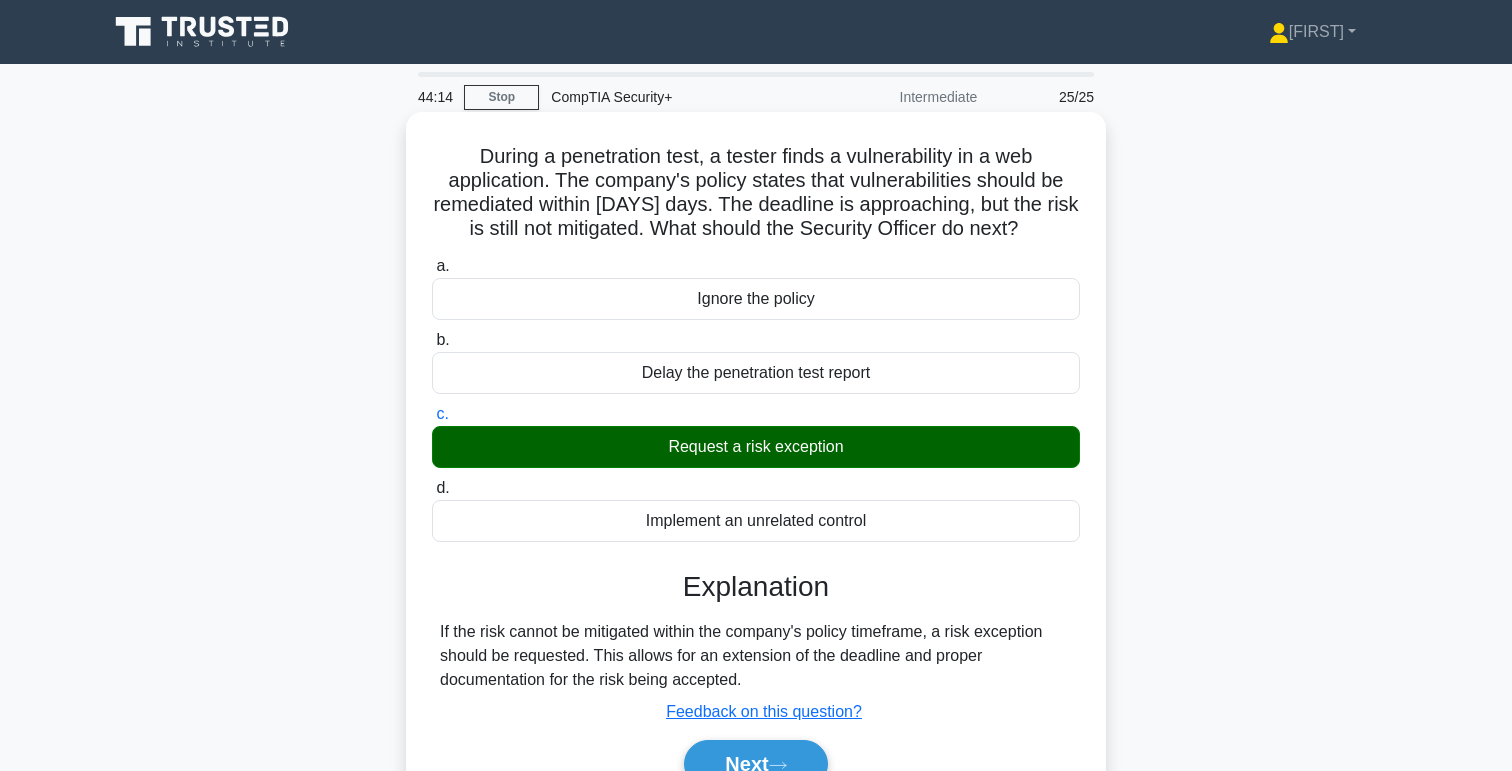 scroll, scrollTop: 139, scrollLeft: 0, axis: vertical 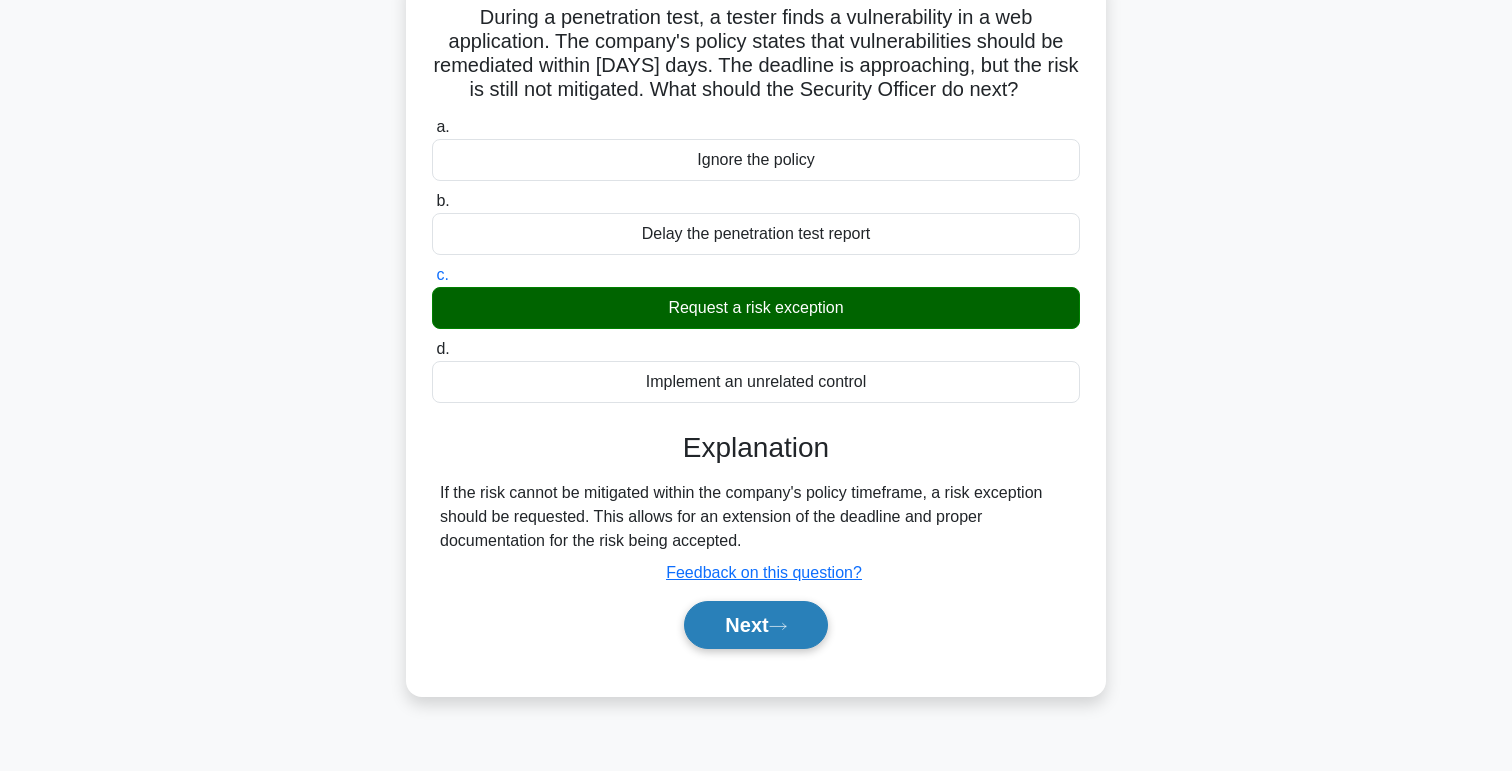 click on "Next" at bounding box center (755, 625) 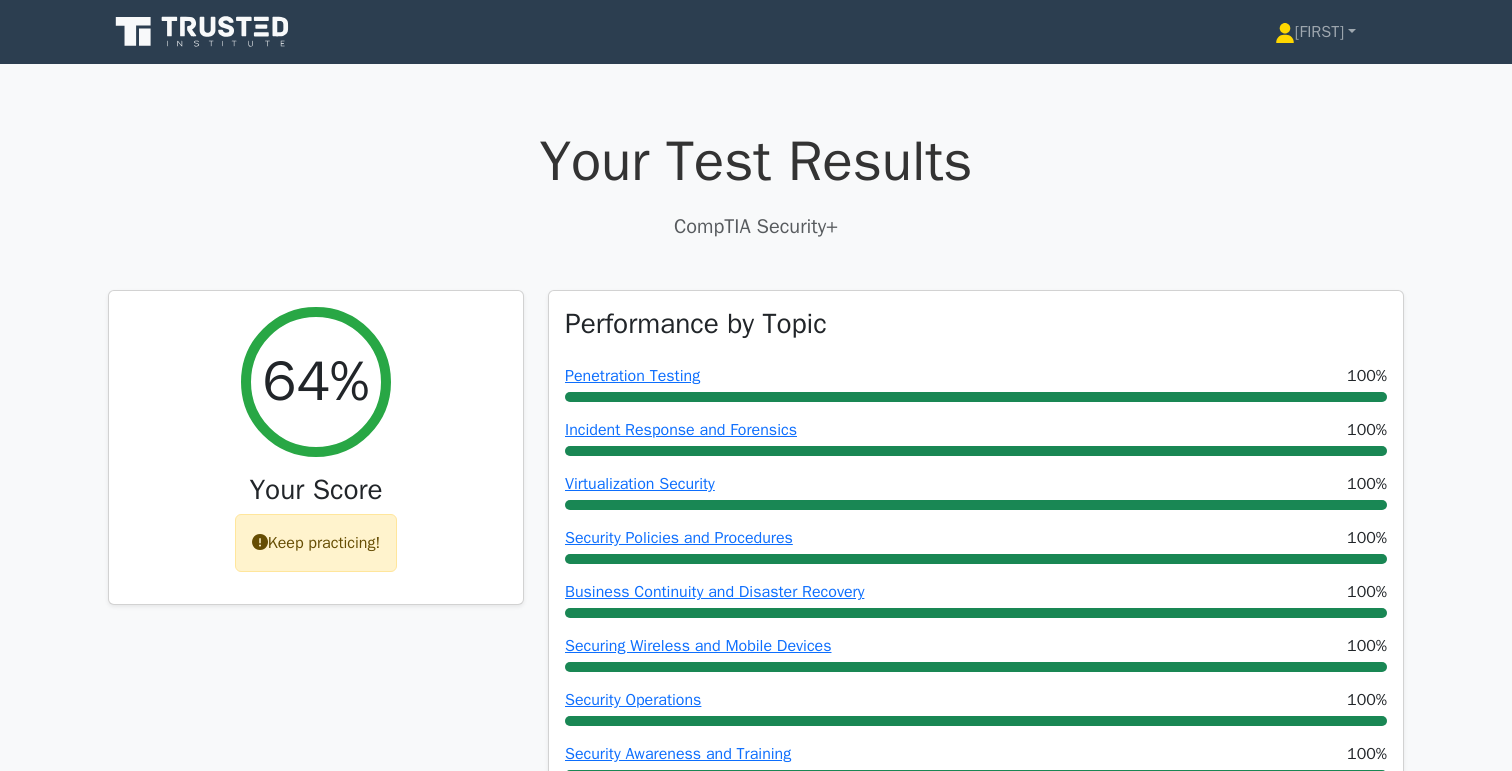 scroll, scrollTop: 0, scrollLeft: 0, axis: both 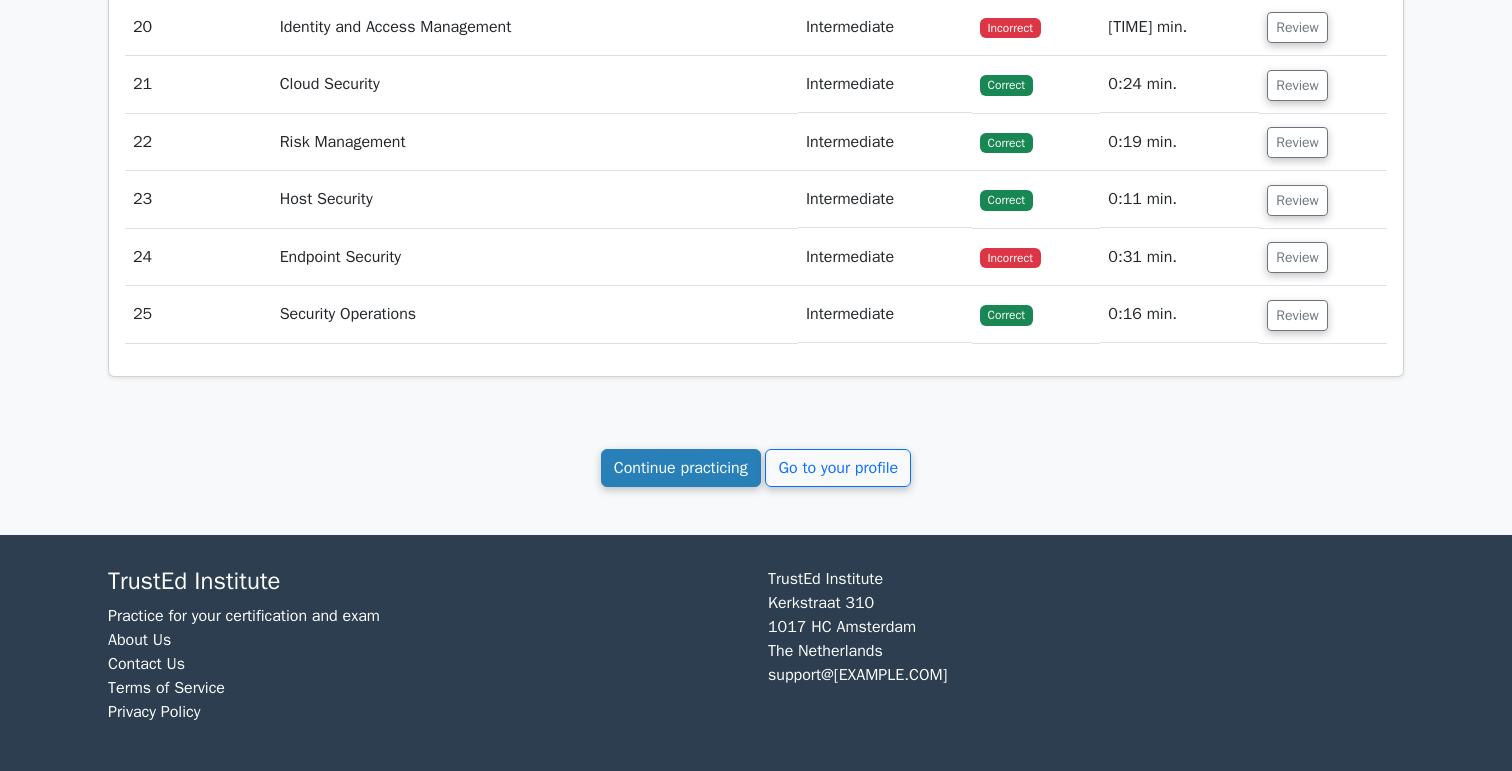 click on "Continue practicing" at bounding box center [681, 468] 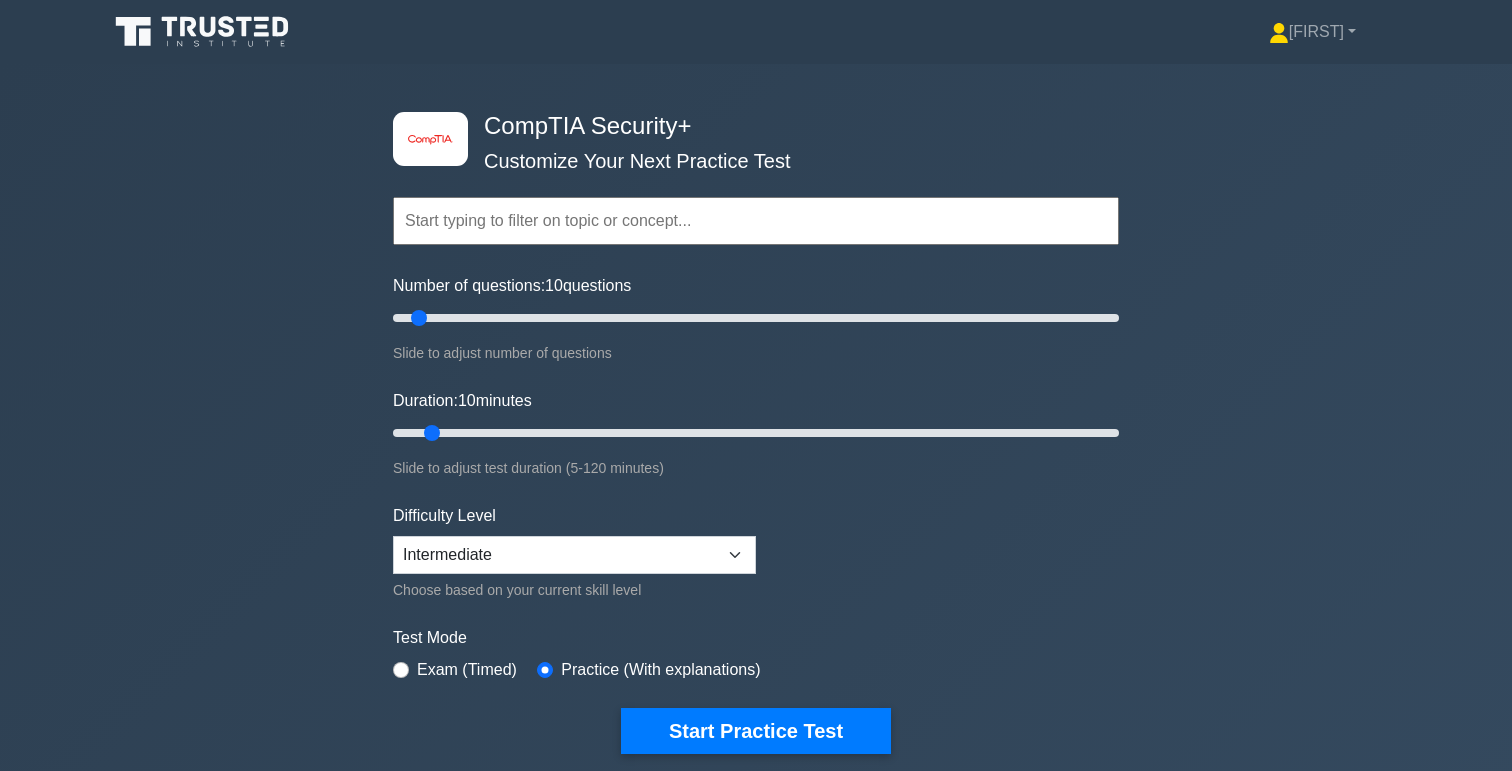 scroll, scrollTop: 0, scrollLeft: 0, axis: both 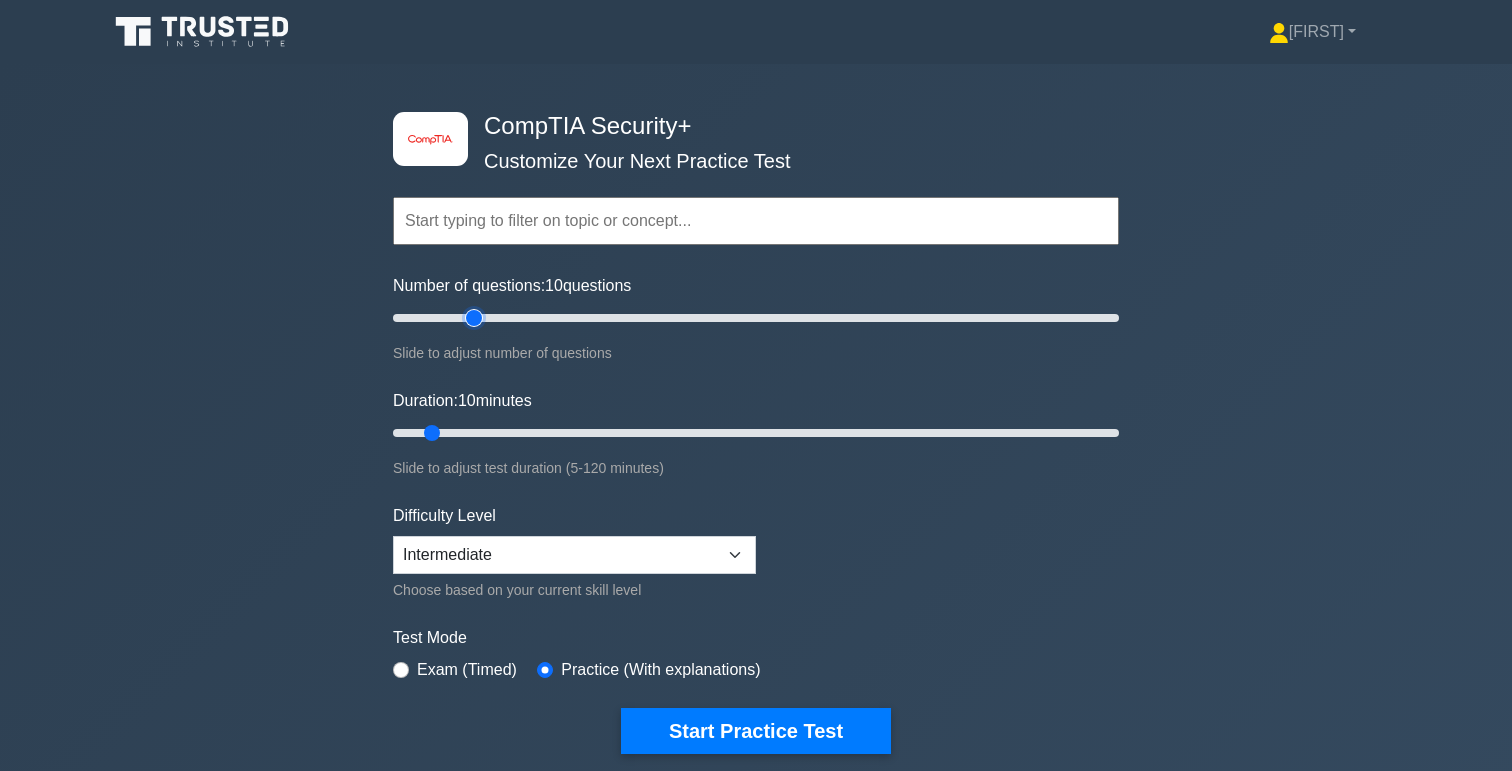 type on "25" 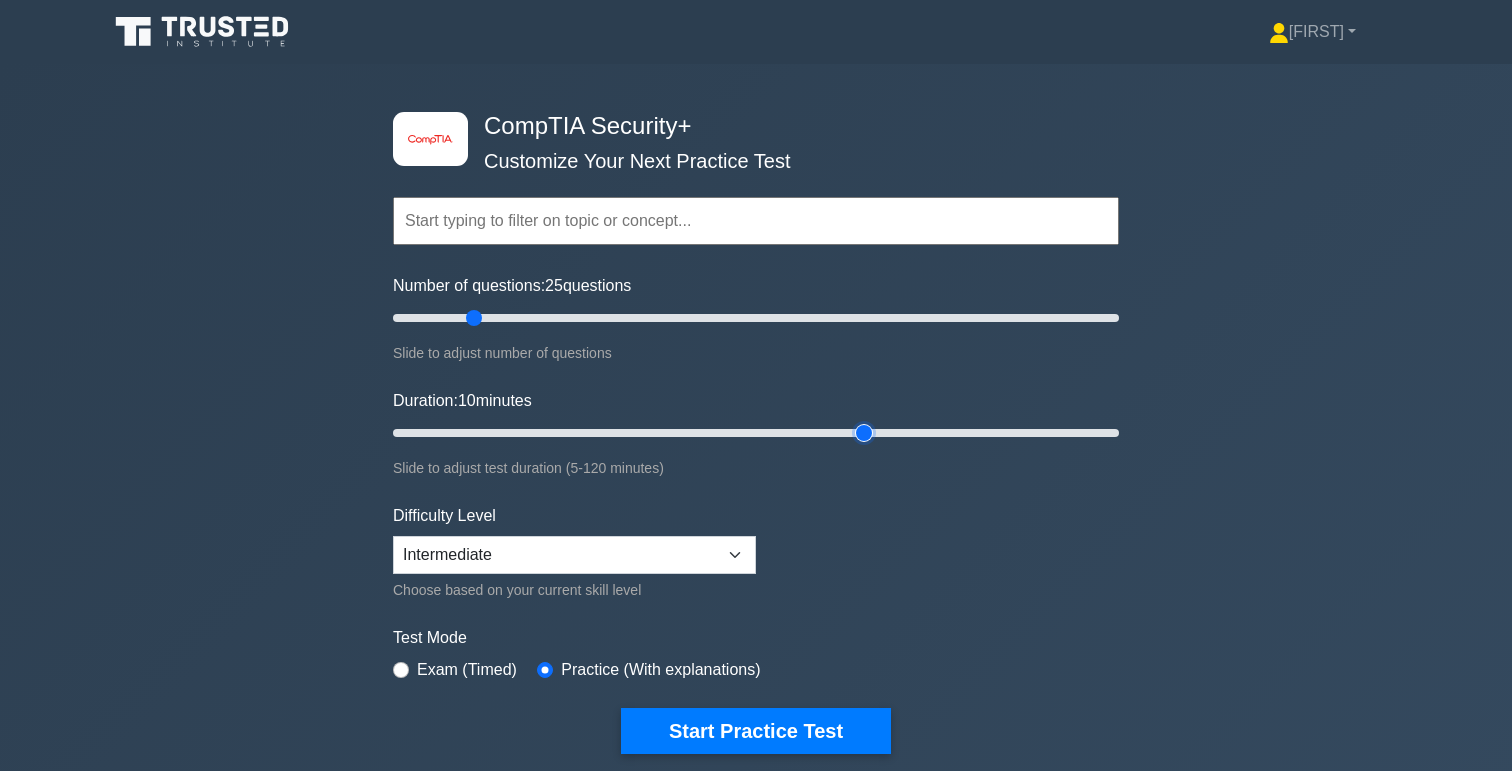 type on "80" 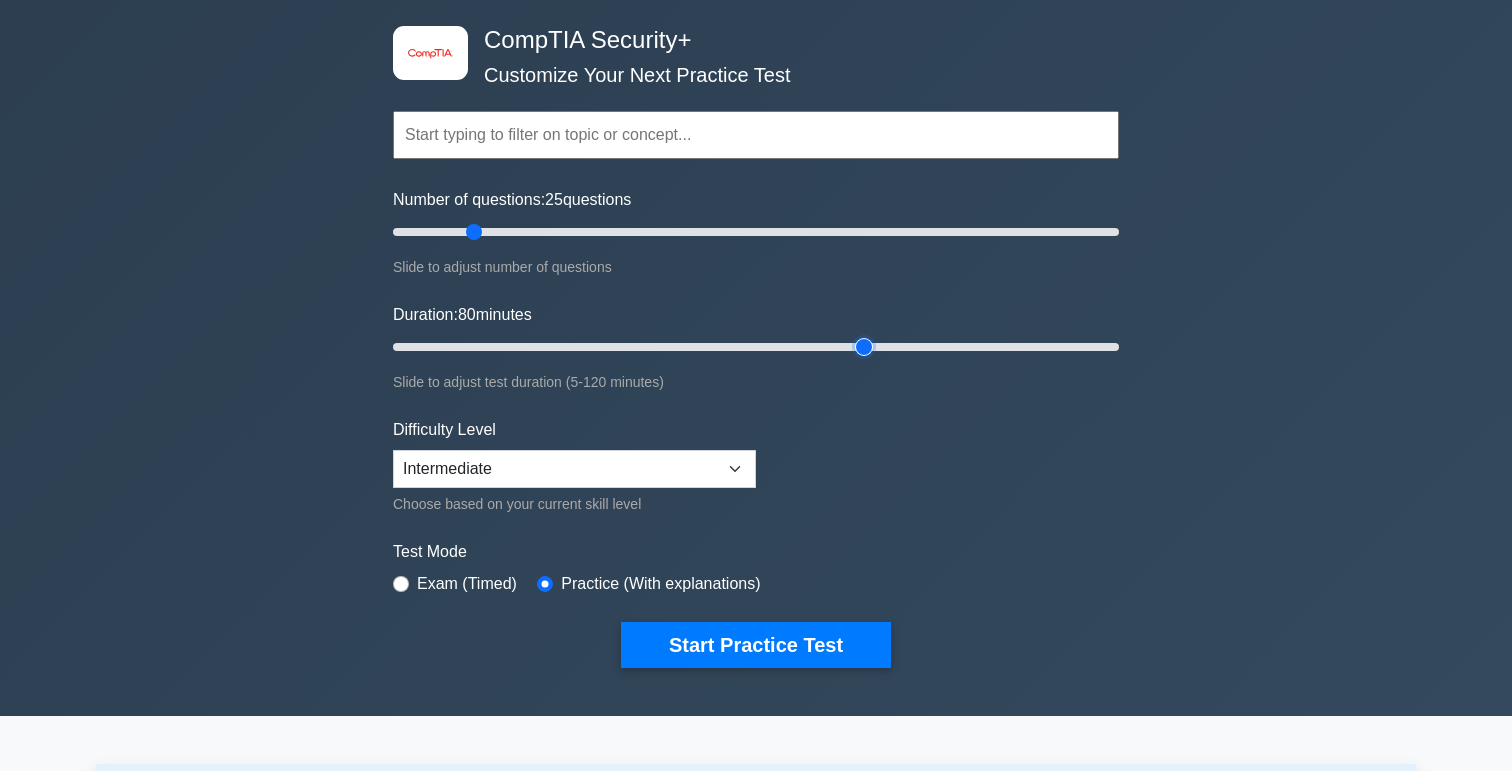 scroll, scrollTop: 90, scrollLeft: 0, axis: vertical 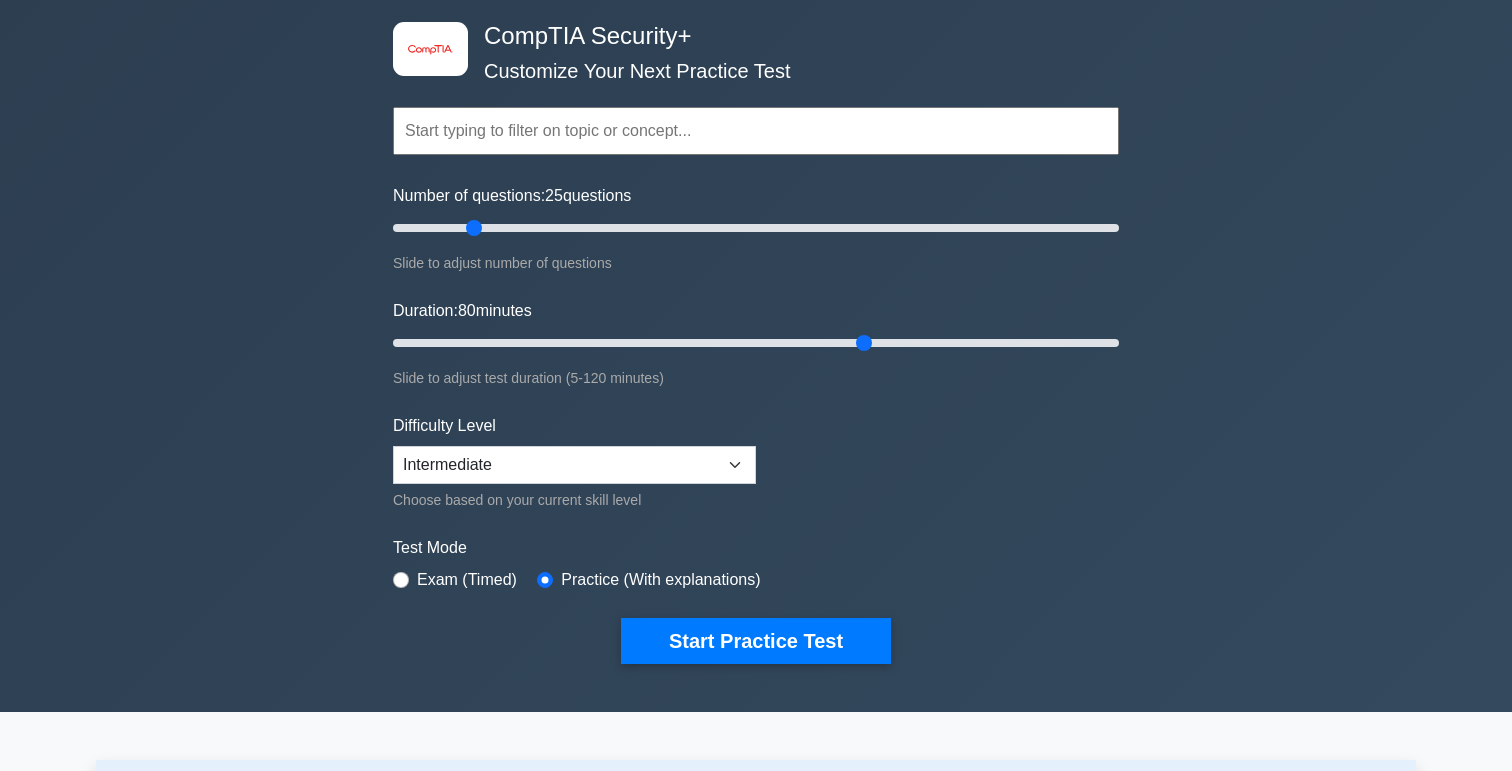 click on "Exam (Timed)" at bounding box center [467, 580] 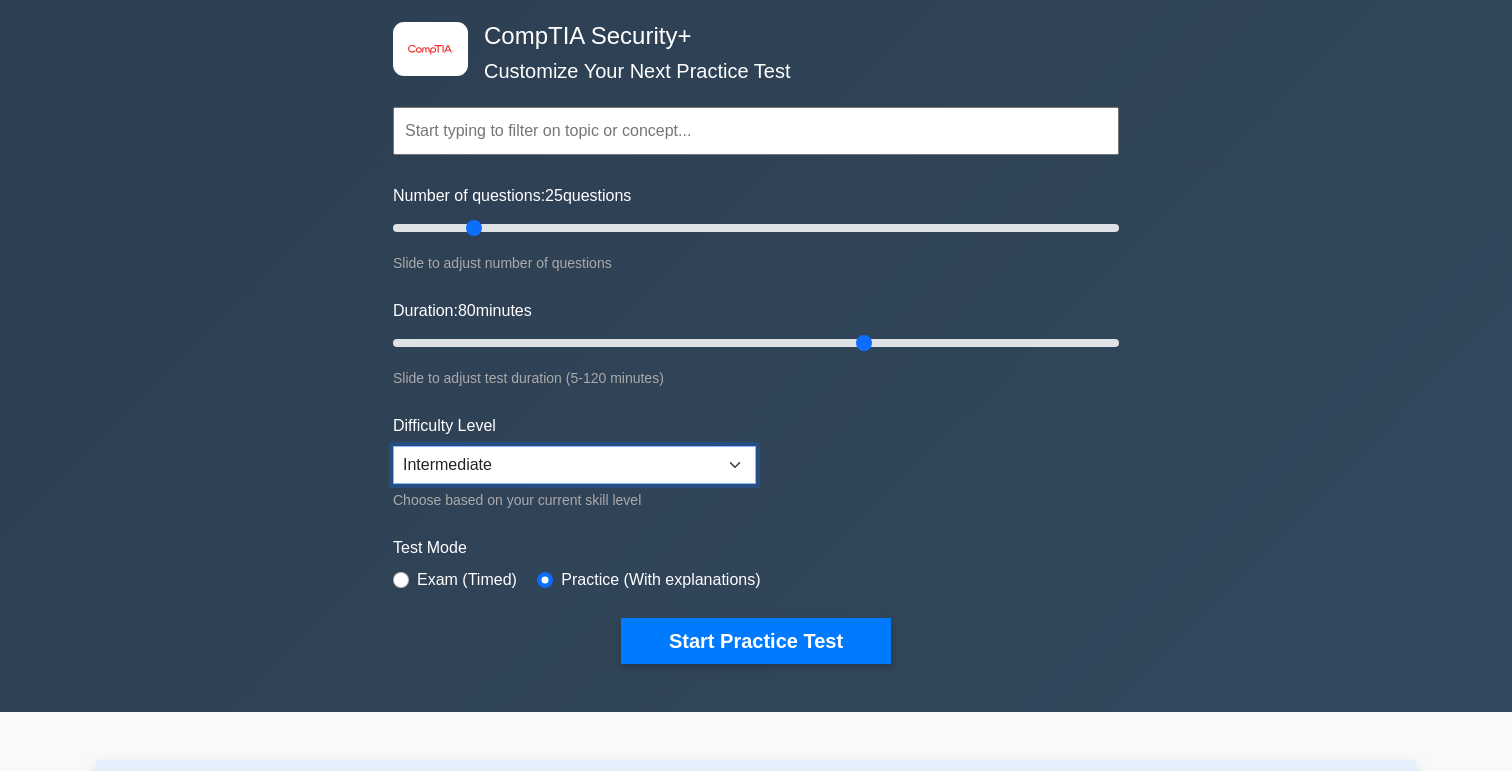 click on "Beginner
Intermediate
Expert" at bounding box center [574, 465] 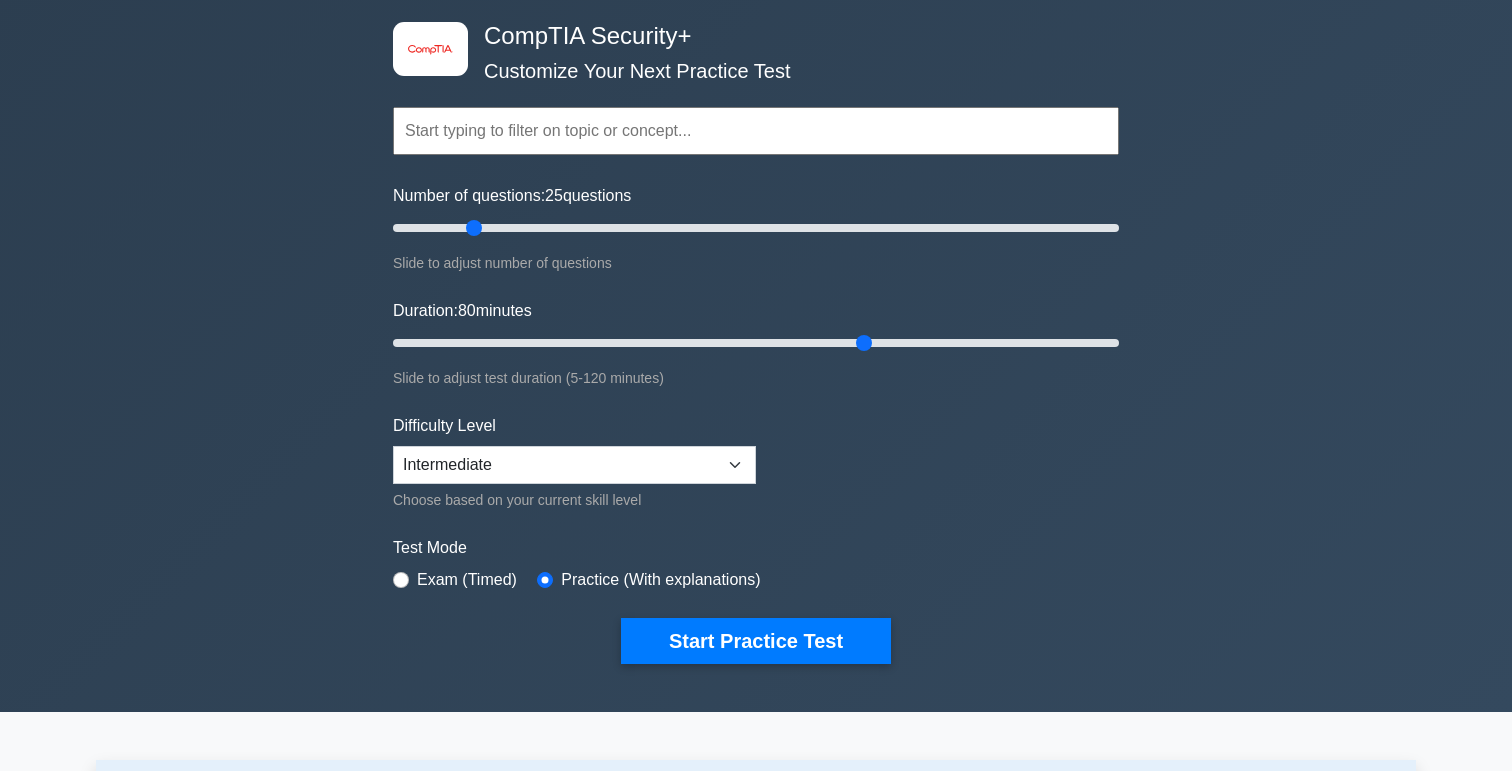 click on "image/svg+xml
CompTIA Security+
Customize Your Next Practice Test
Topics
Cryptography
Identity and Access Management
Risk Management
Network Security
Physical Security" at bounding box center (756, 343) 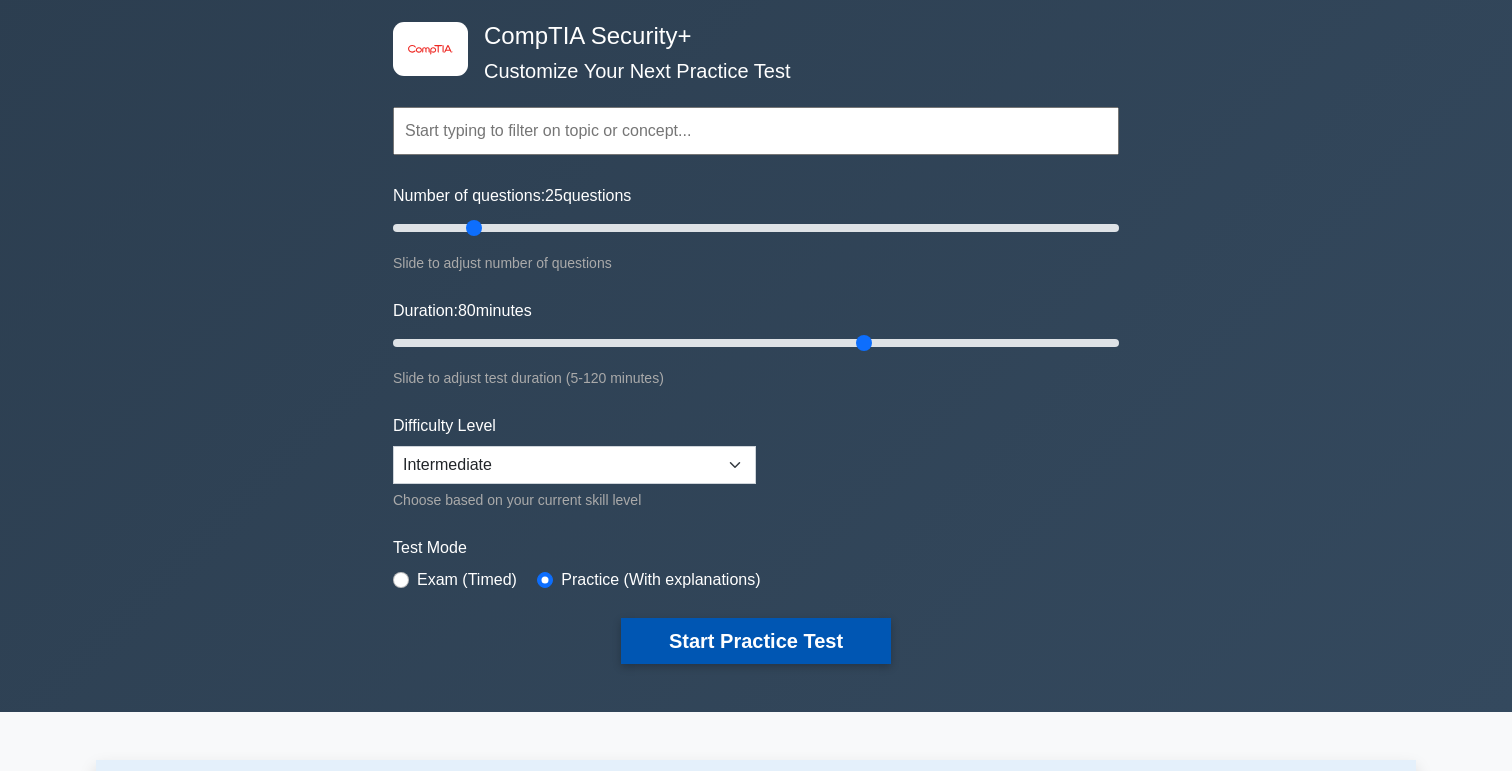 click on "Start Practice Test" at bounding box center (756, 641) 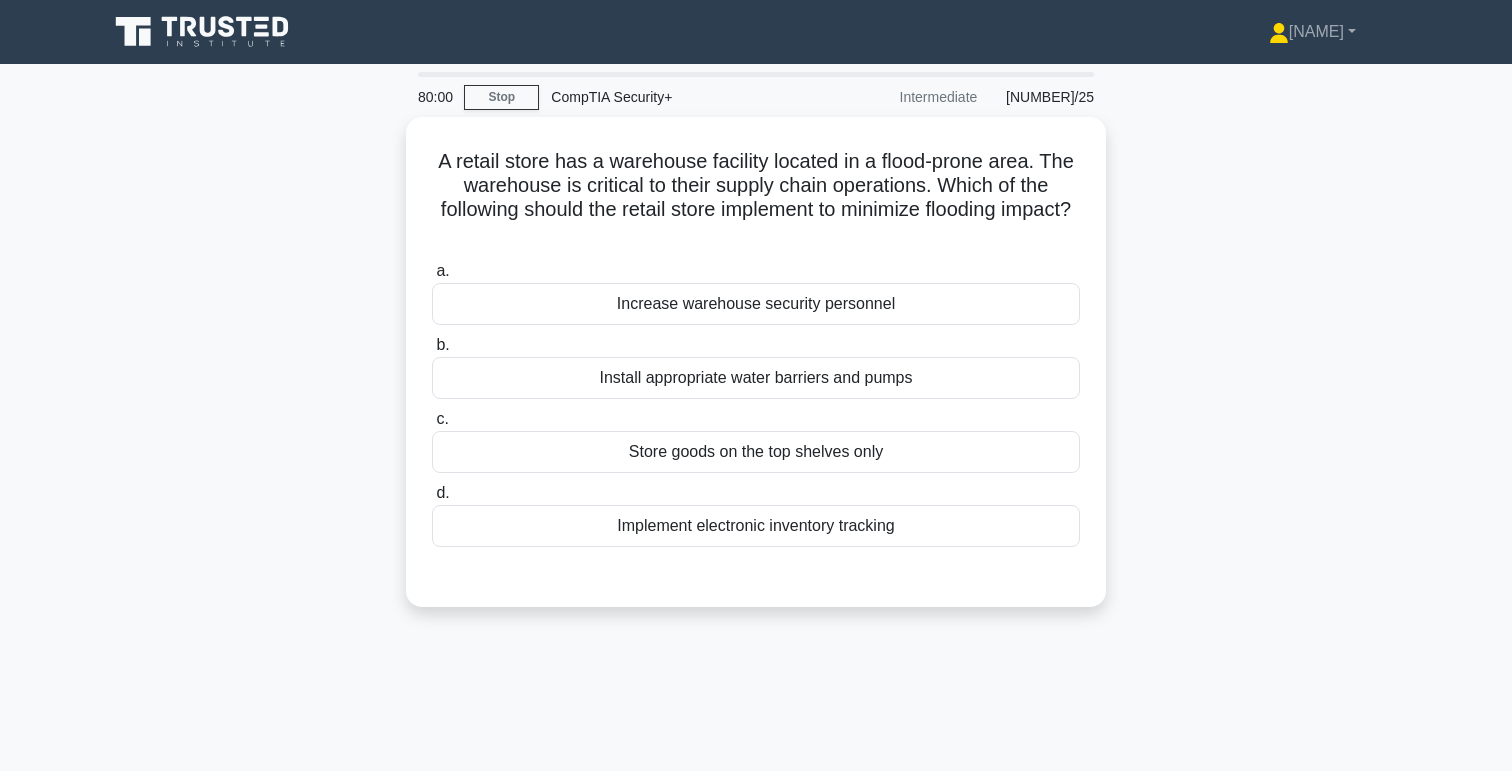 scroll, scrollTop: 0, scrollLeft: 0, axis: both 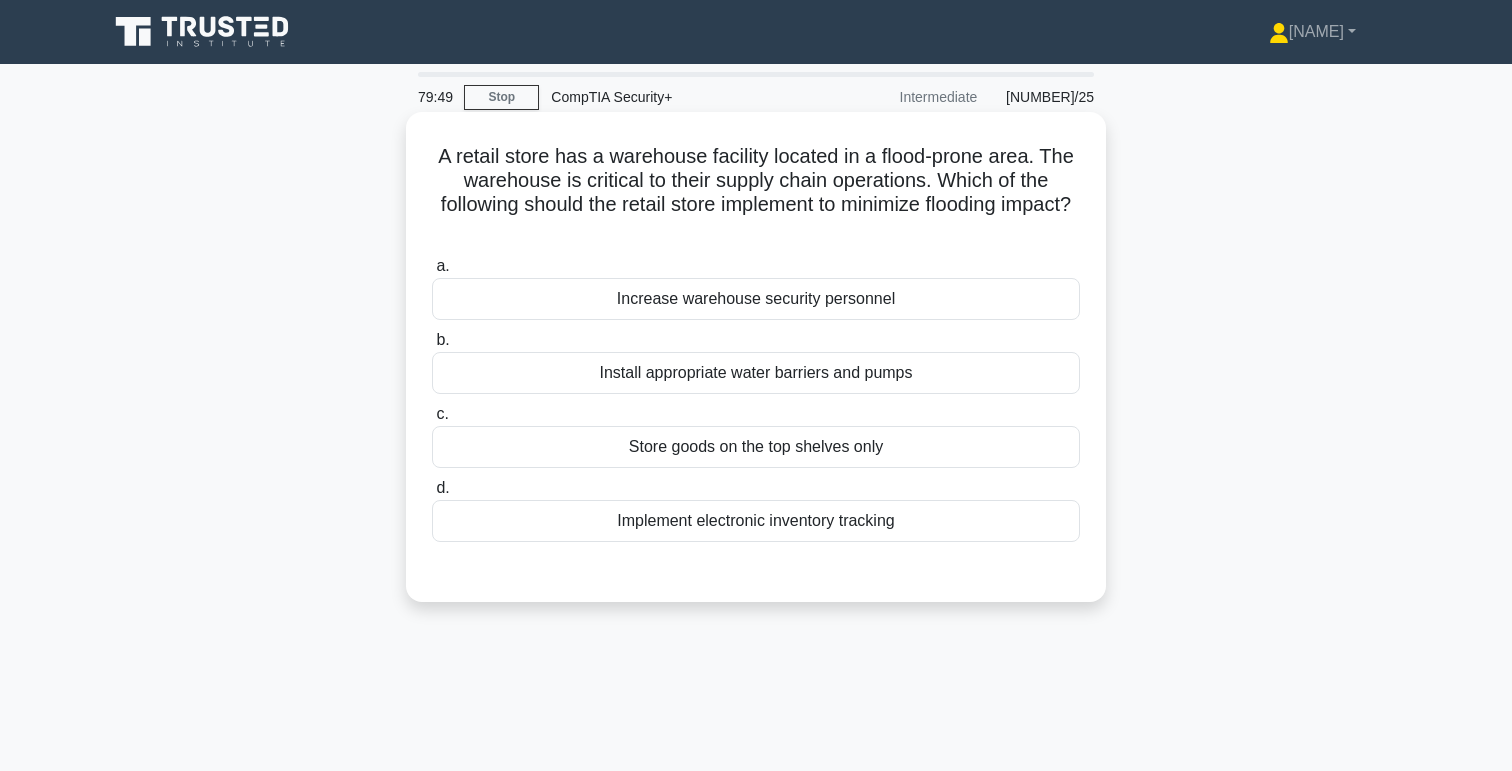 click on "Install appropriate water barriers and pumps" at bounding box center (756, 373) 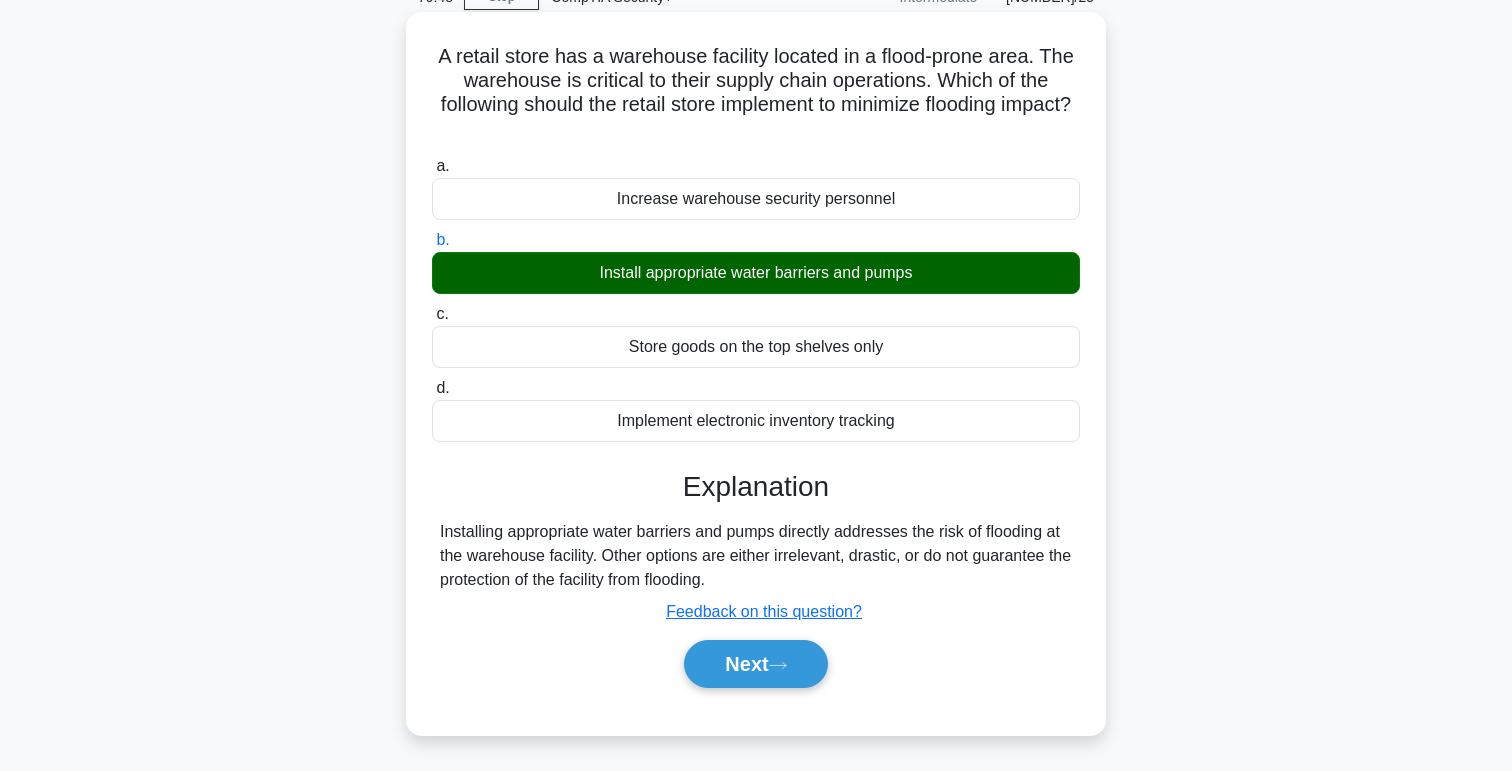 scroll, scrollTop: 125, scrollLeft: 0, axis: vertical 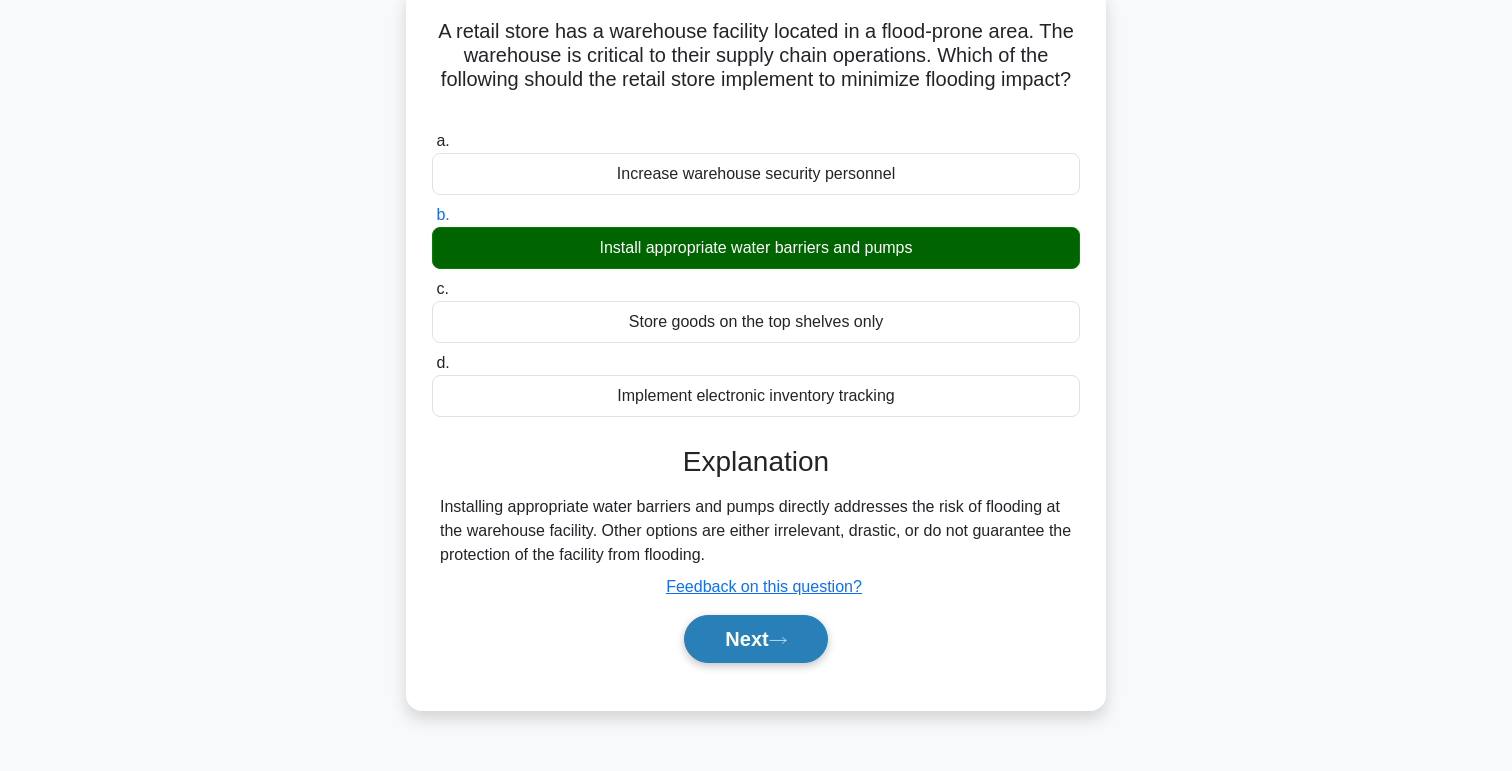 click on "Next" at bounding box center (755, 639) 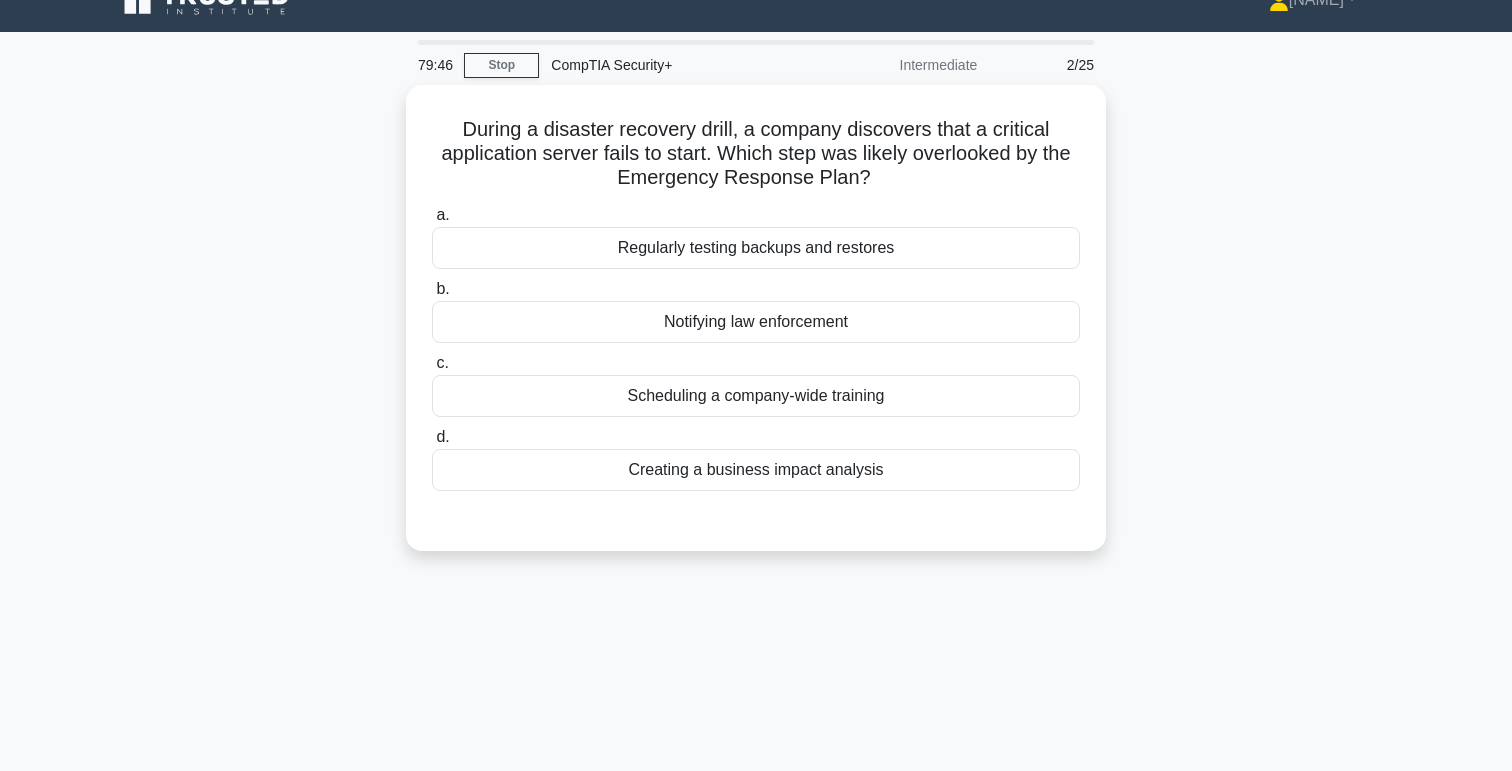 scroll, scrollTop: 27, scrollLeft: 0, axis: vertical 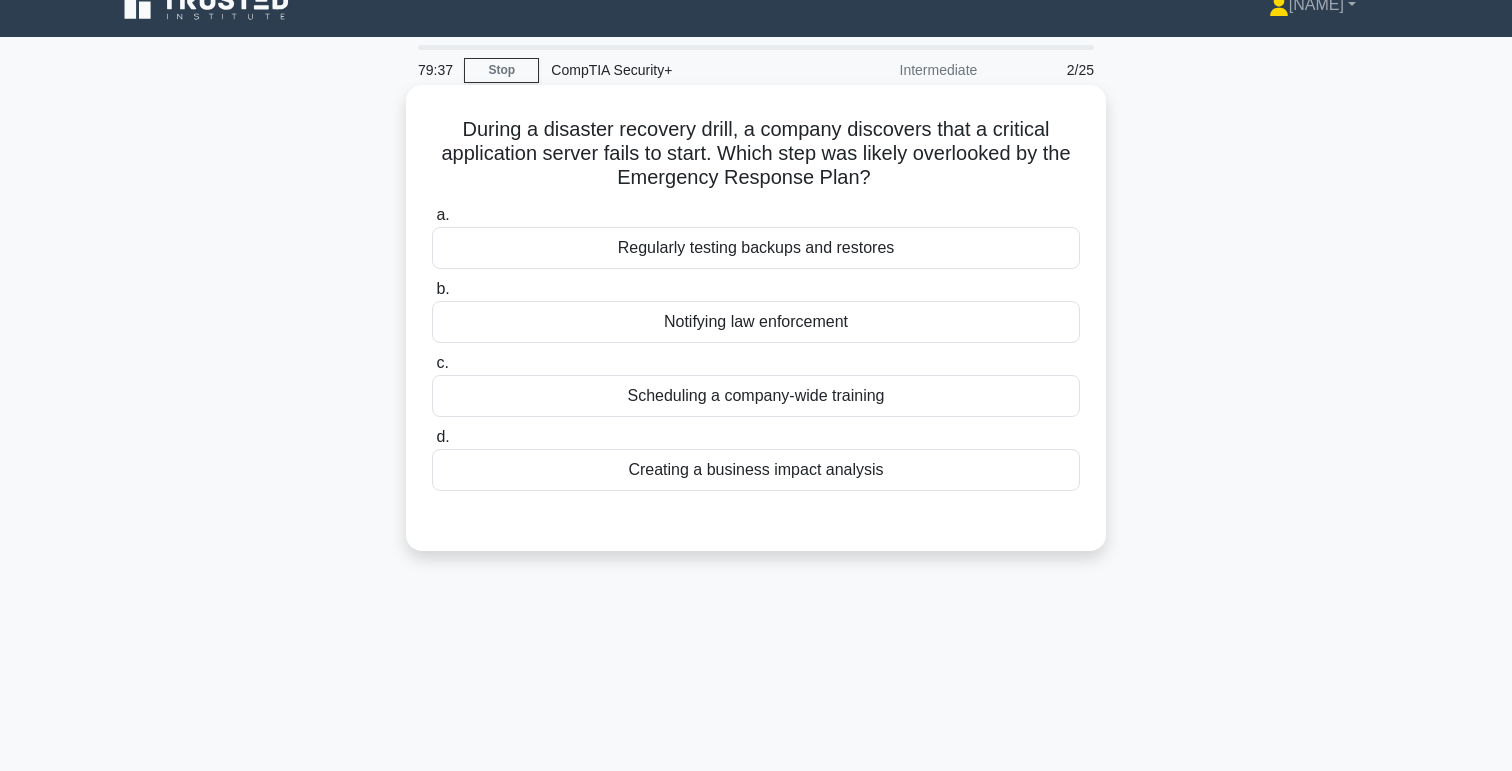 click on "Regularly testing backups and restores" at bounding box center (756, 248) 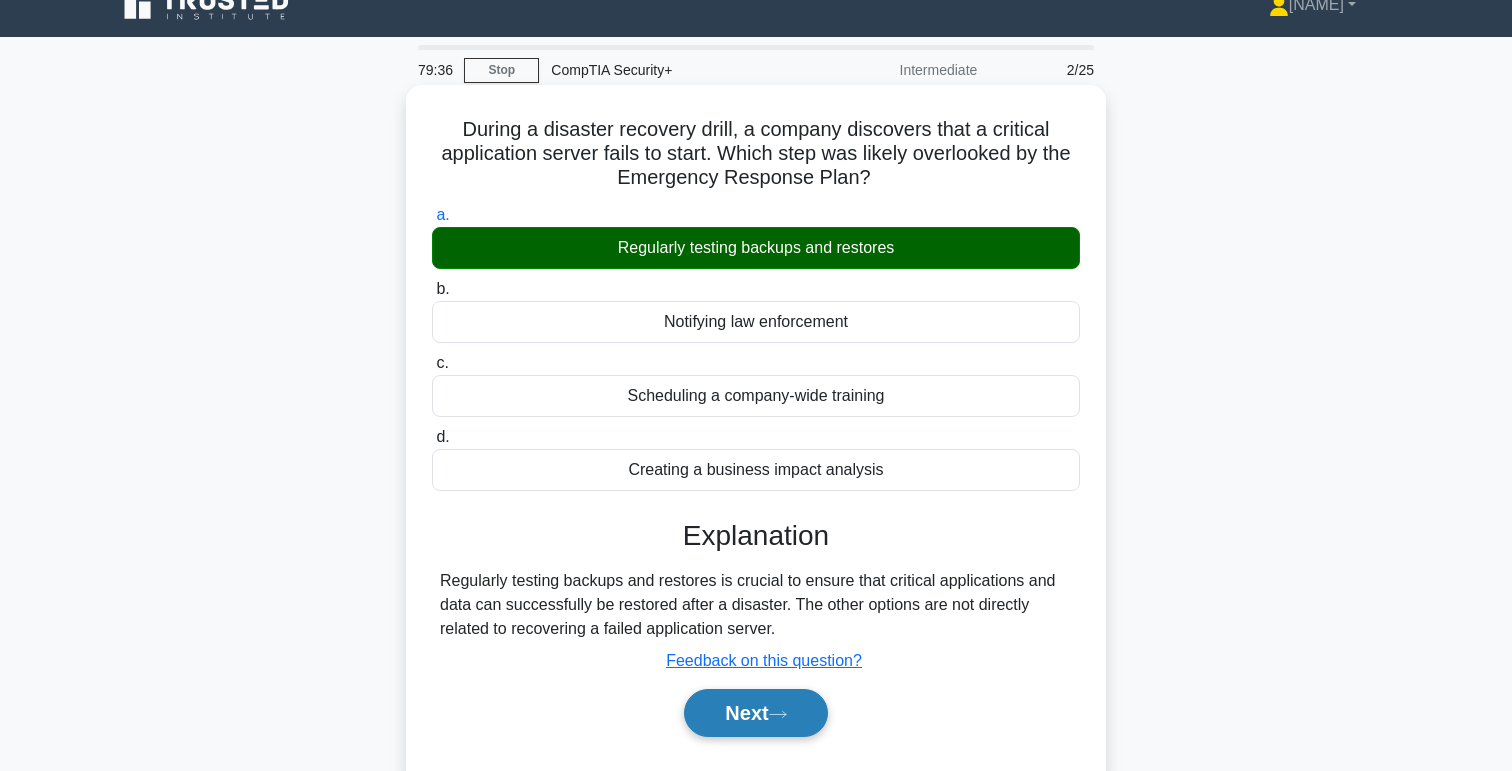 click on "Next" at bounding box center (755, 713) 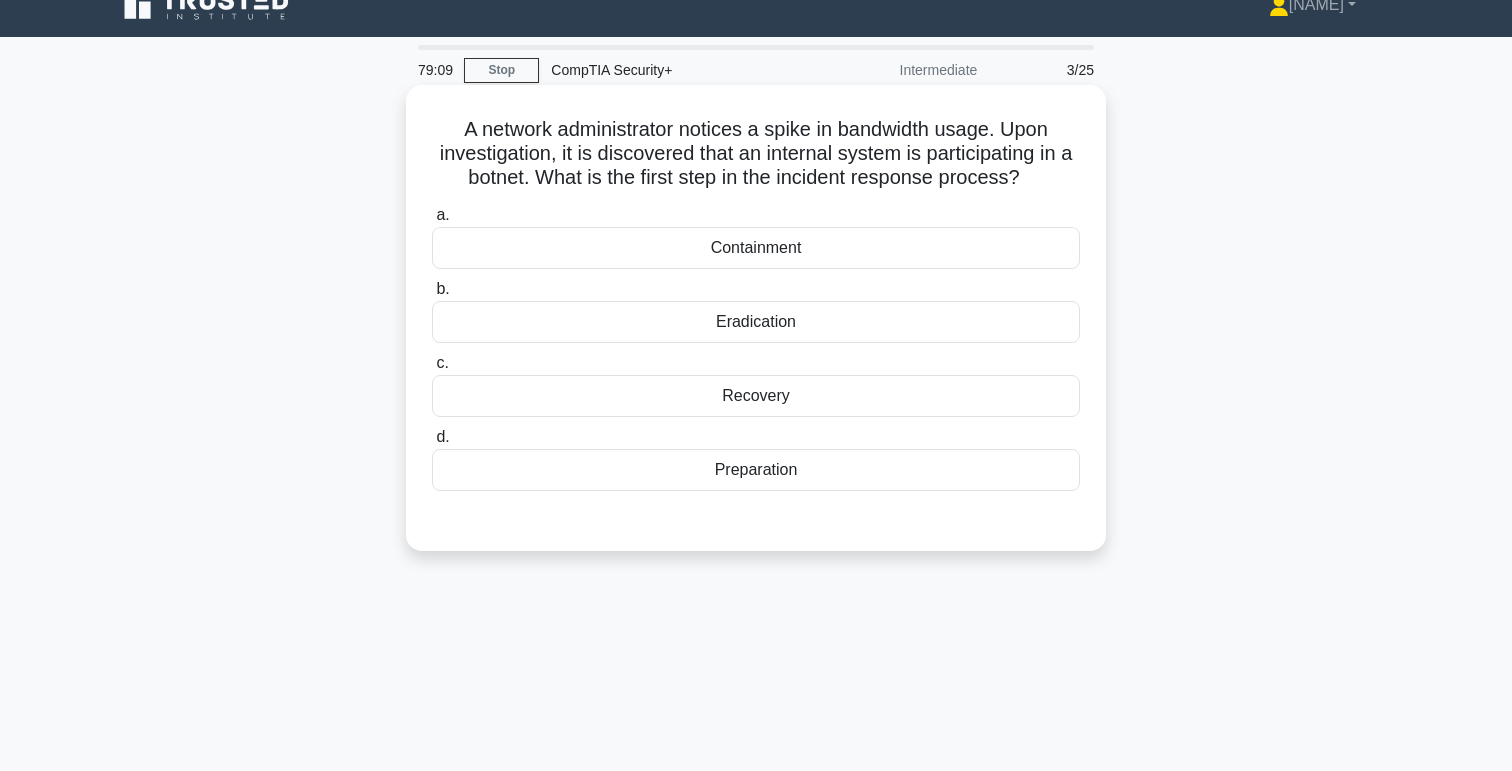 click on "Containment" at bounding box center [756, 248] 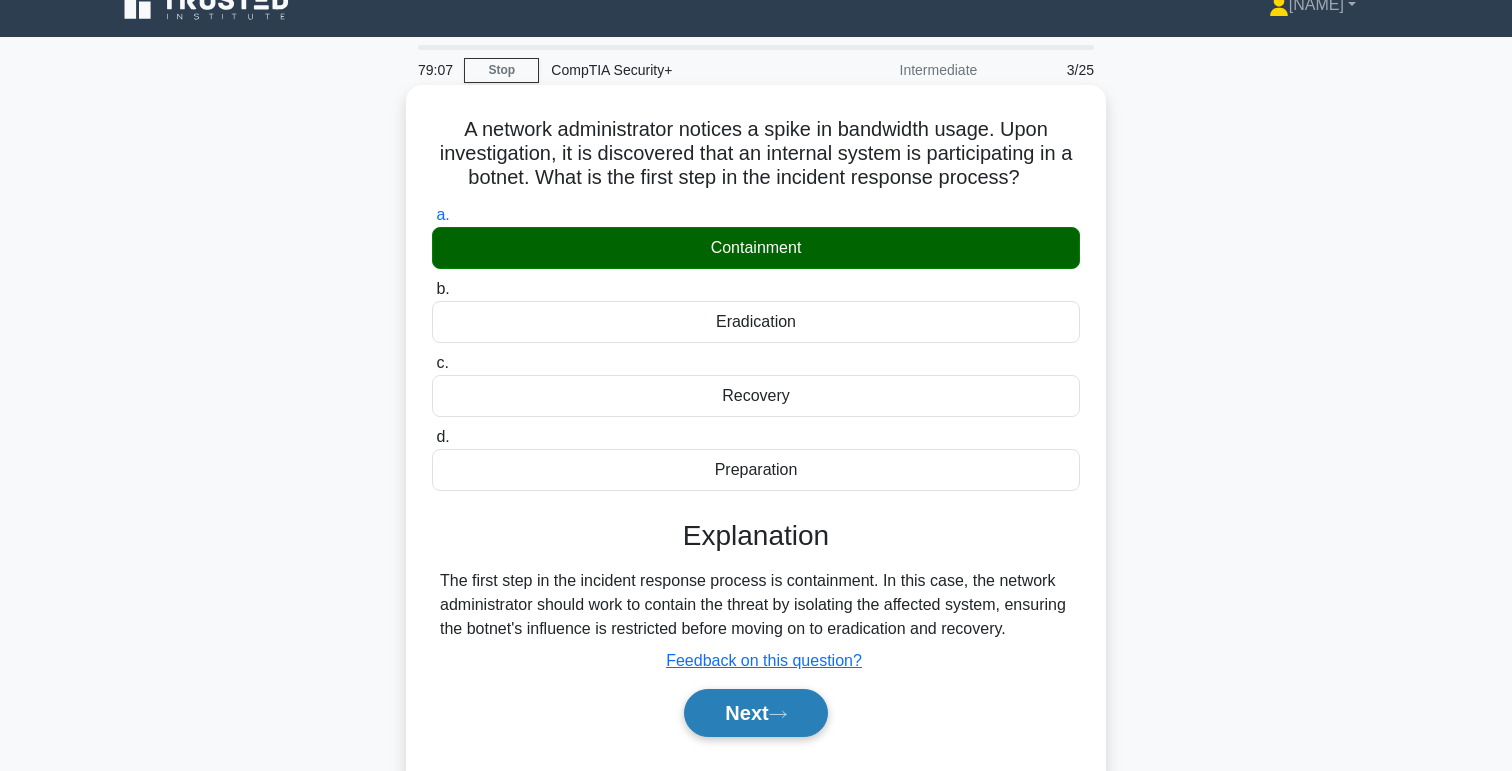 click on "Next" at bounding box center [755, 713] 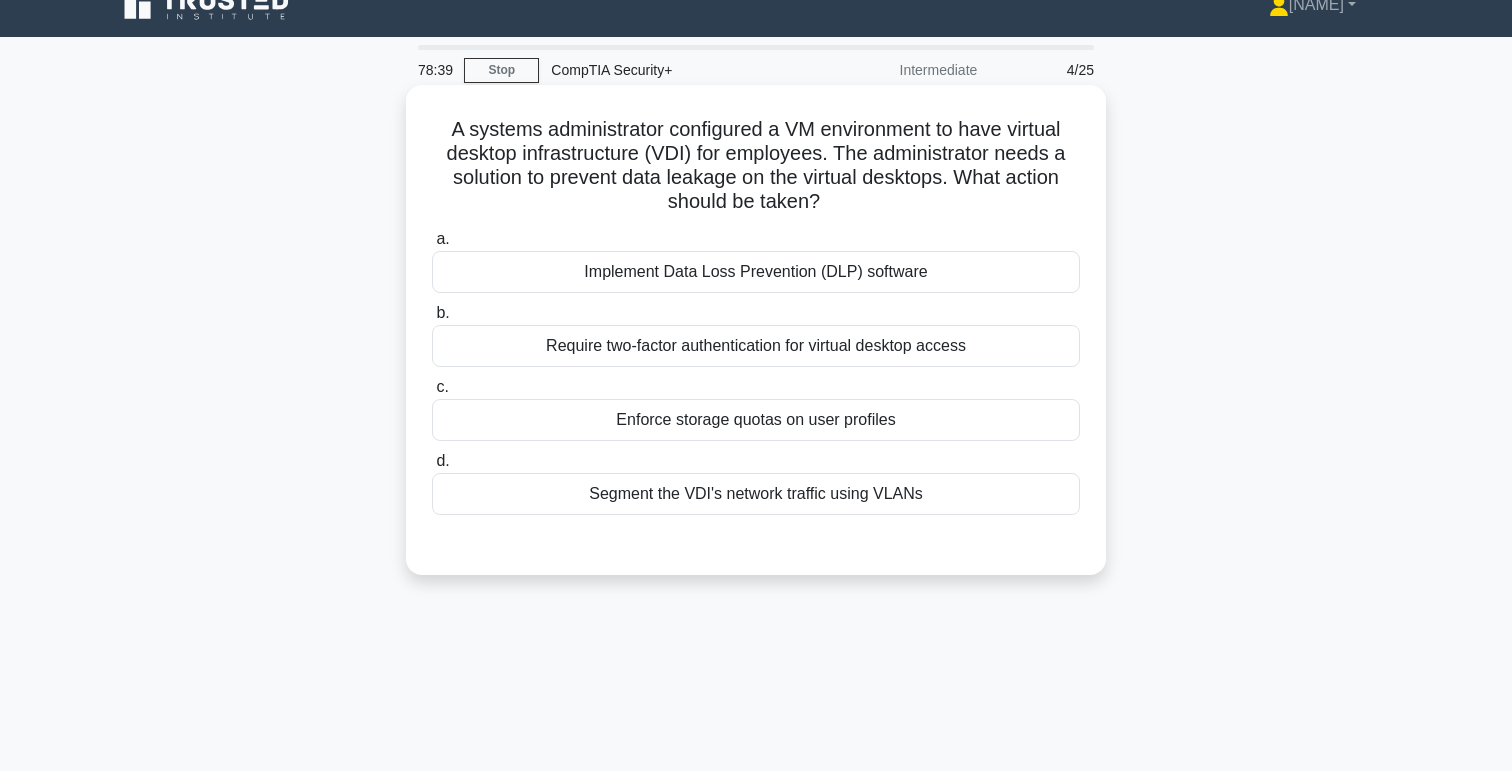 click on "Implement Data Loss Prevention (DLP) software" at bounding box center [756, 272] 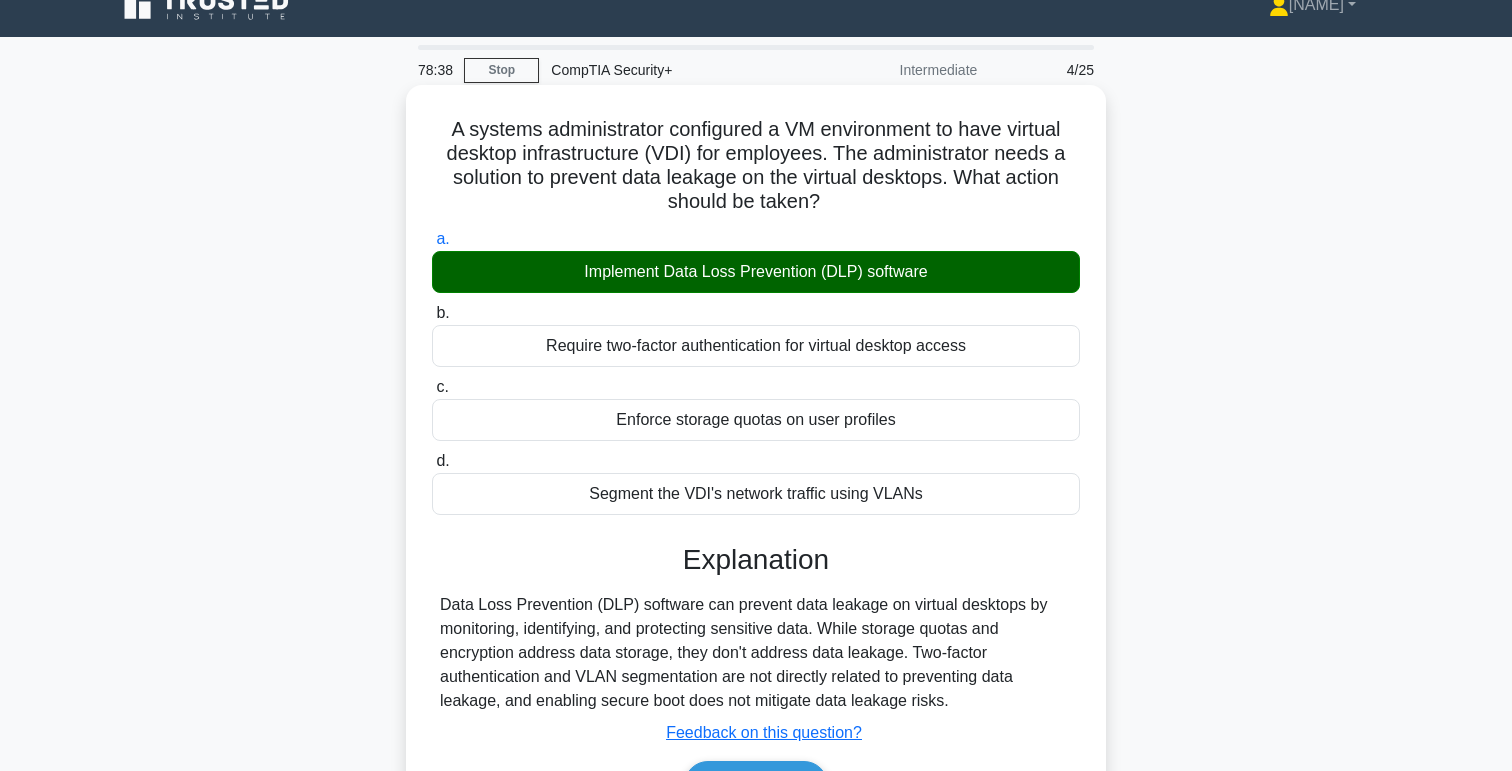 scroll, scrollTop: 197, scrollLeft: 0, axis: vertical 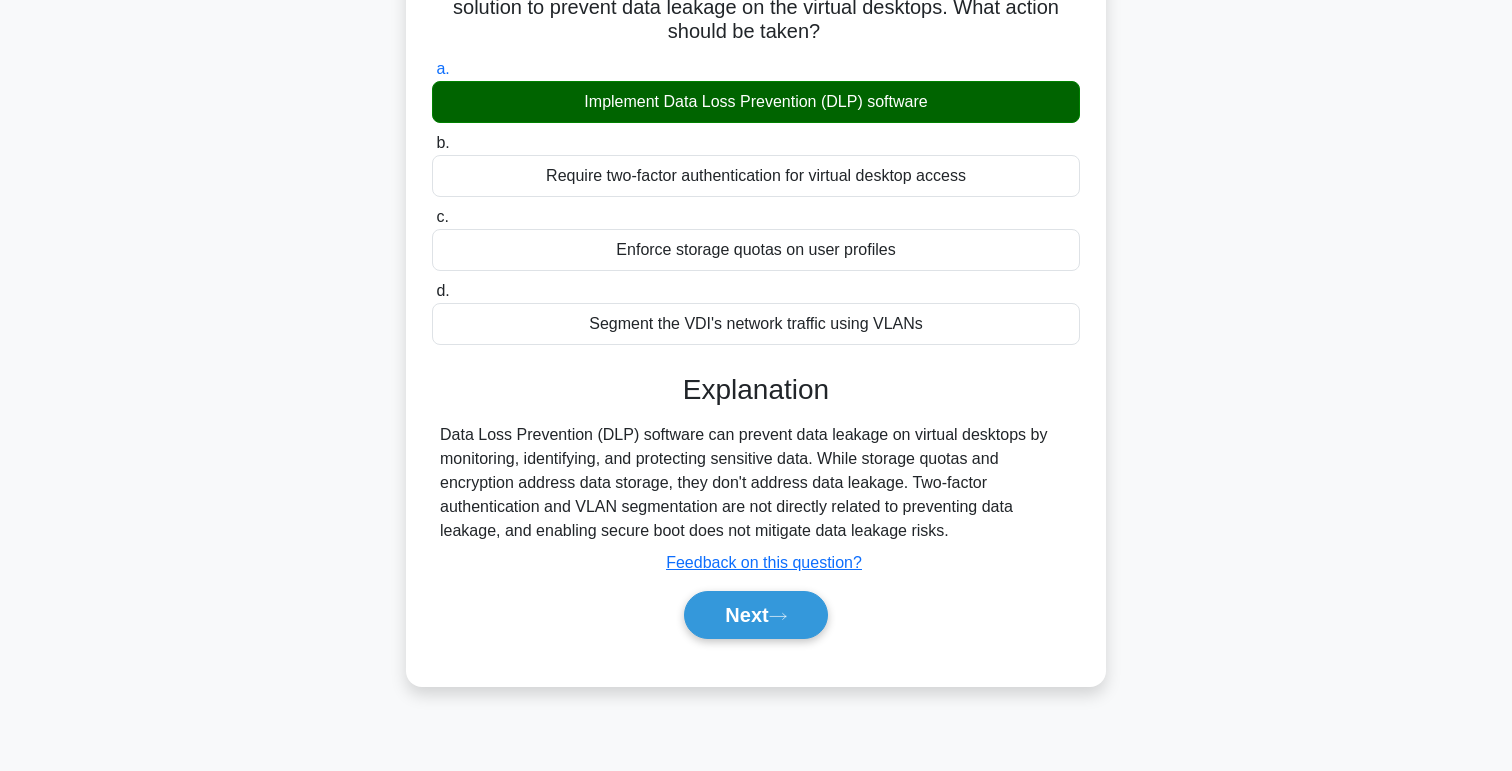 click on "Next" at bounding box center (755, 615) 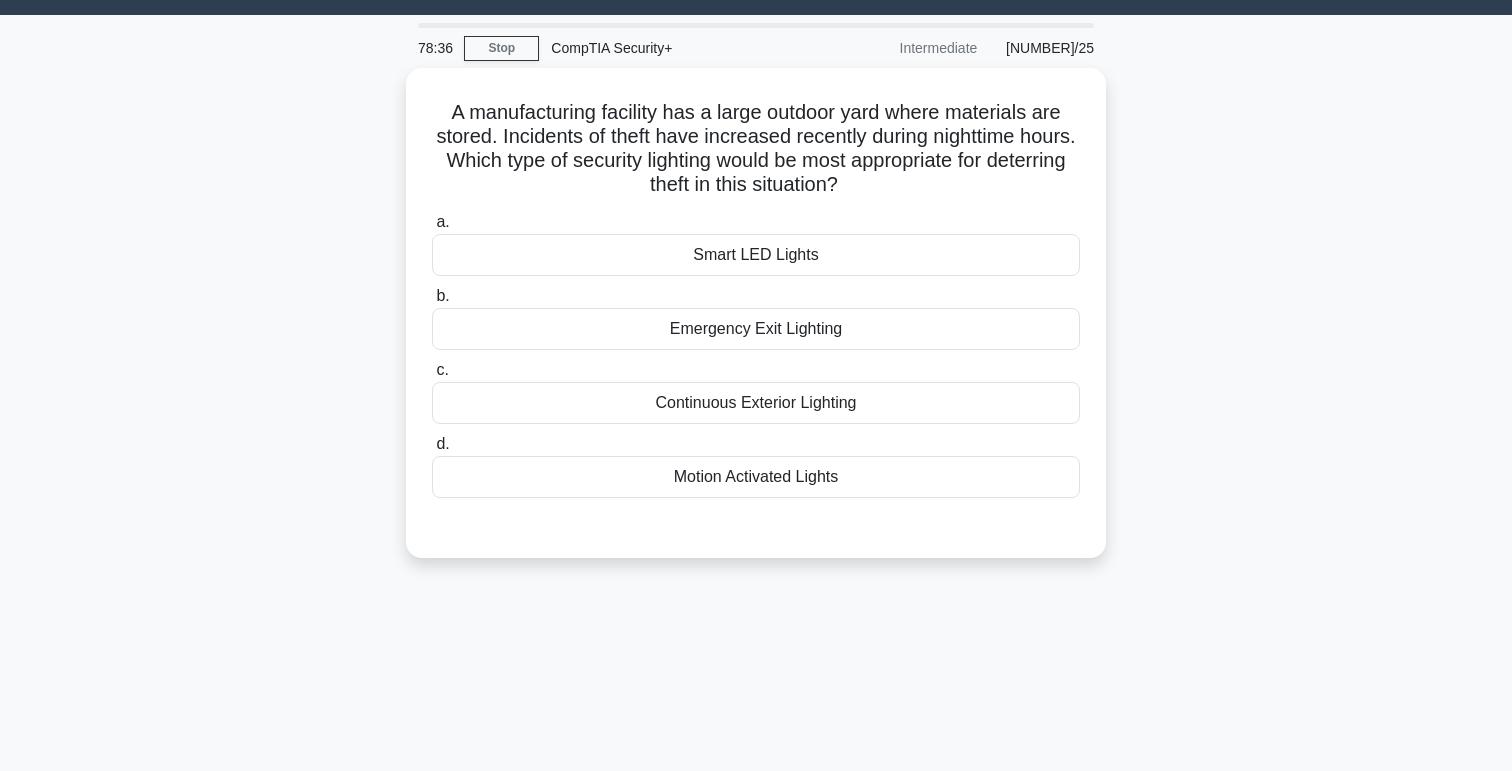 scroll, scrollTop: 52, scrollLeft: 0, axis: vertical 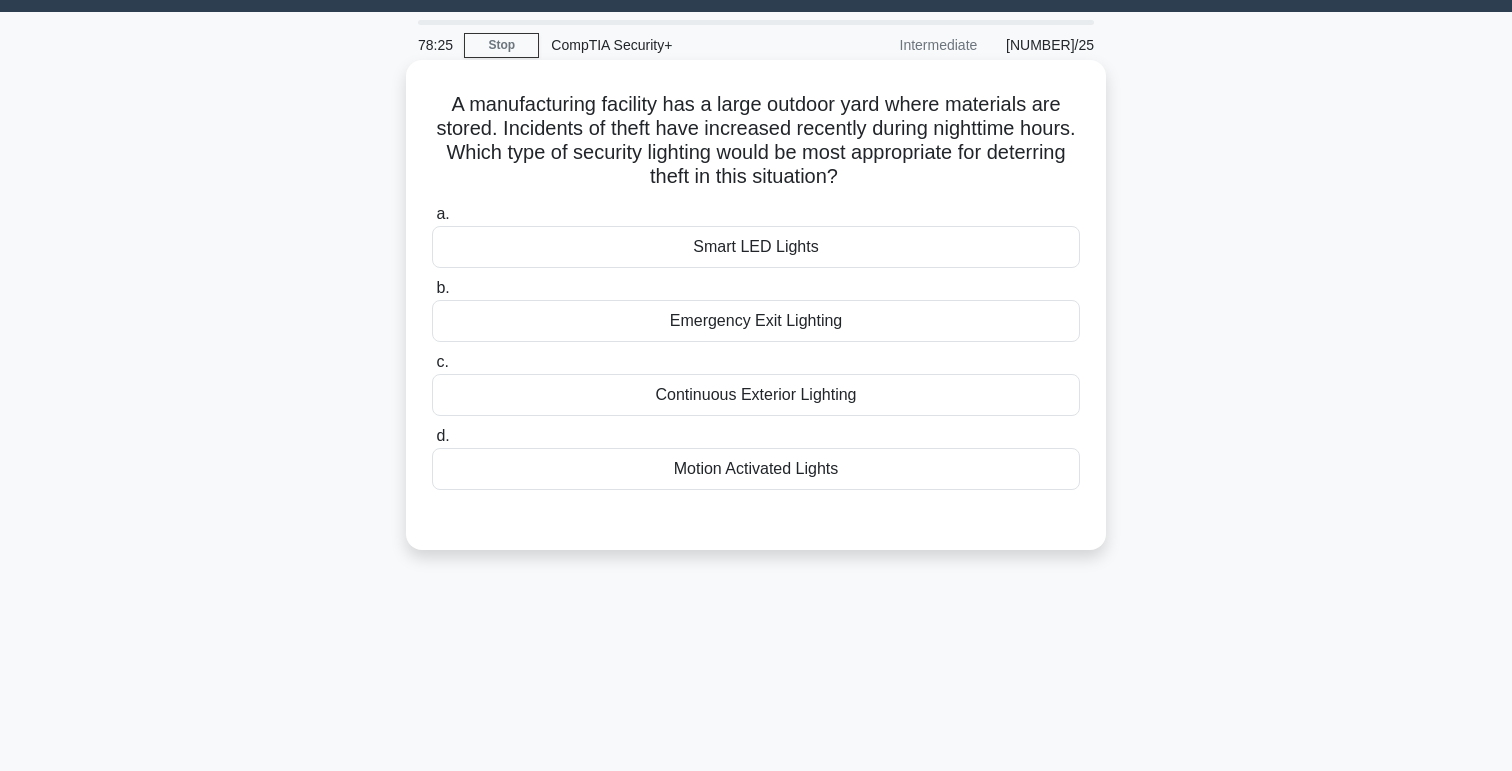 click on "Motion Activated Lights" at bounding box center (756, 469) 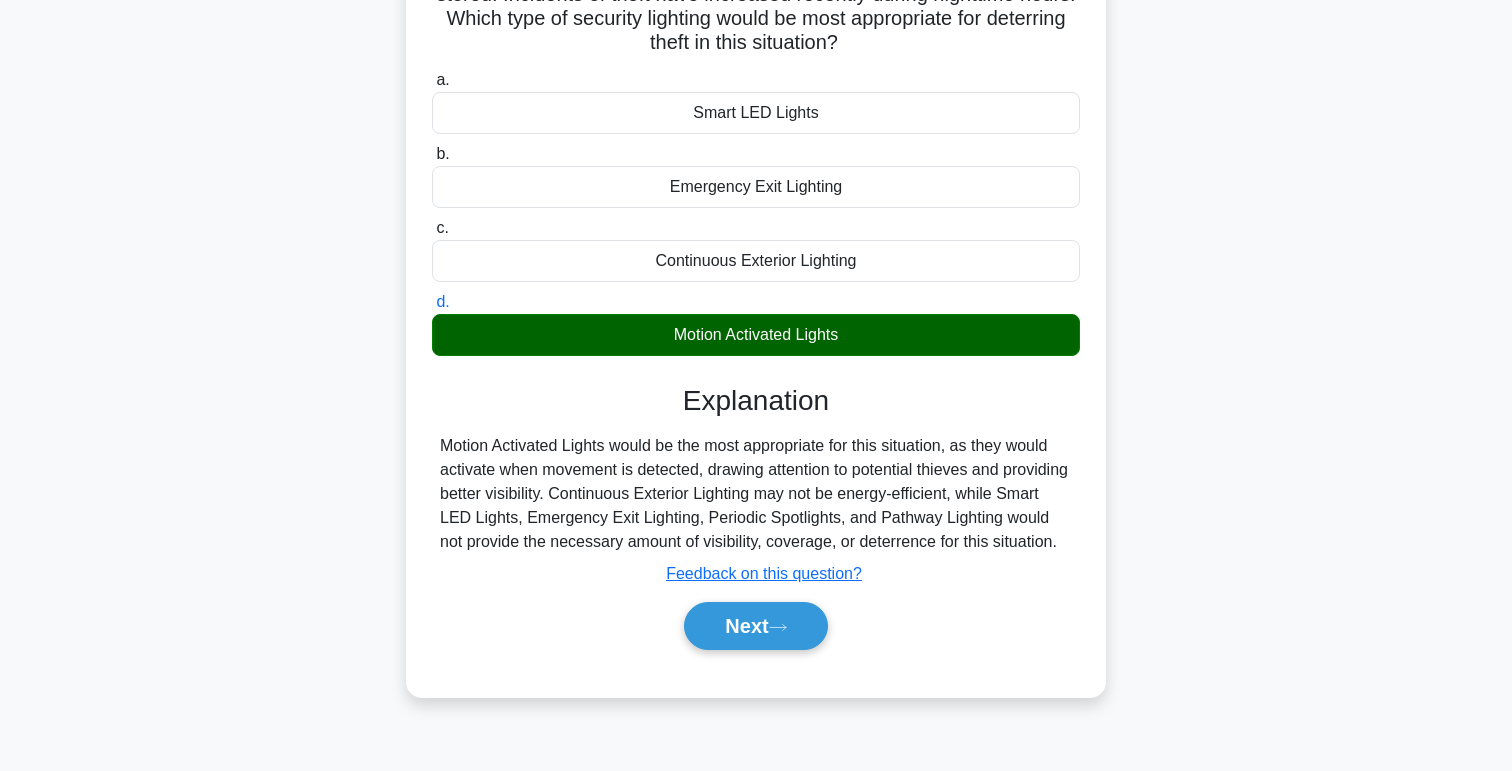 scroll, scrollTop: 187, scrollLeft: 0, axis: vertical 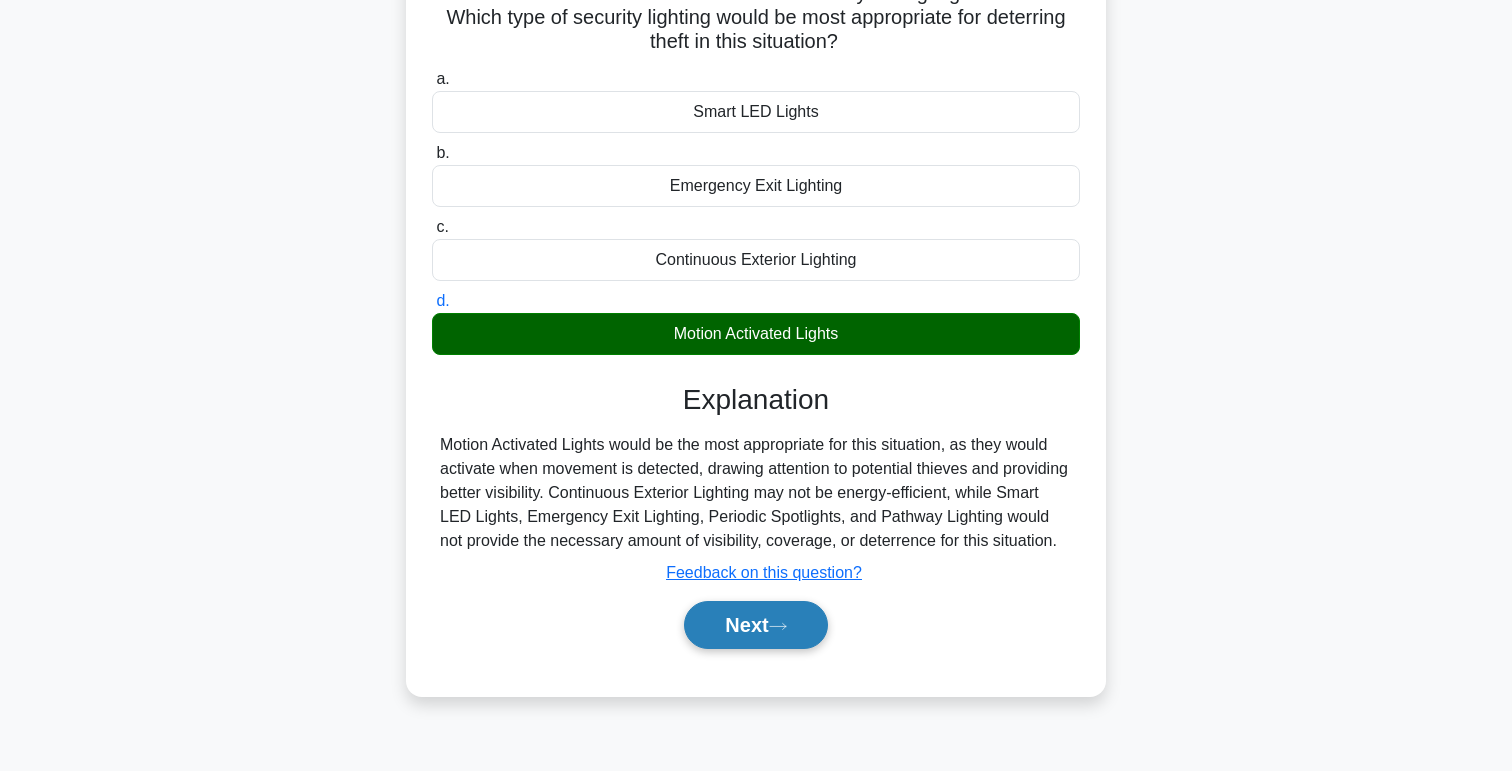 click on "Next" at bounding box center (755, 625) 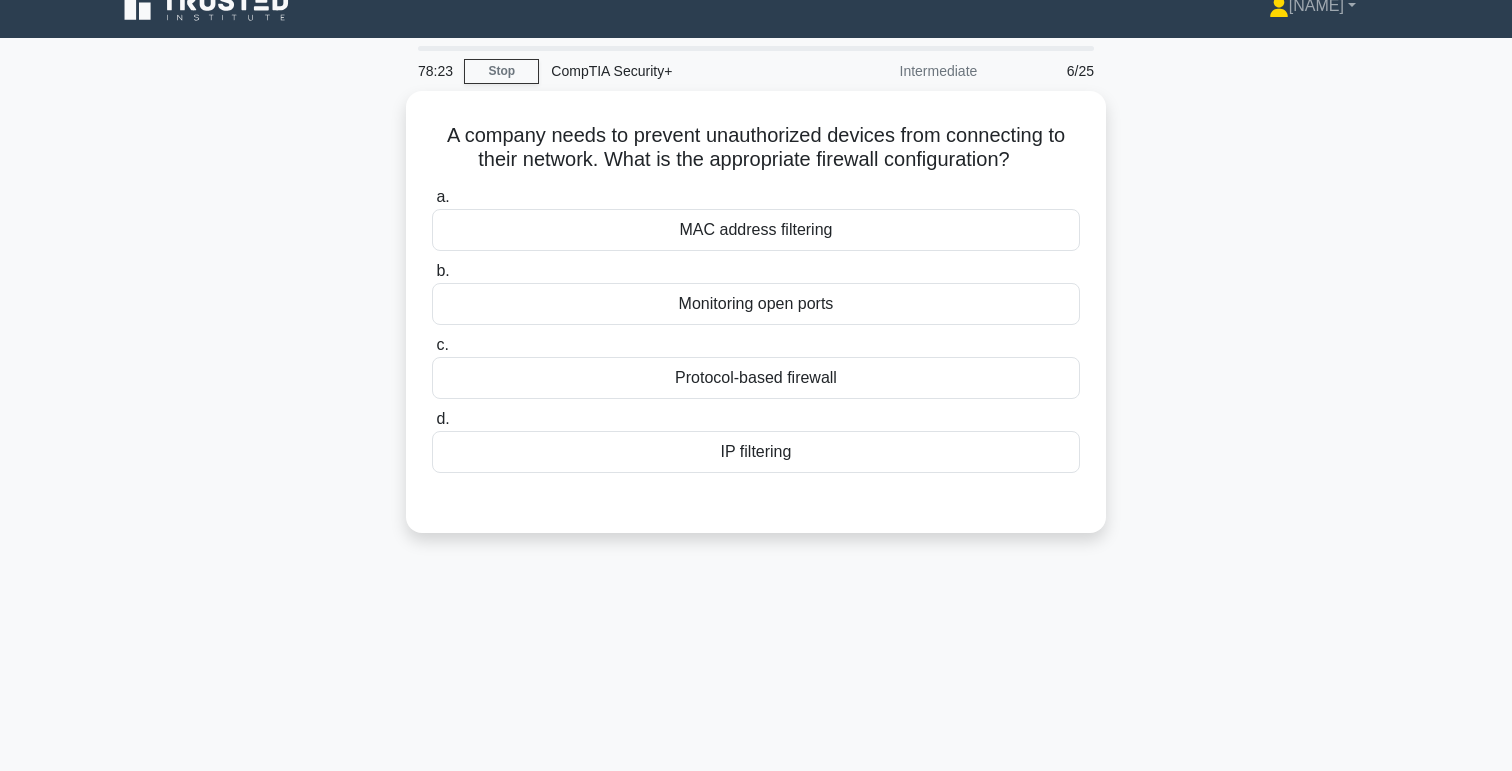 scroll, scrollTop: 25, scrollLeft: 0, axis: vertical 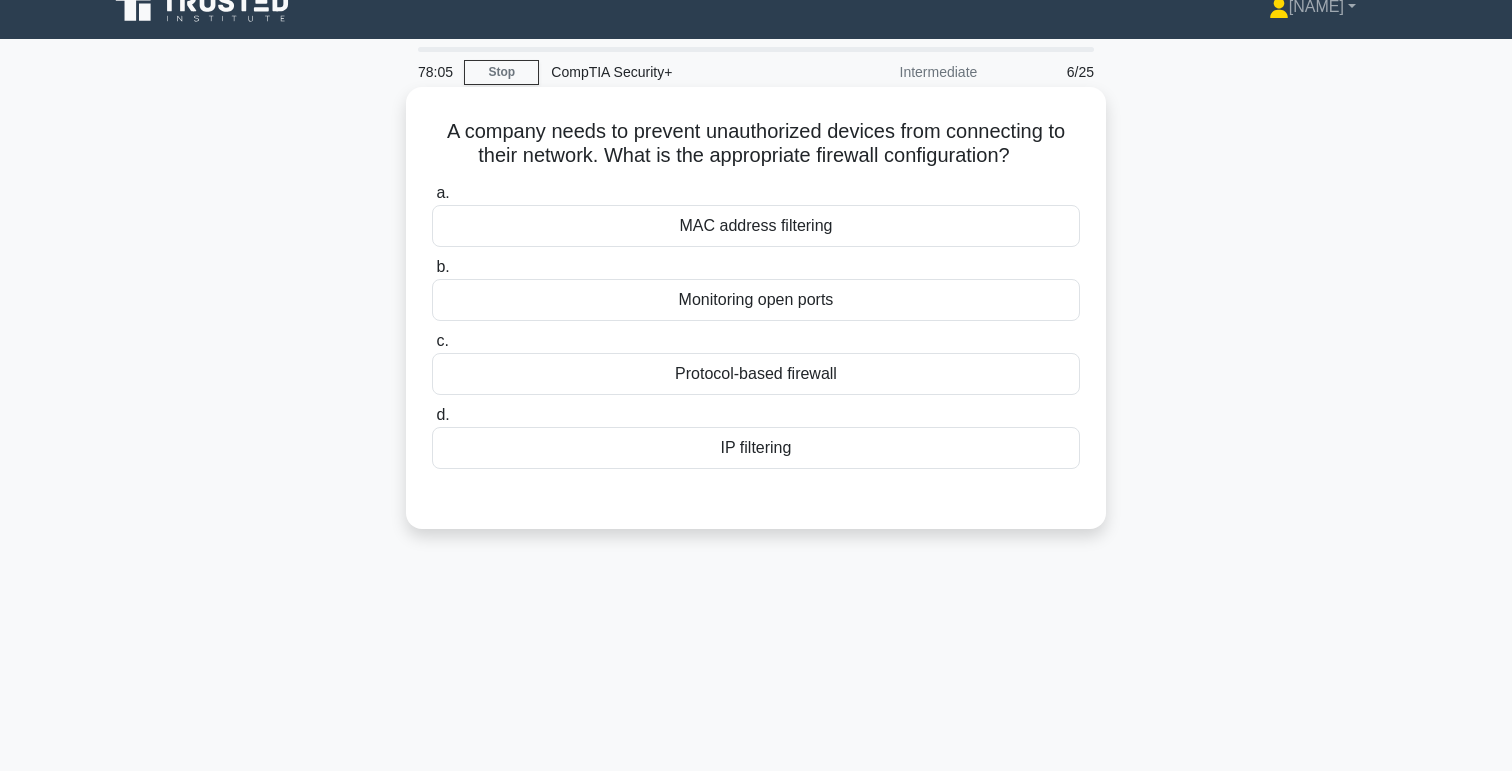 click on "IP filtering" at bounding box center (756, 448) 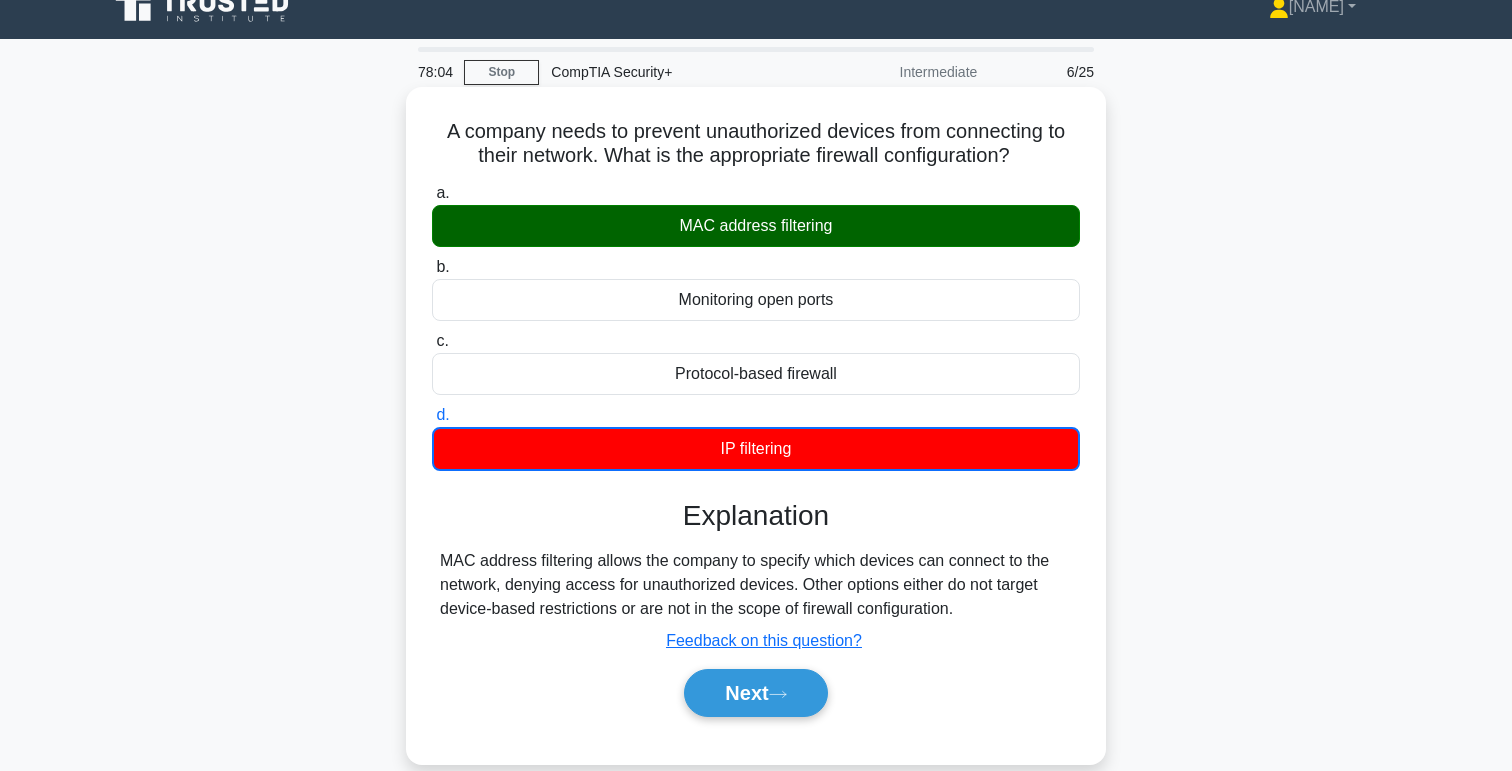 scroll, scrollTop: 83, scrollLeft: 0, axis: vertical 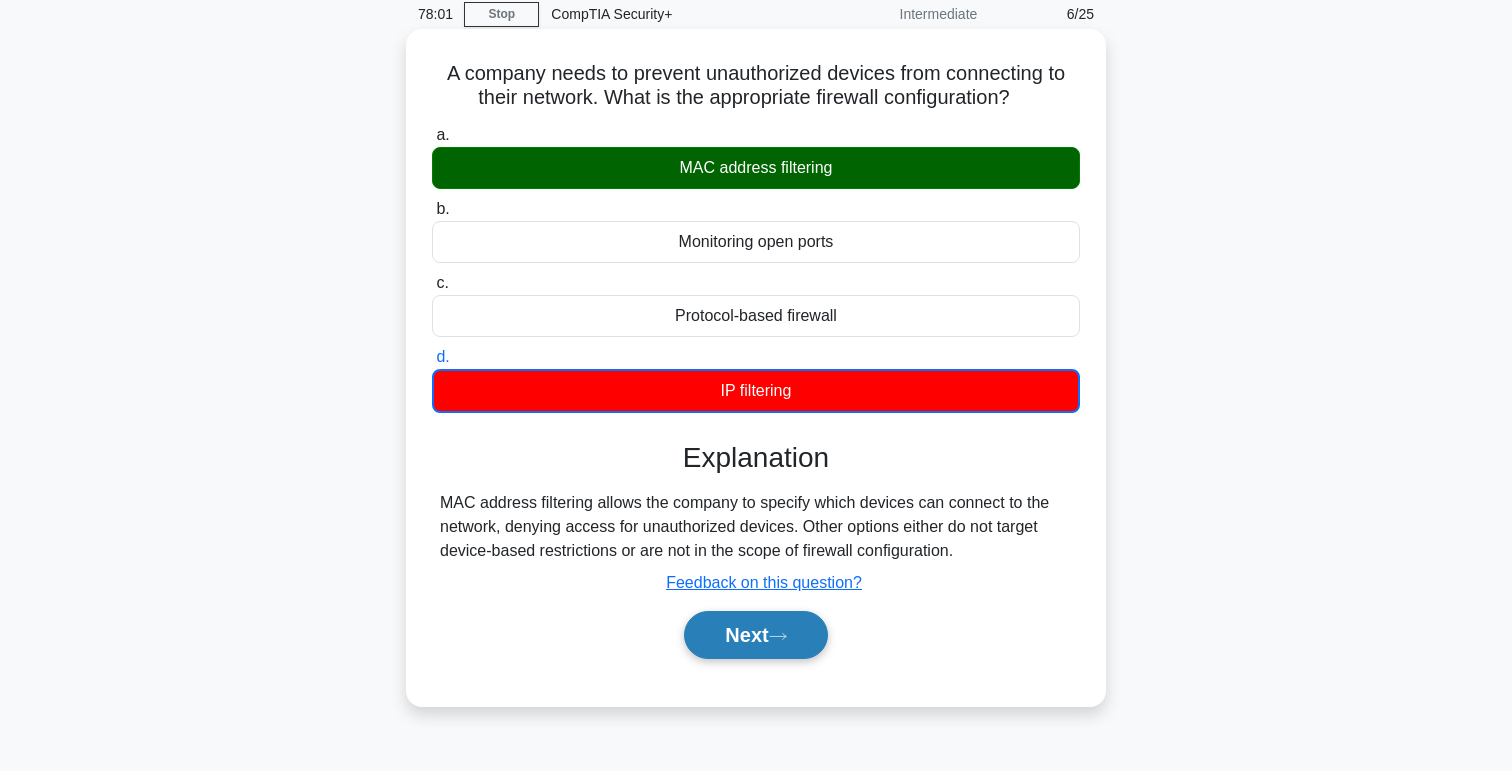 click on "Next" at bounding box center (755, 635) 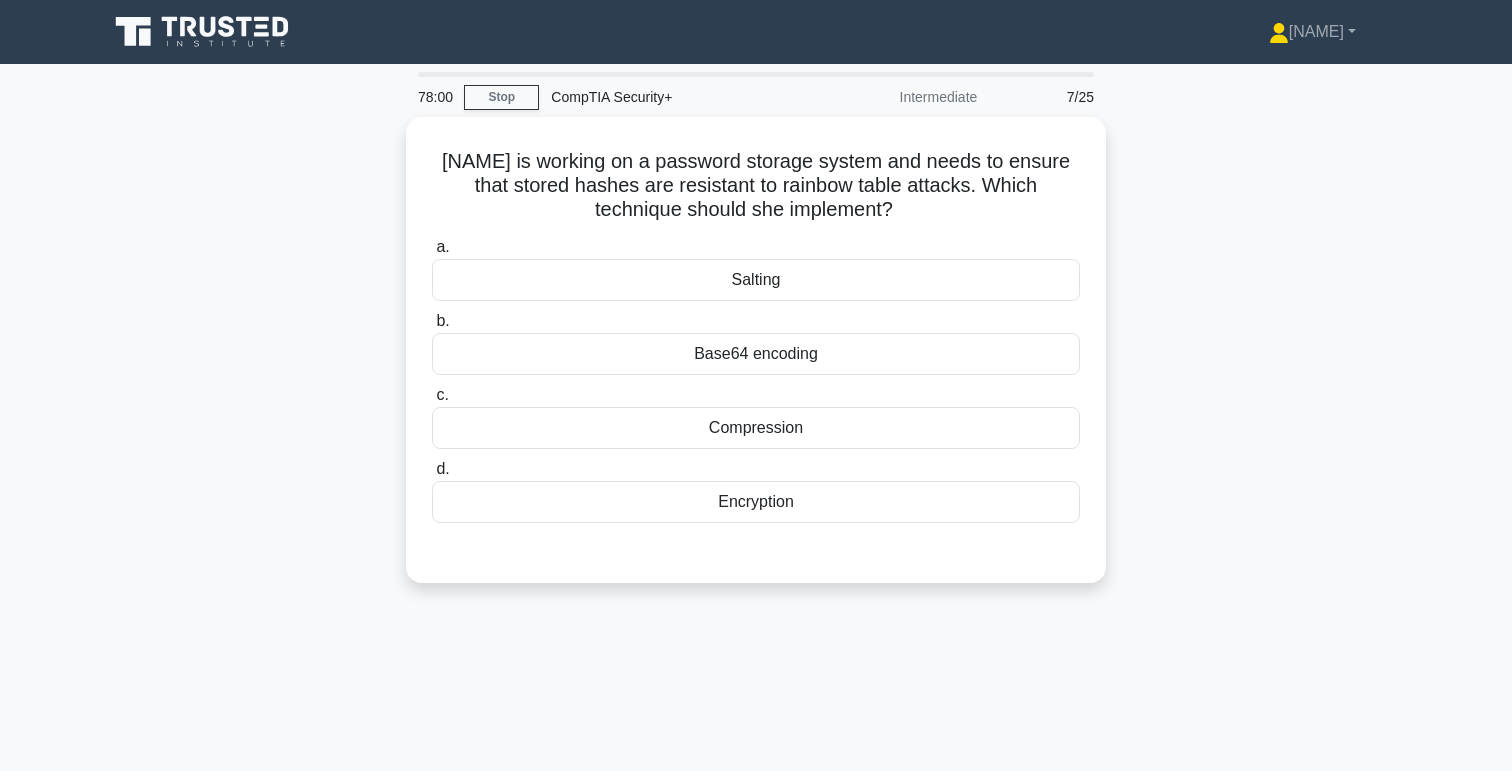 scroll, scrollTop: 2, scrollLeft: 0, axis: vertical 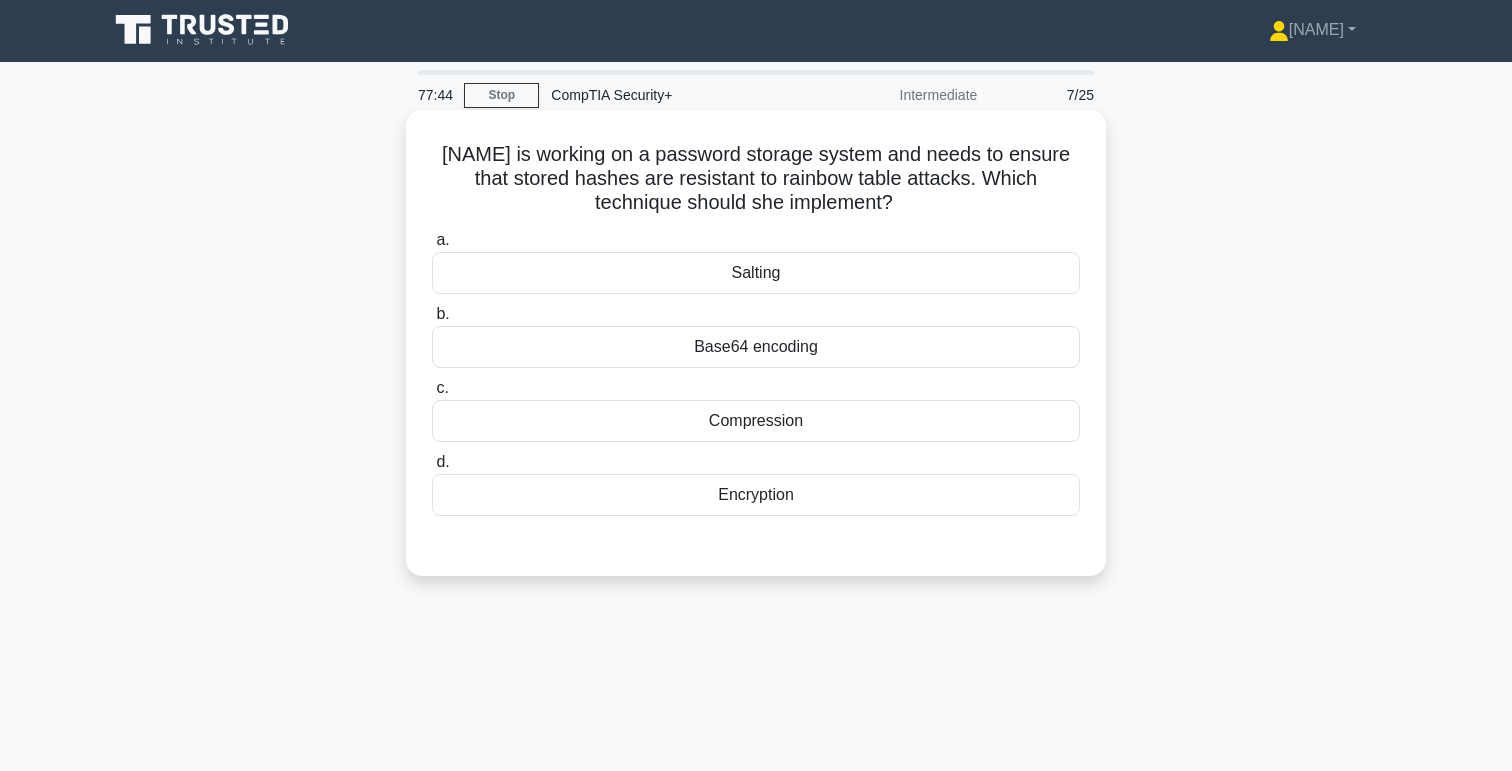 click on "Encryption" at bounding box center [756, 495] 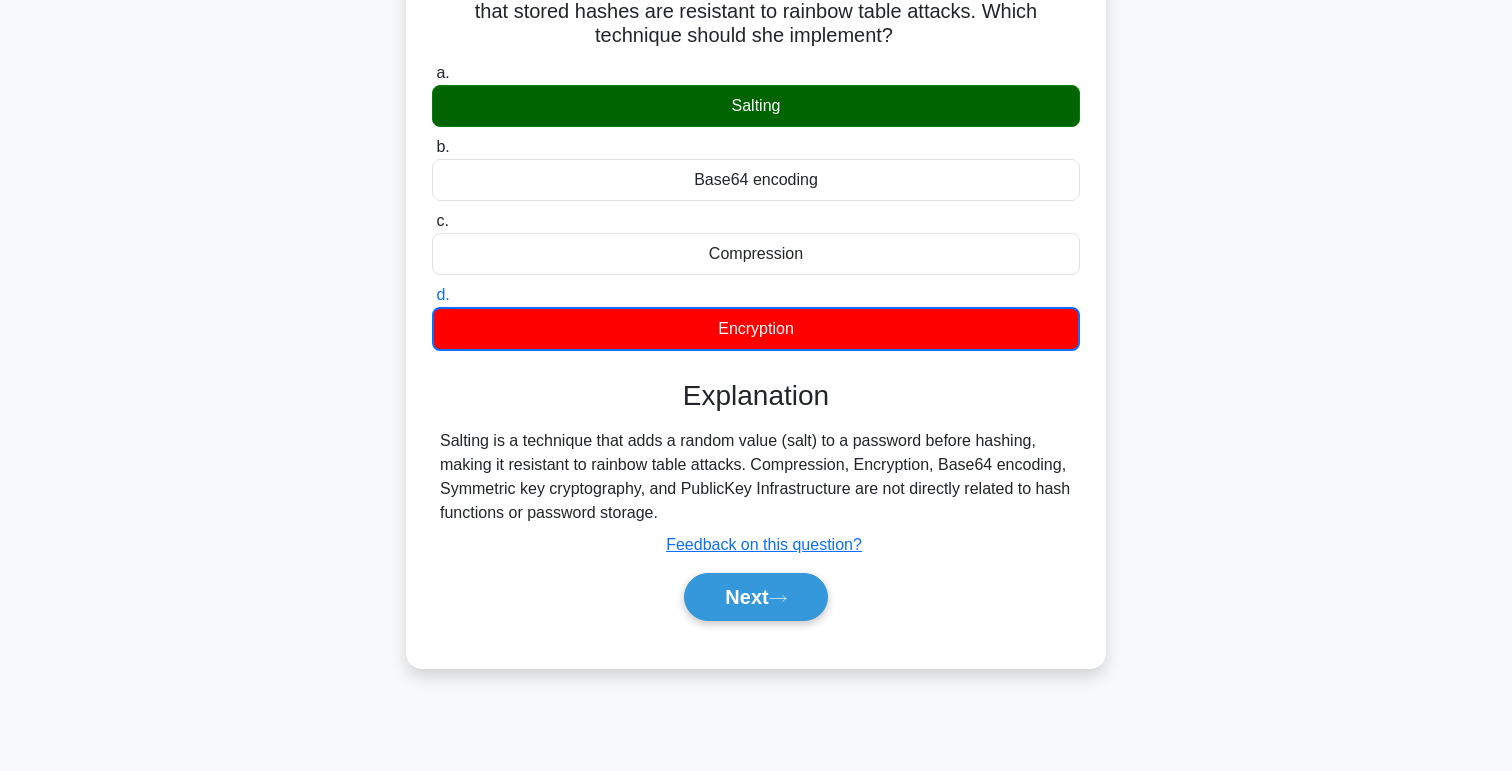 scroll, scrollTop: 175, scrollLeft: 0, axis: vertical 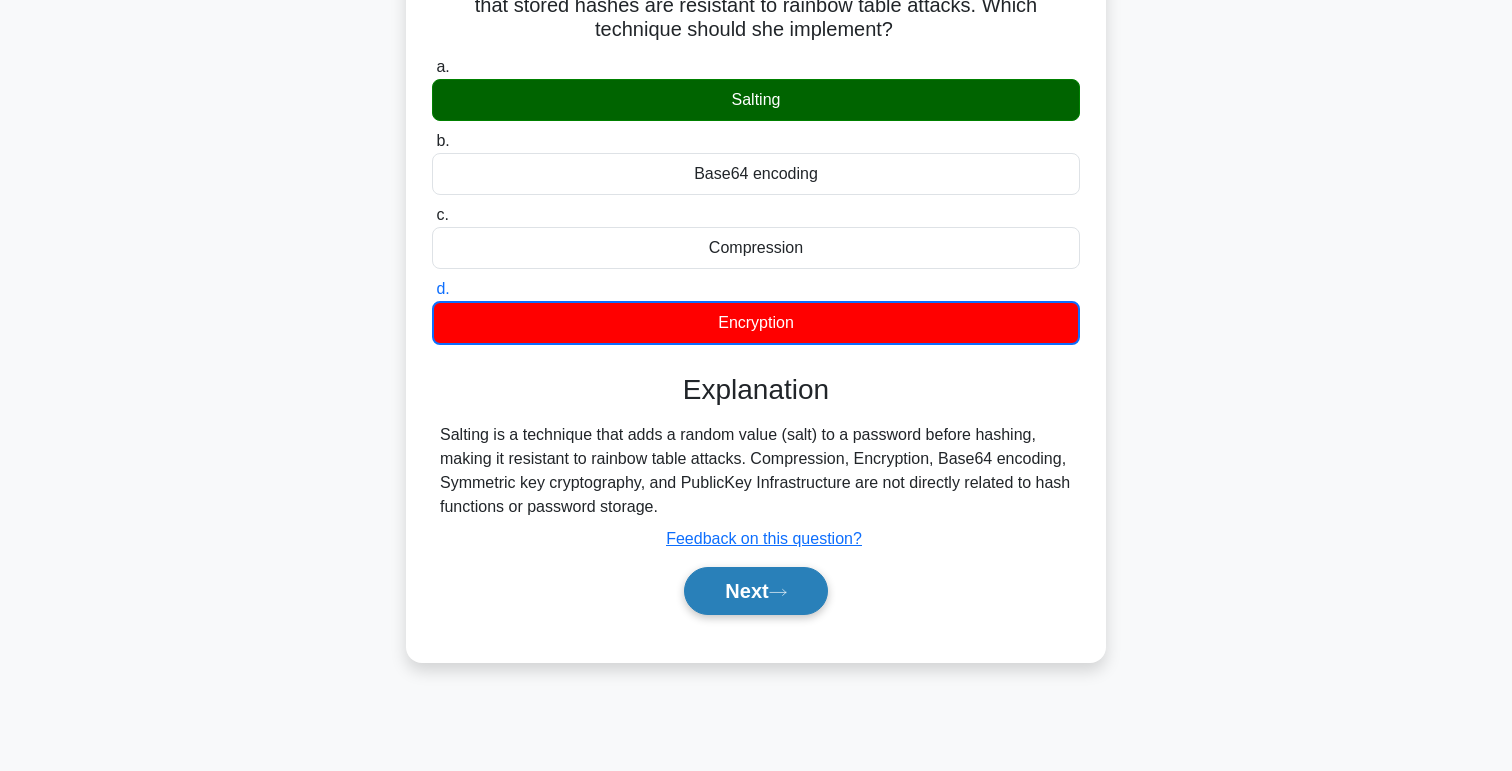 click on "Next" at bounding box center [755, 591] 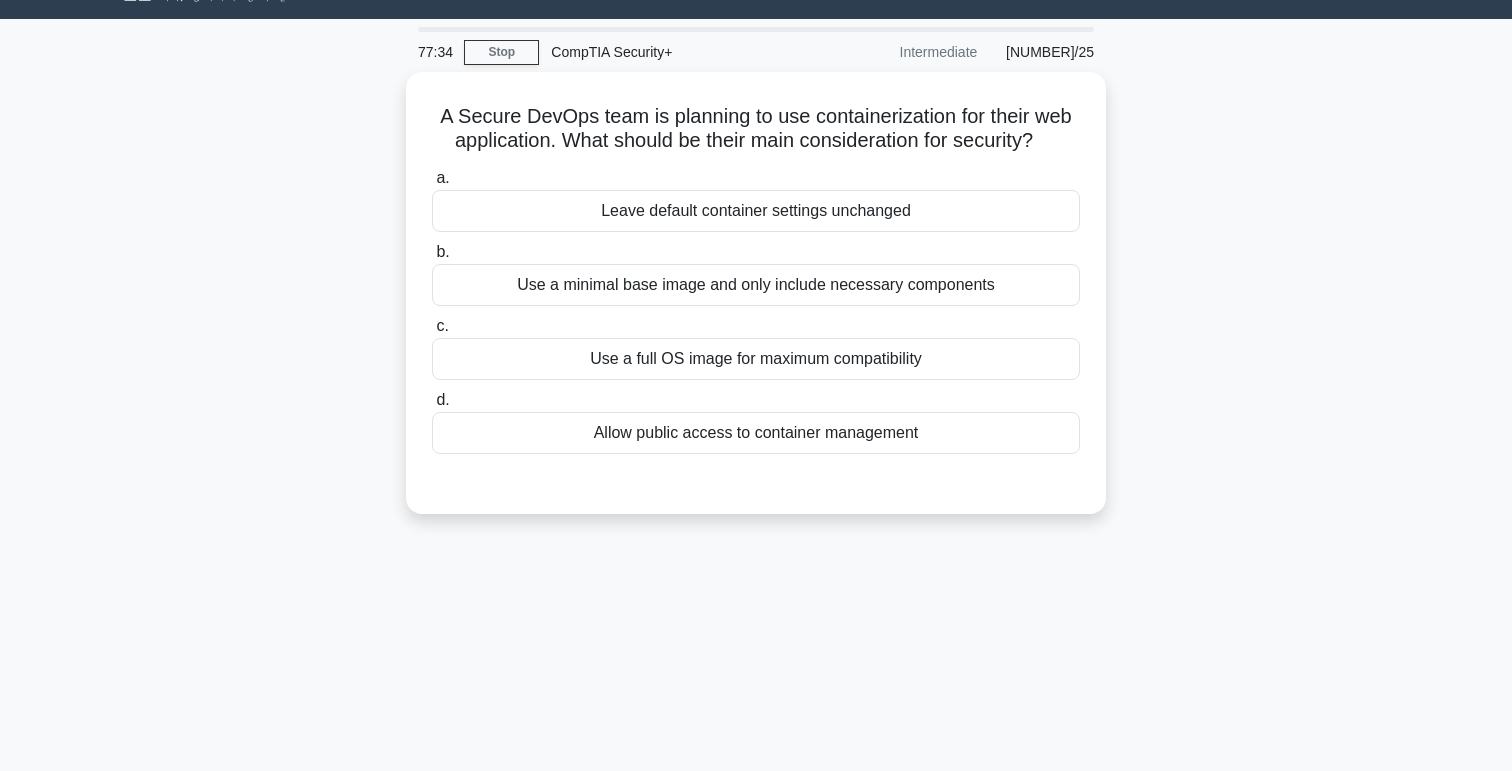 scroll, scrollTop: 25, scrollLeft: 0, axis: vertical 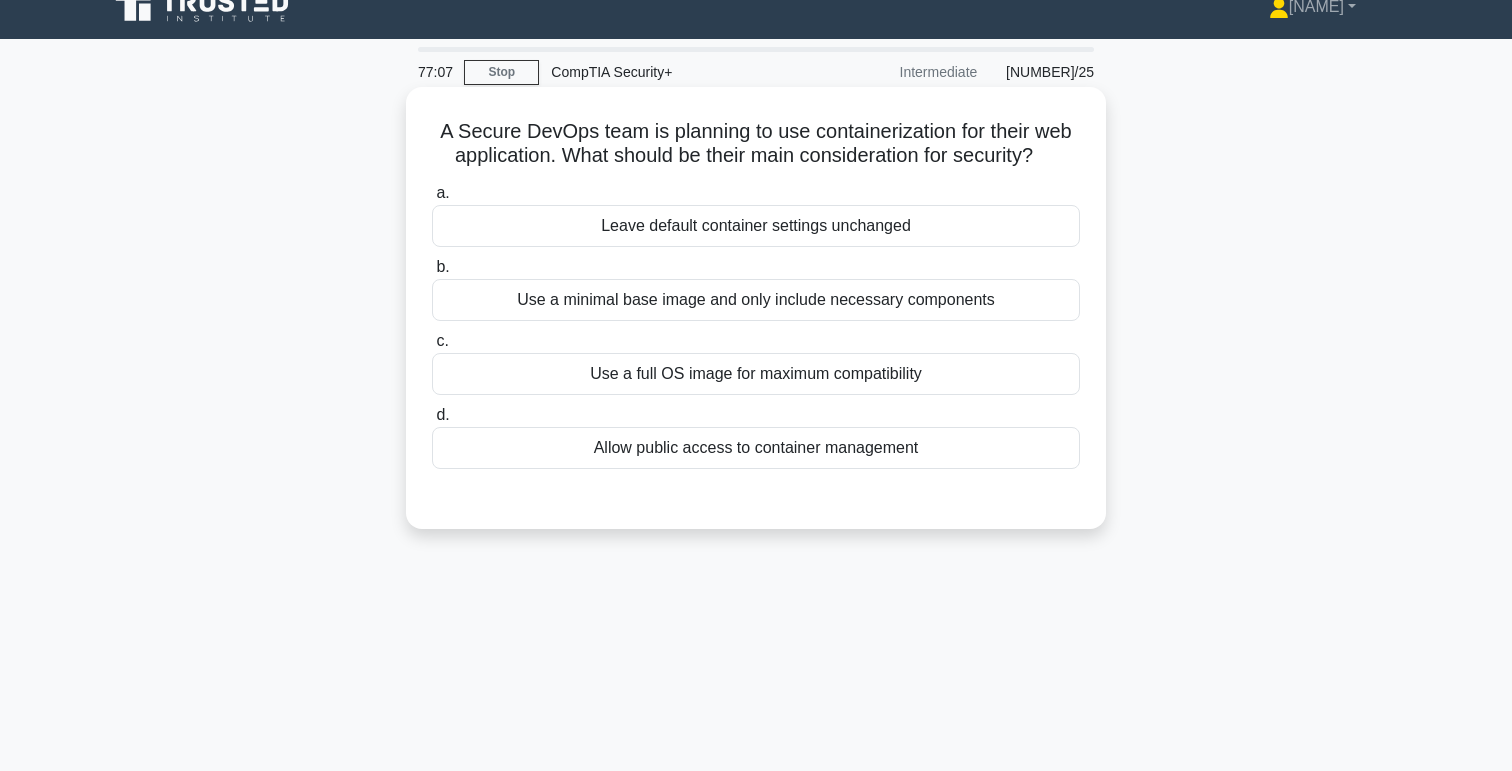 click on "Use a minimal base image and only include necessary components" at bounding box center [756, 300] 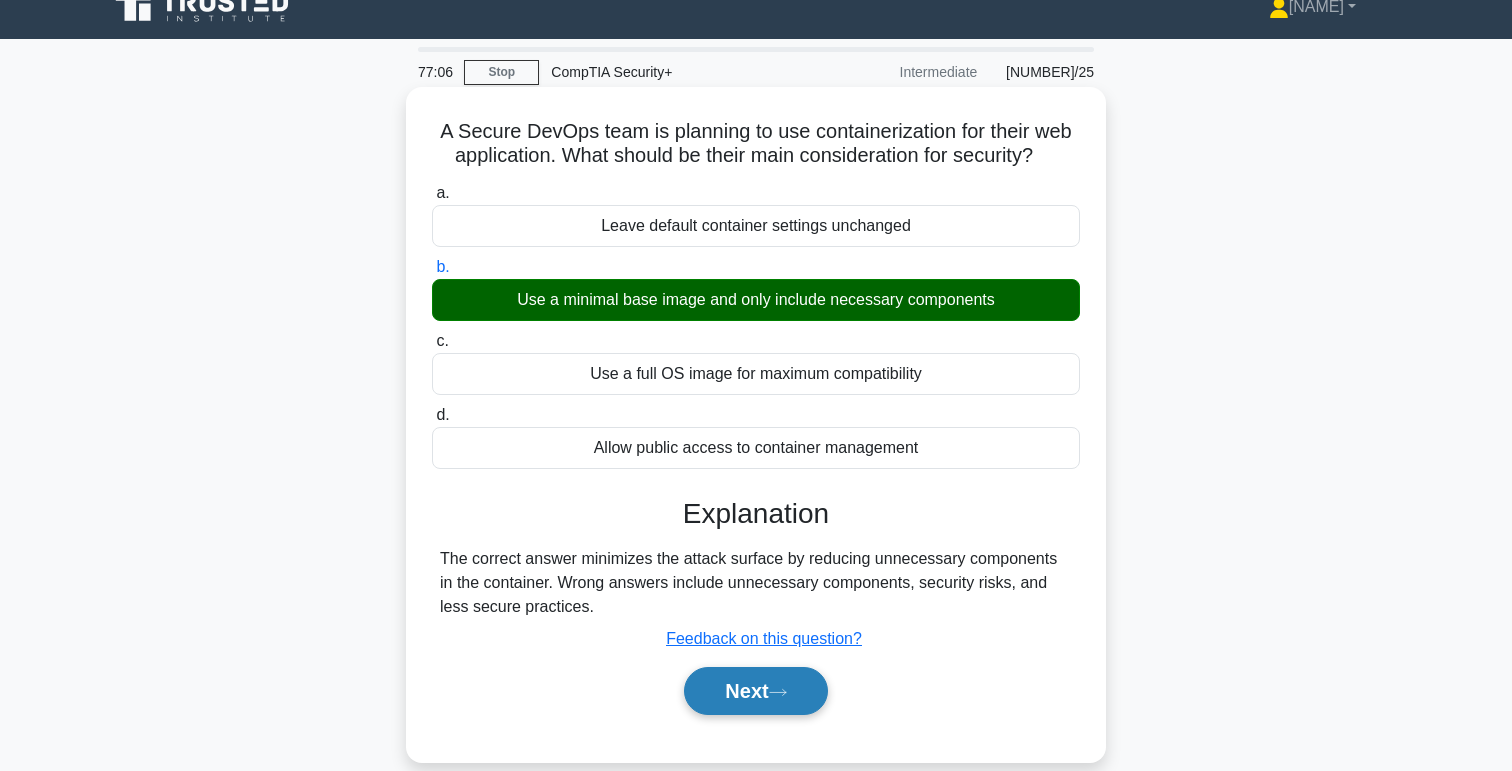 click on "Next" at bounding box center [755, 691] 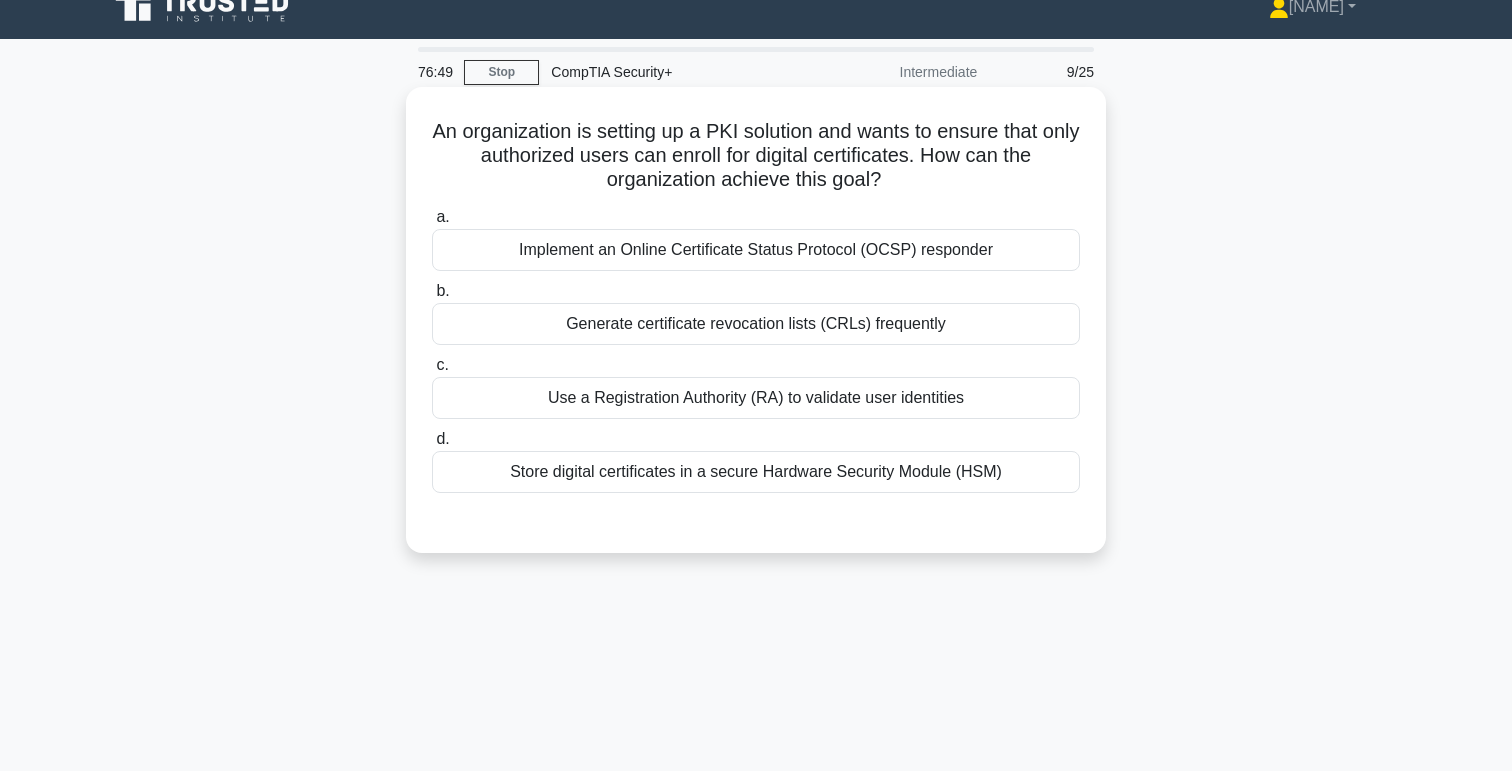 click on "Implement an Online Certificate Status Protocol (OCSP) responder" at bounding box center (756, 250) 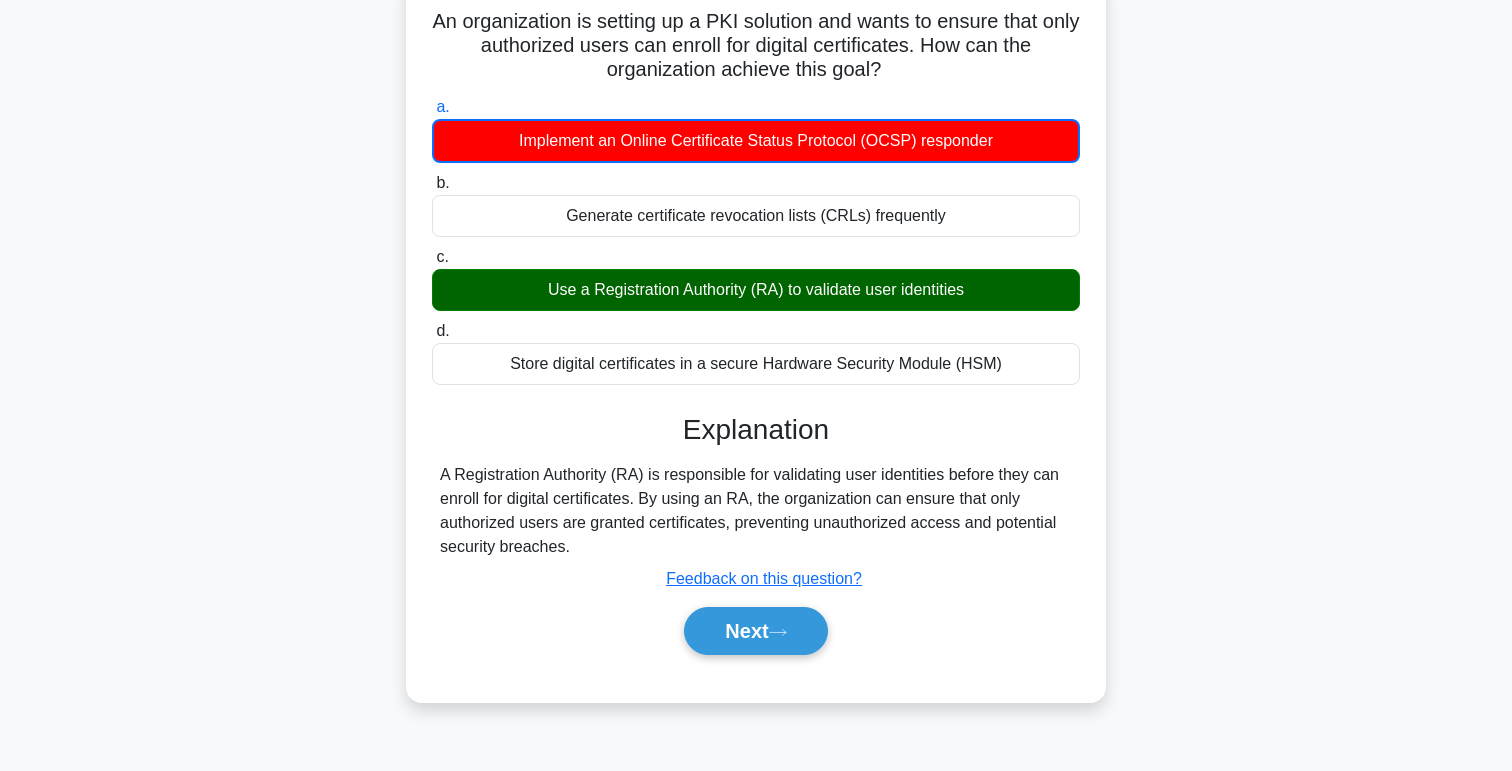 scroll, scrollTop: 133, scrollLeft: 0, axis: vertical 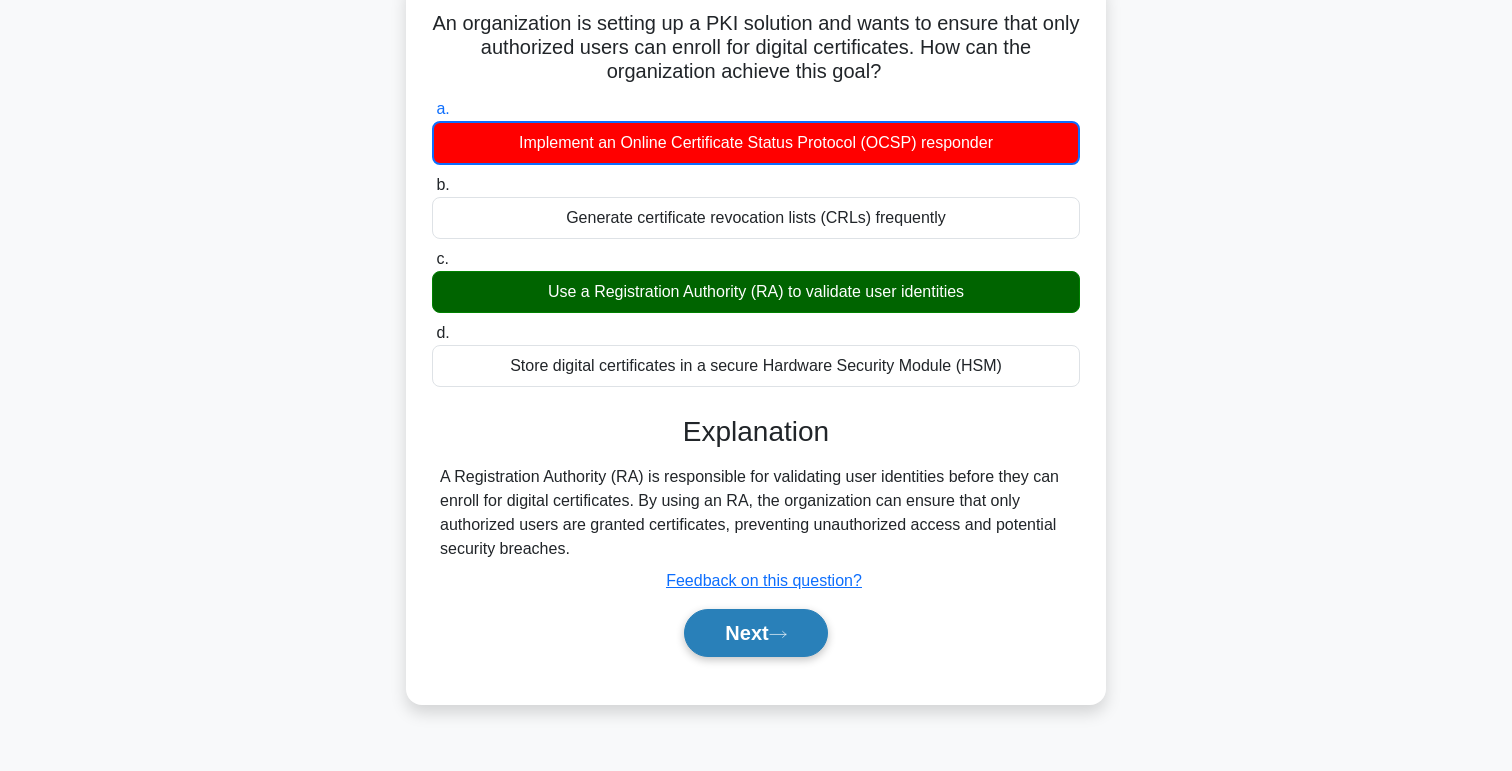 click on "Next" at bounding box center (755, 633) 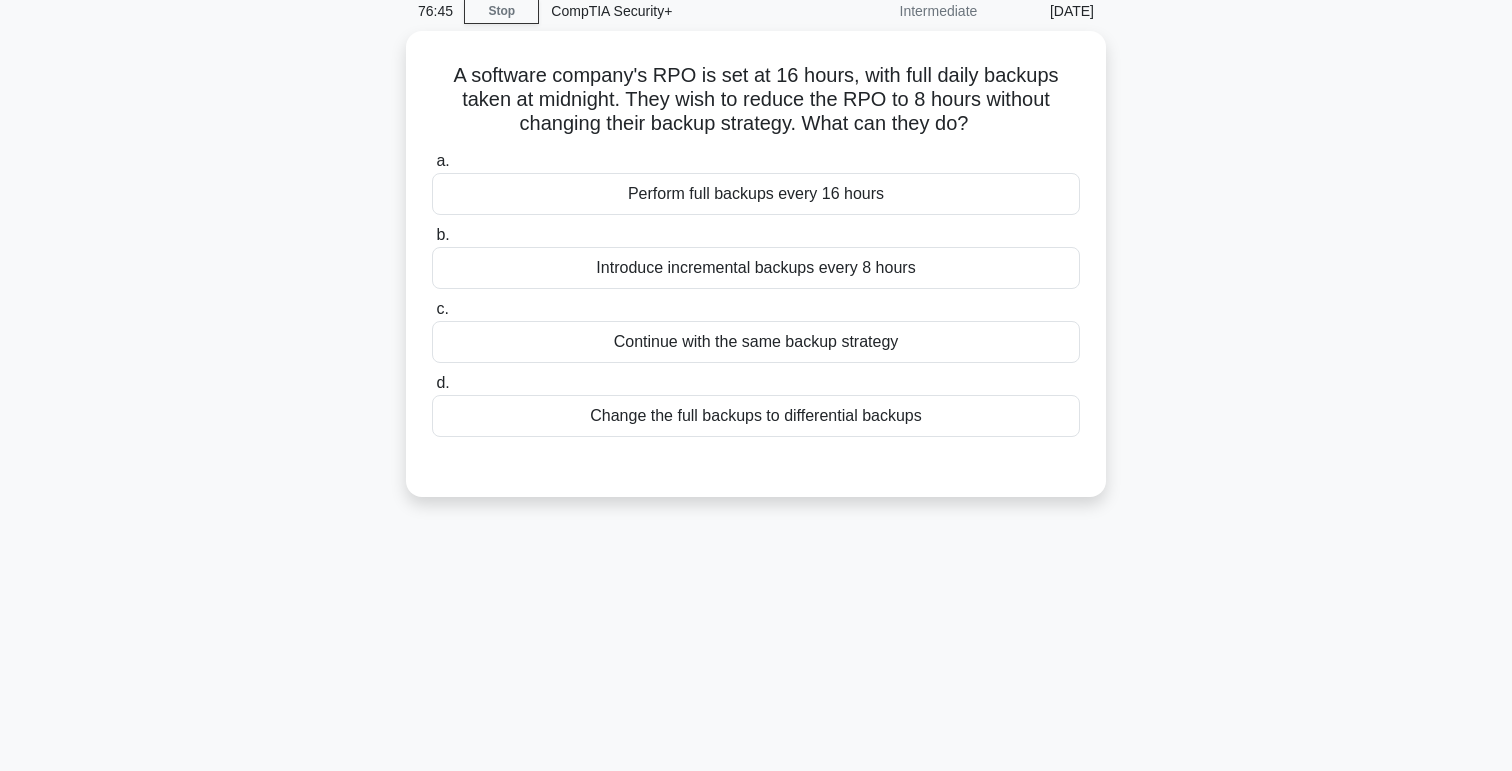 scroll, scrollTop: 0, scrollLeft: 0, axis: both 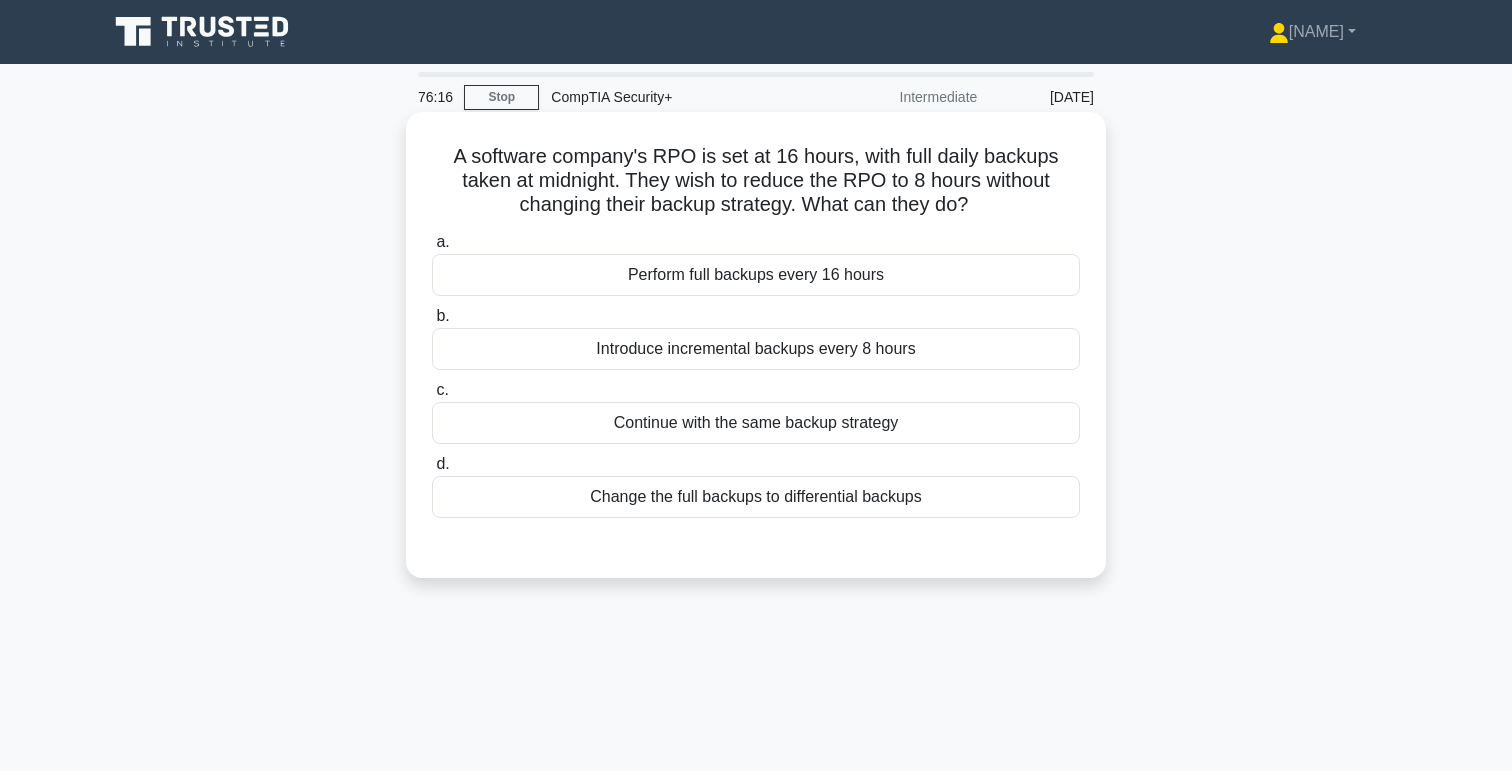 click on "Introduce incremental backups every 8 hours" at bounding box center [756, 349] 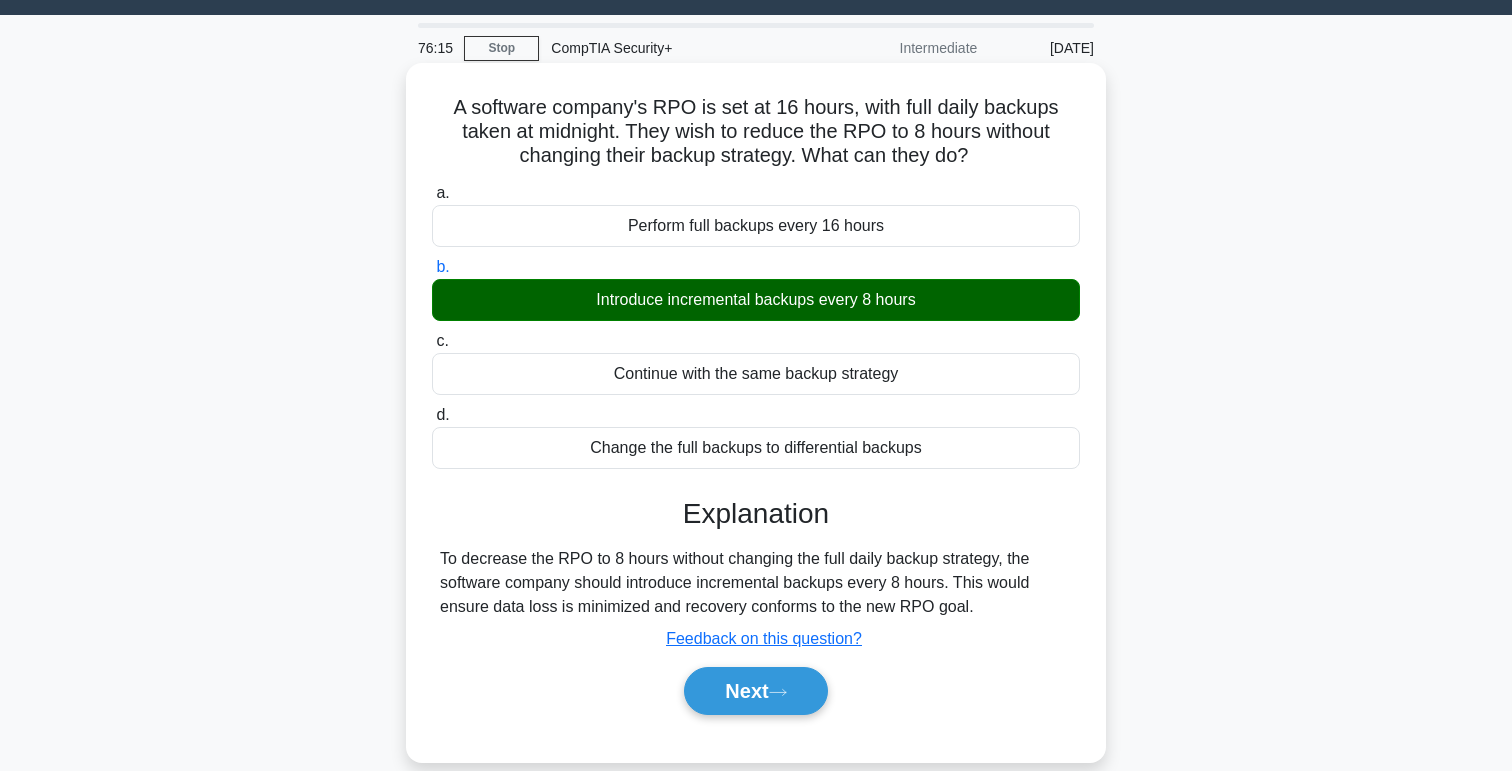 scroll, scrollTop: 59, scrollLeft: 0, axis: vertical 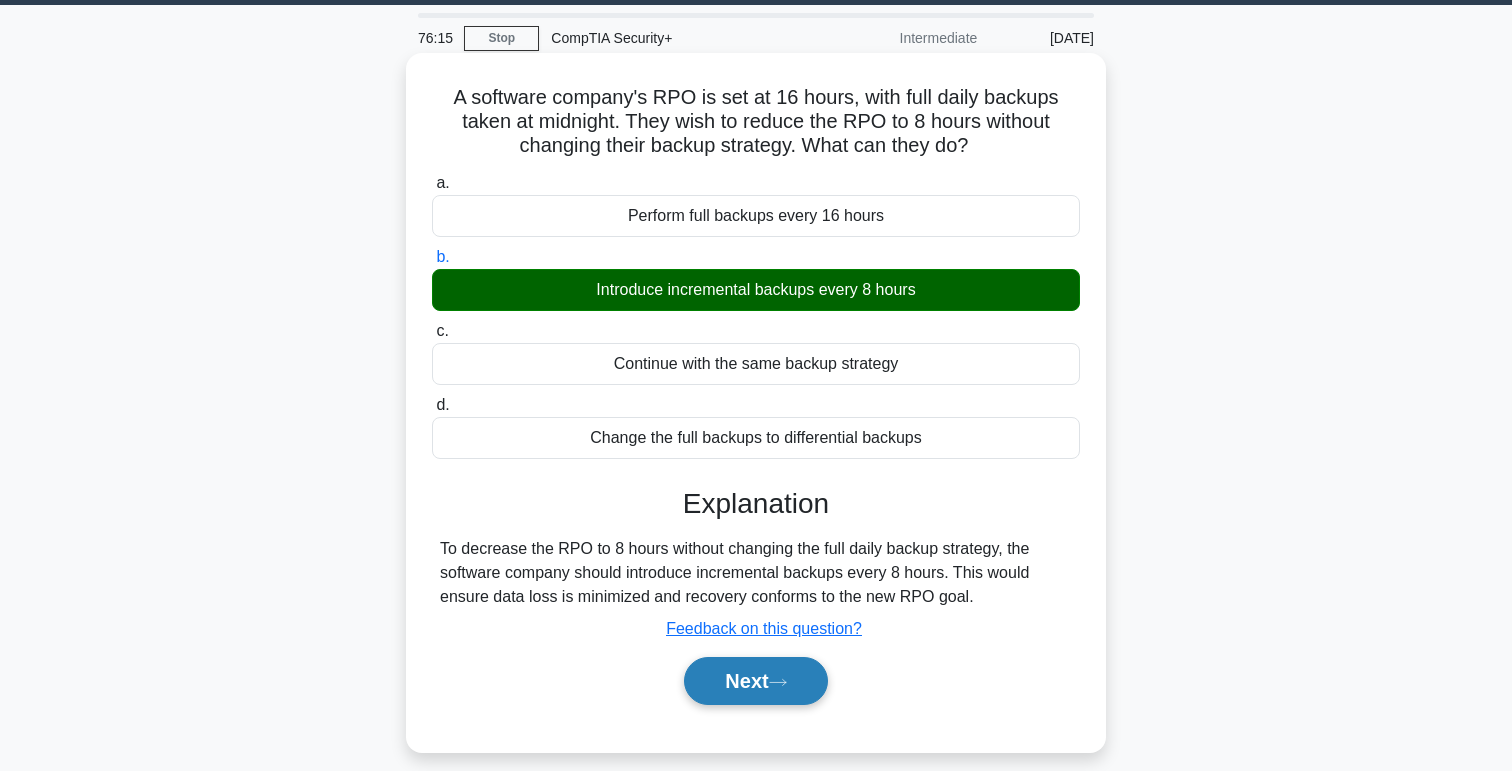 click on "Next" at bounding box center [755, 681] 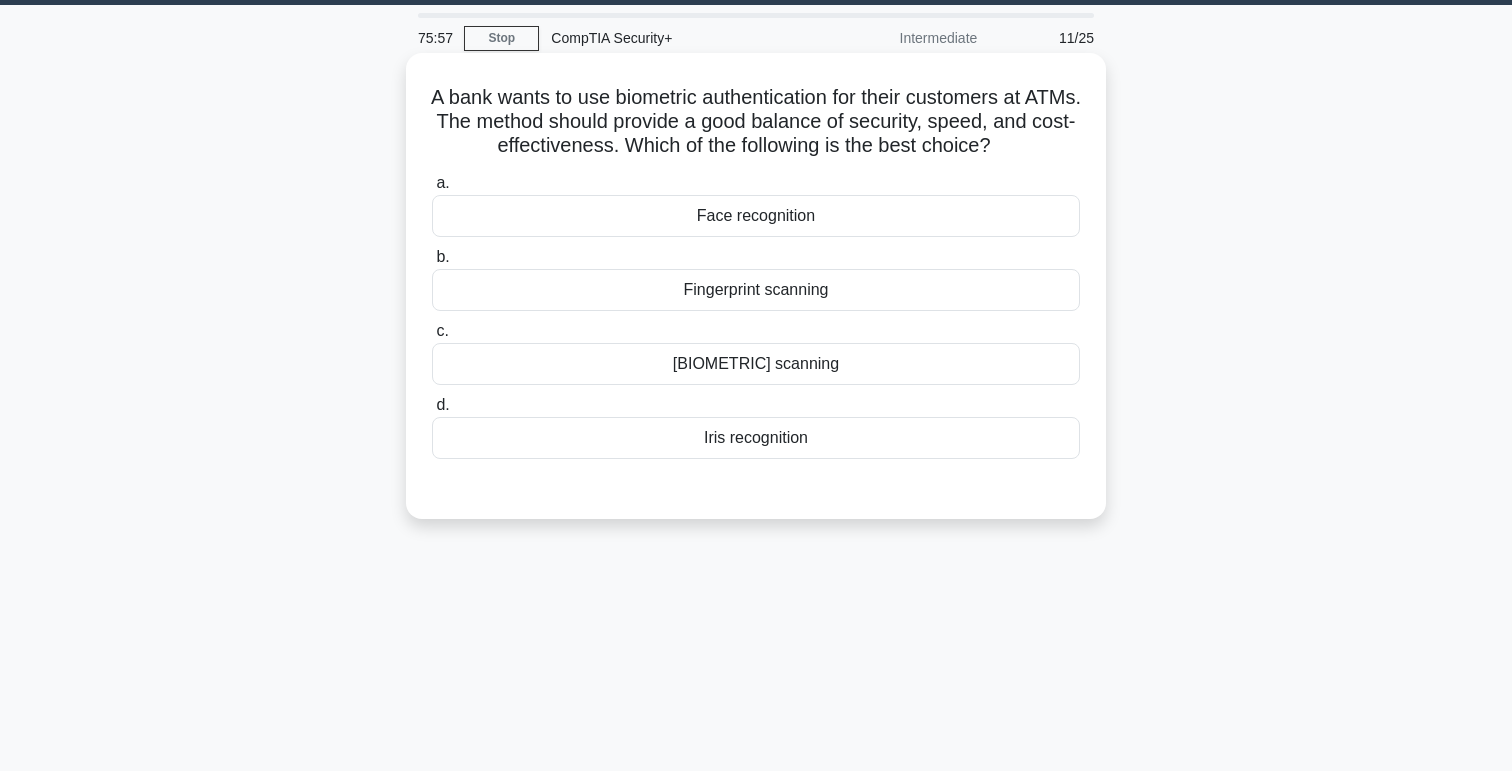 click on "Fingerprint scanning" at bounding box center [756, 290] 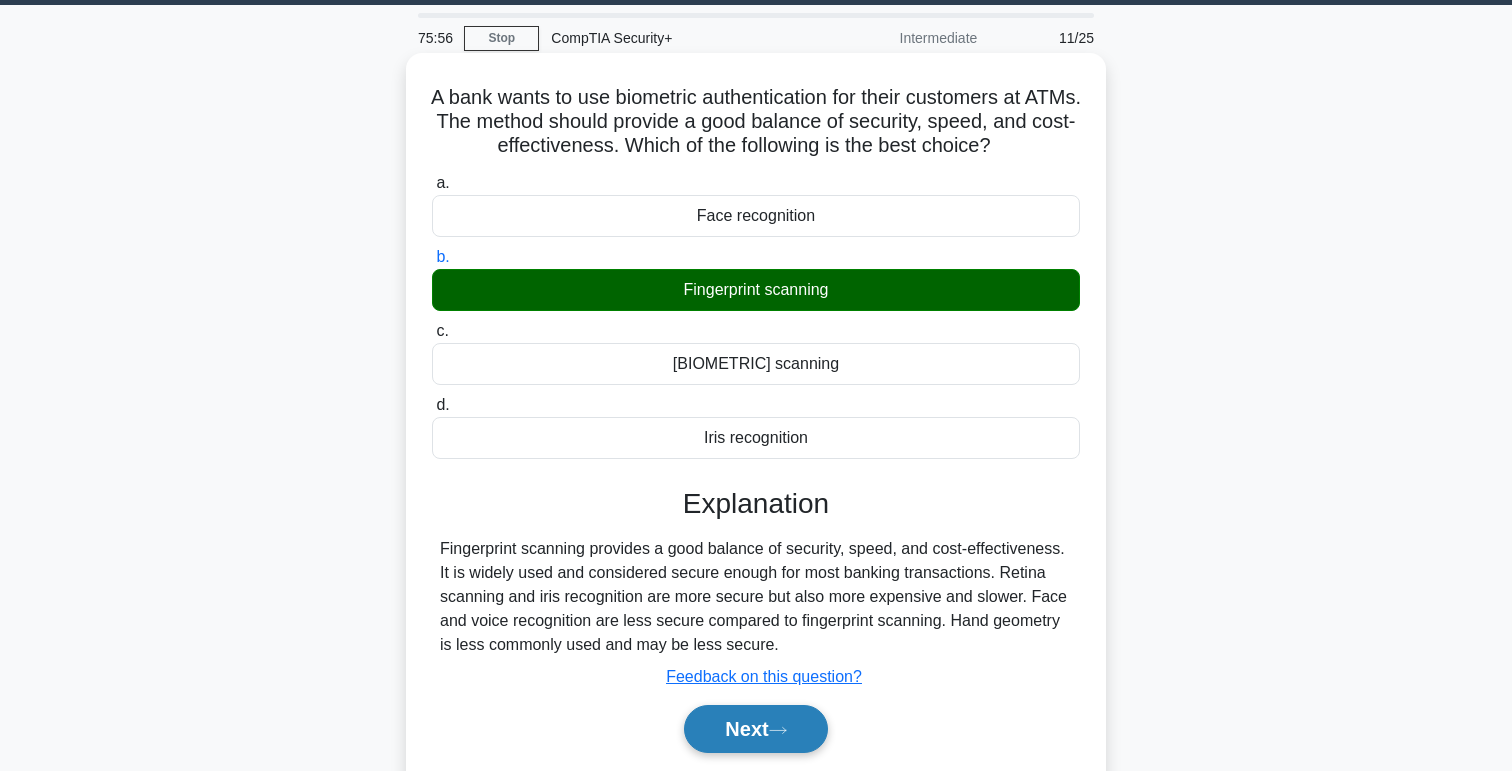 click on "Next" at bounding box center [755, 729] 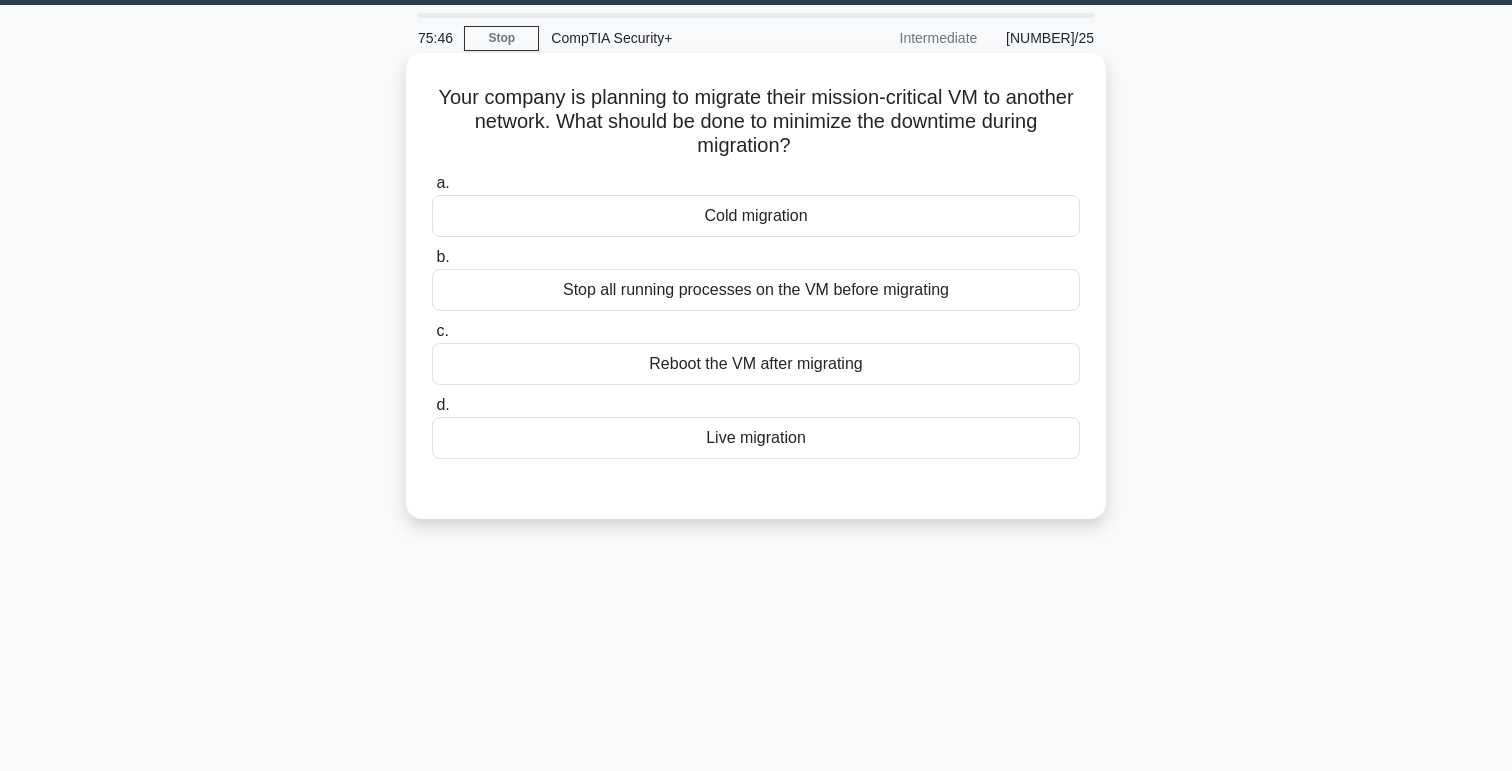 click on "Live migration" at bounding box center [756, 438] 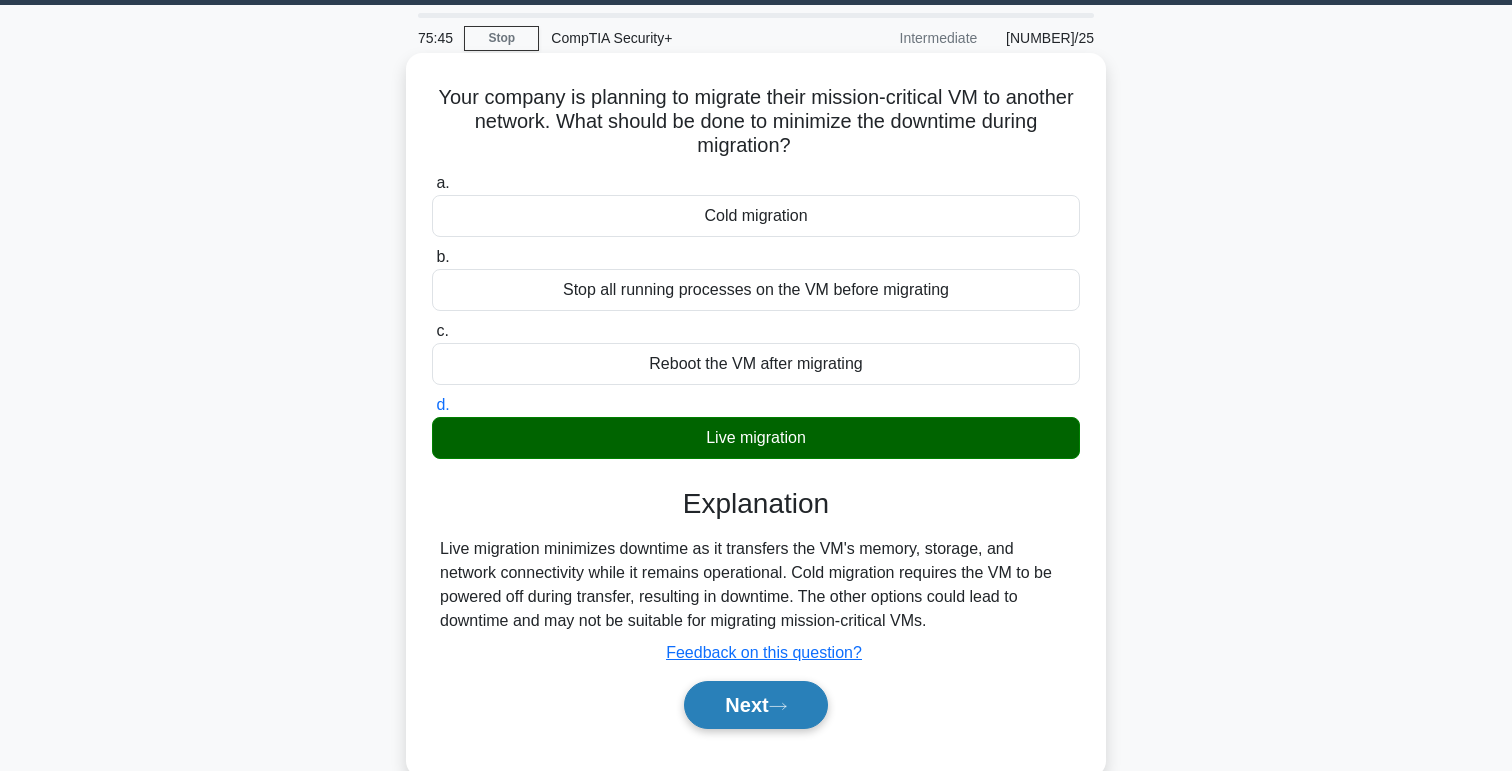 click on "Next" at bounding box center [755, 705] 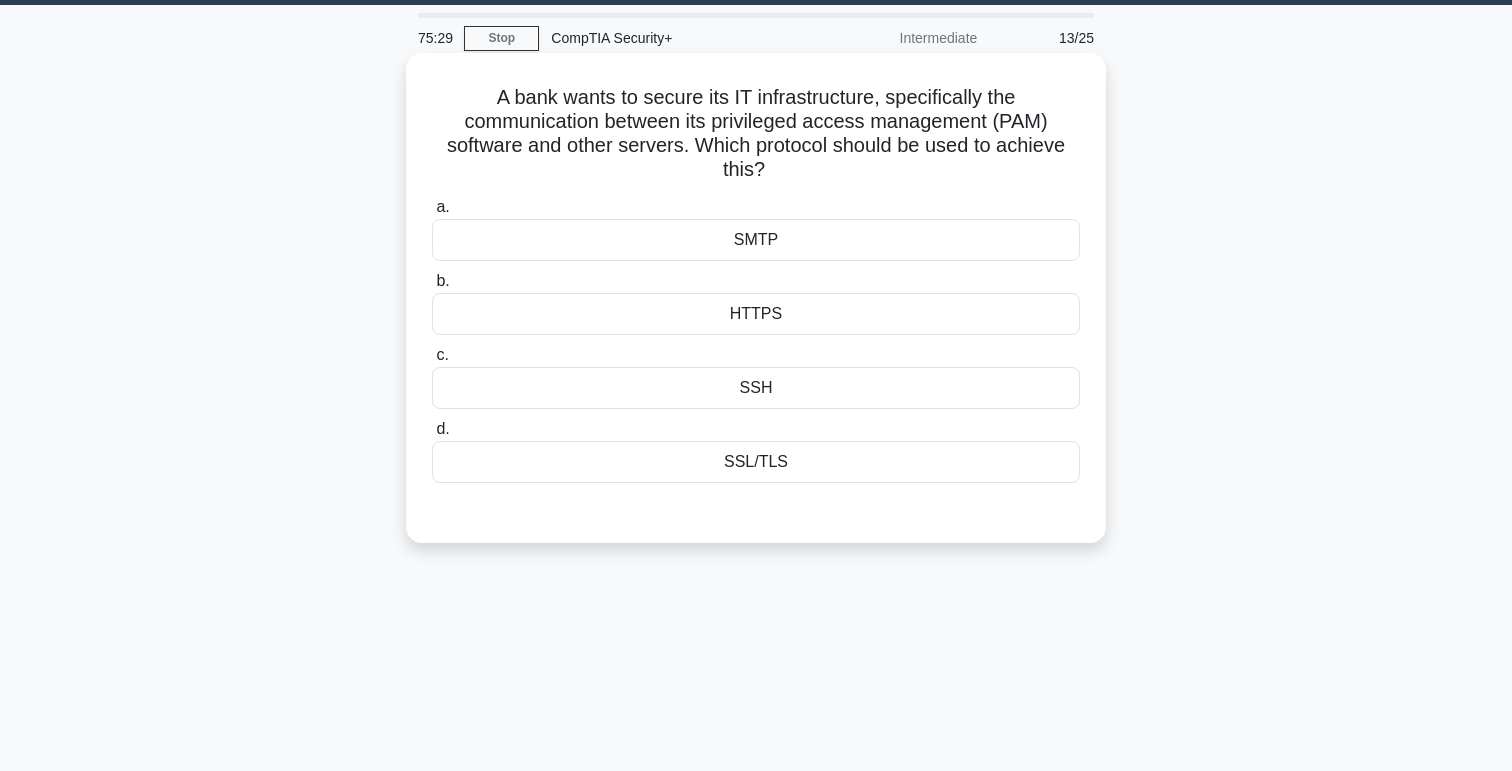 click on "SSL/TLS" at bounding box center (756, 462) 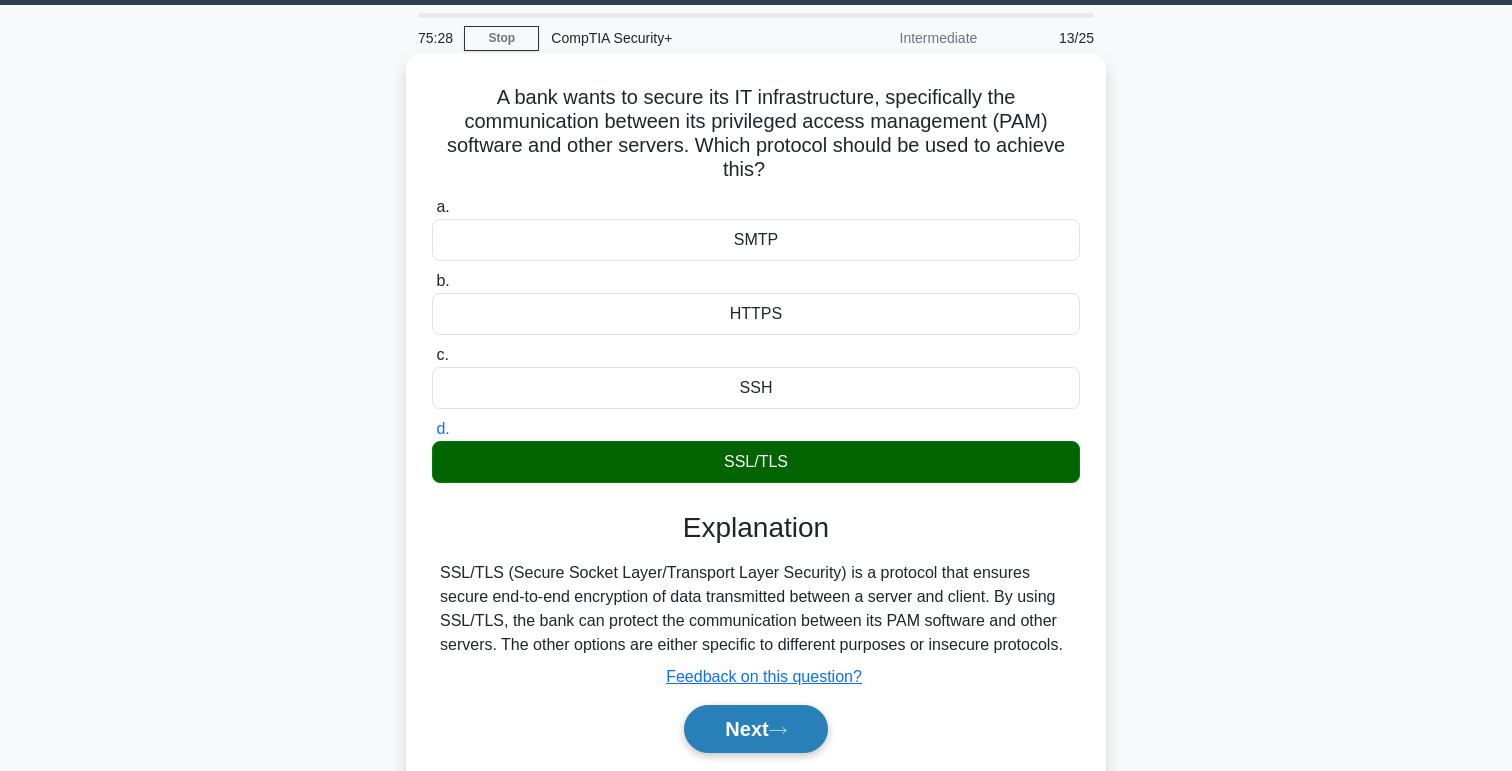 click on "Next" at bounding box center (755, 729) 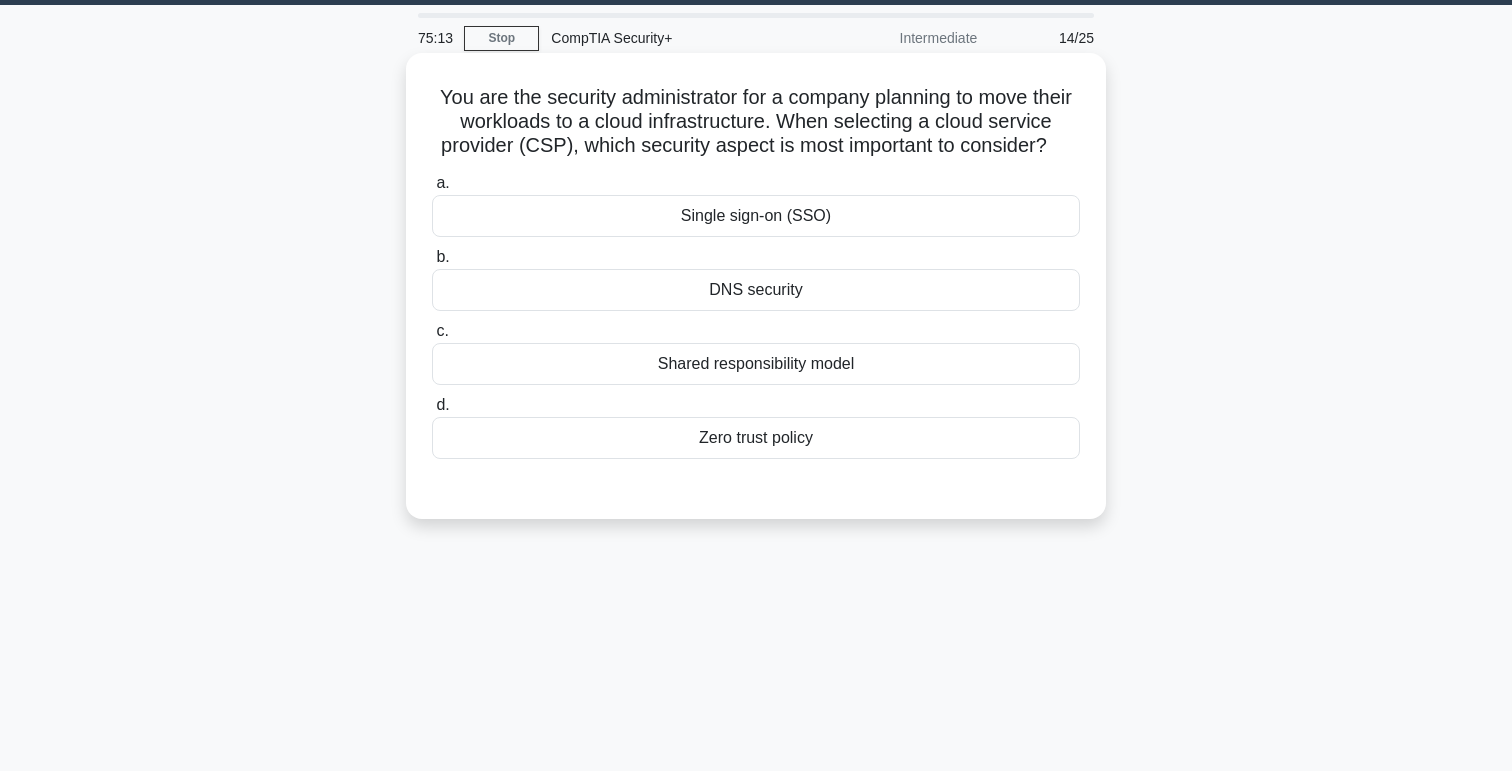 click on "Shared responsibility model" at bounding box center [756, 364] 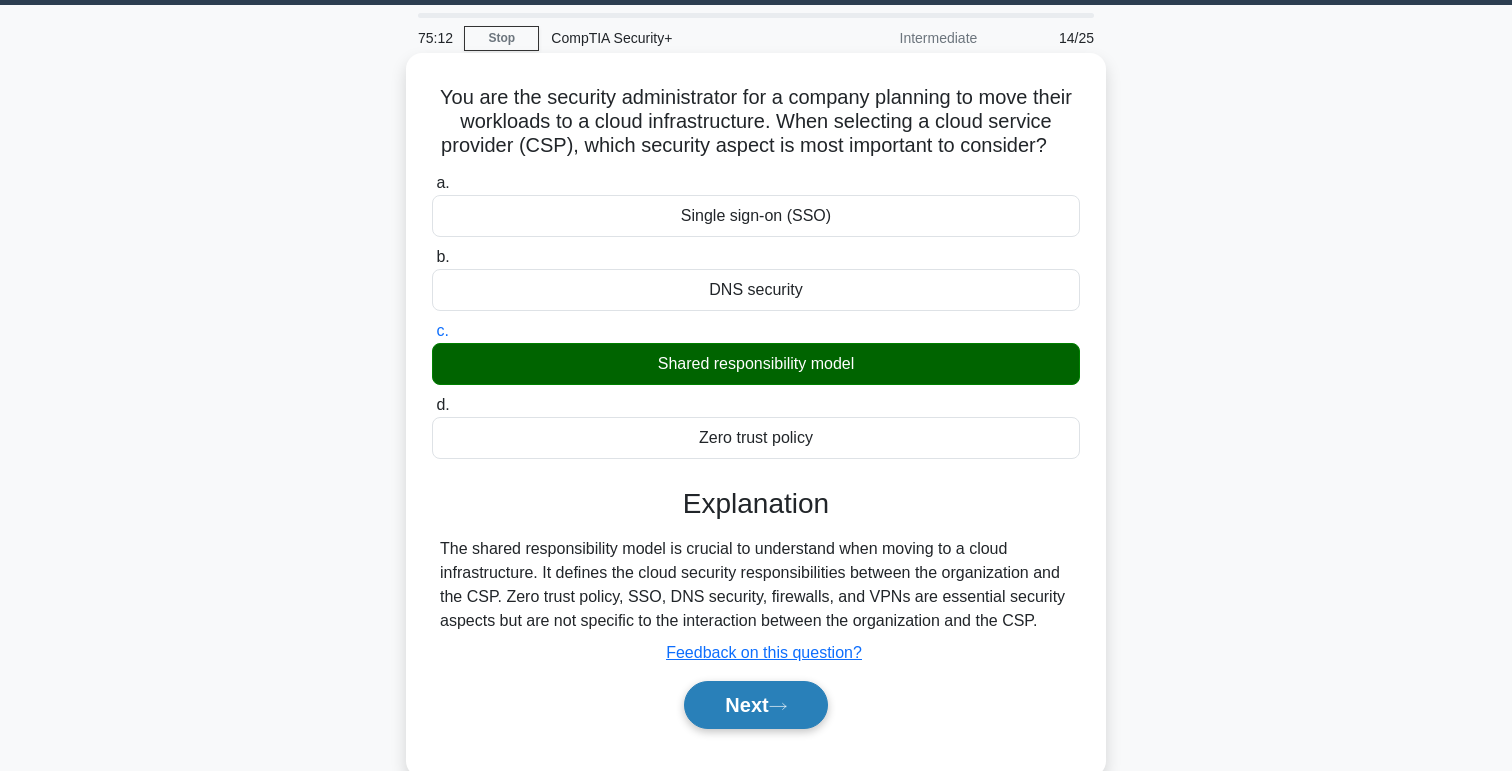 click on "Next" at bounding box center [755, 705] 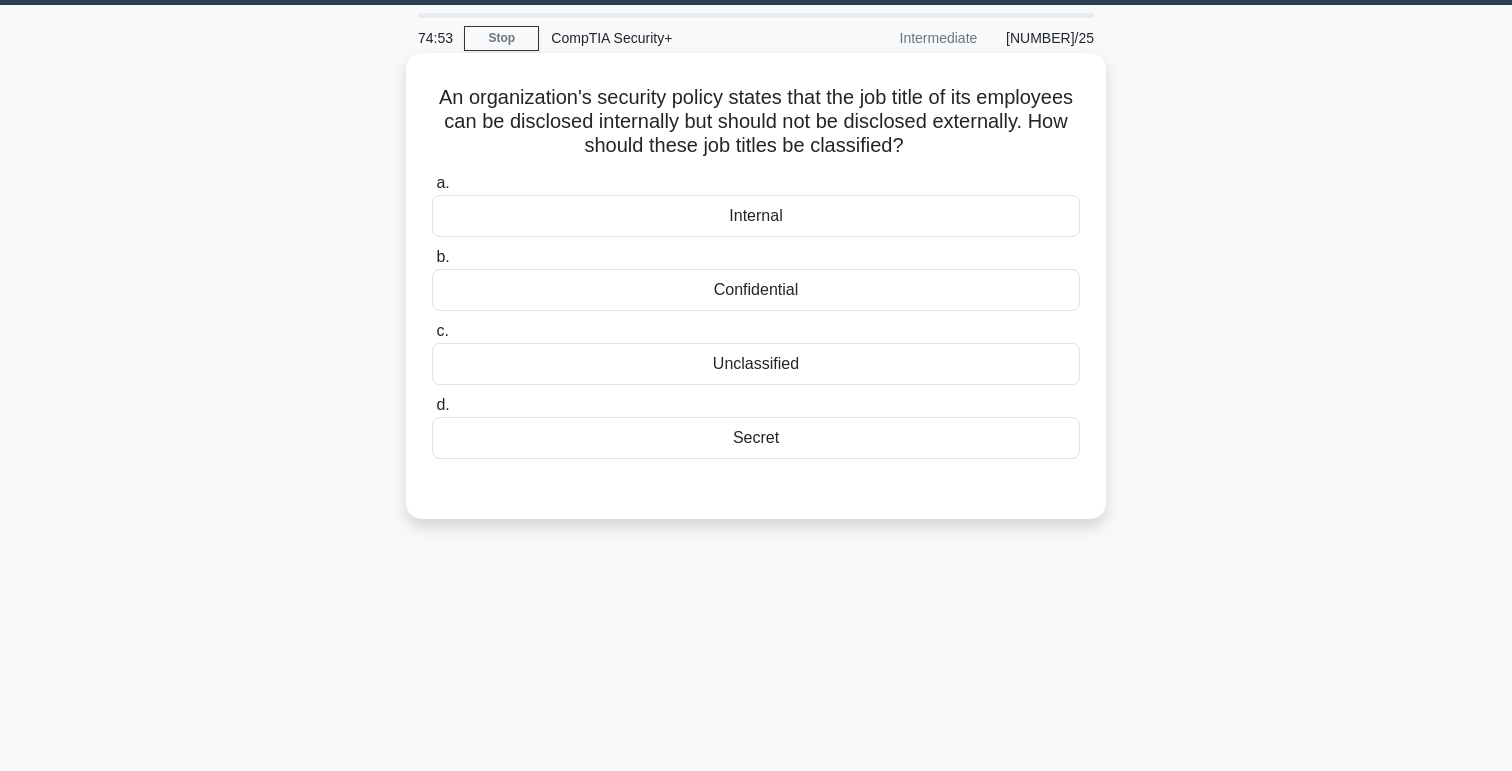 click on "Internal" at bounding box center [756, 216] 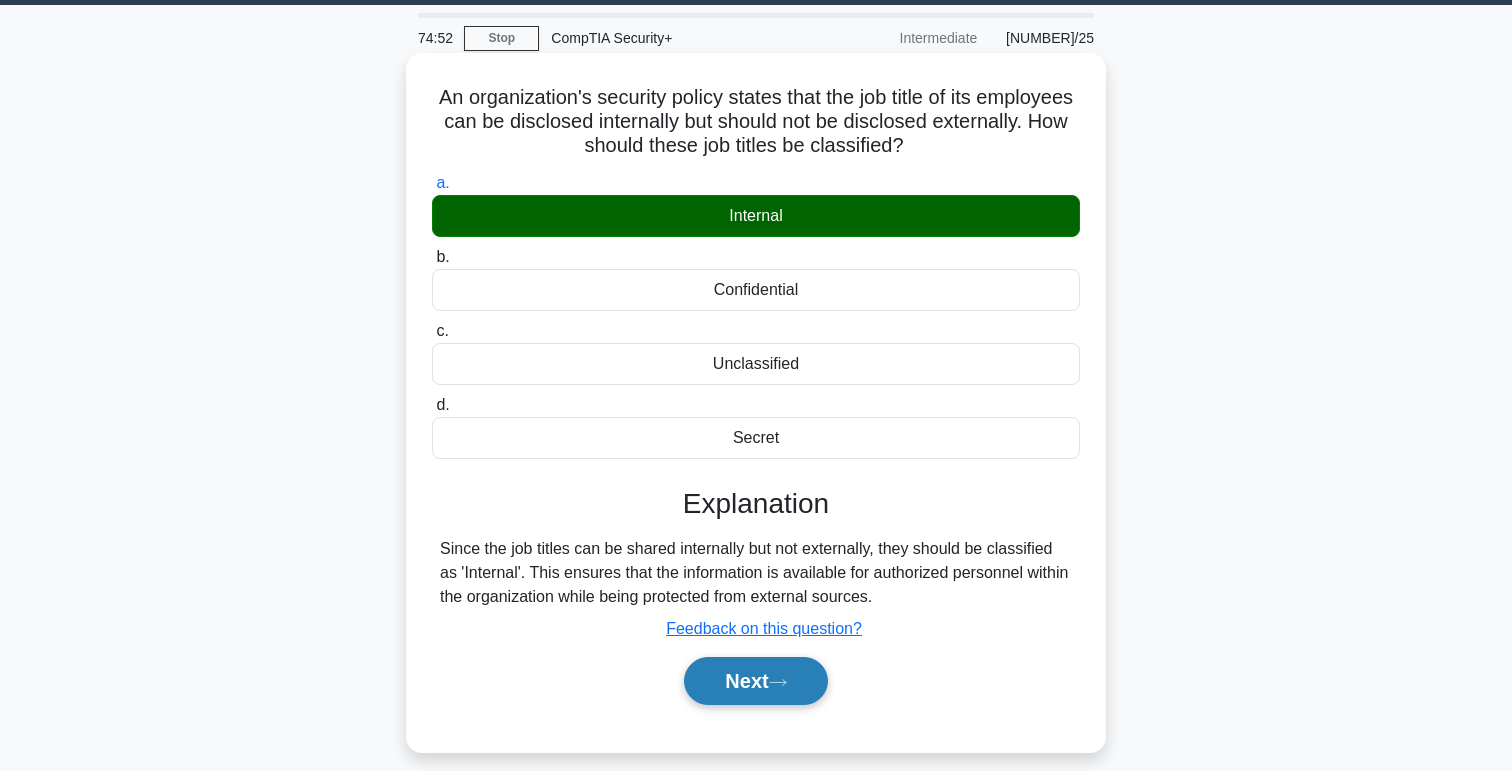 click on "Next" at bounding box center [755, 681] 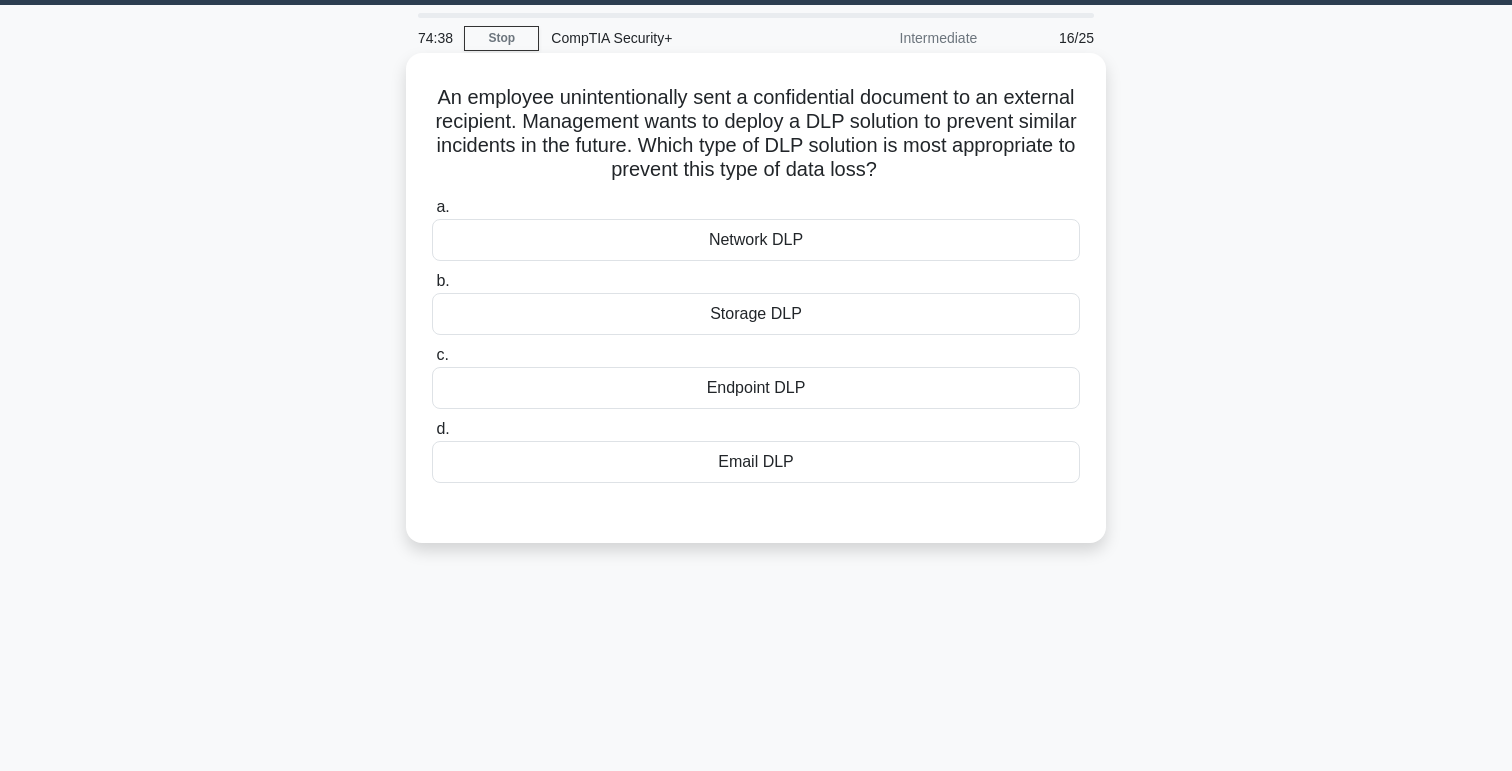 click on "Endpoint DLP" at bounding box center (756, 388) 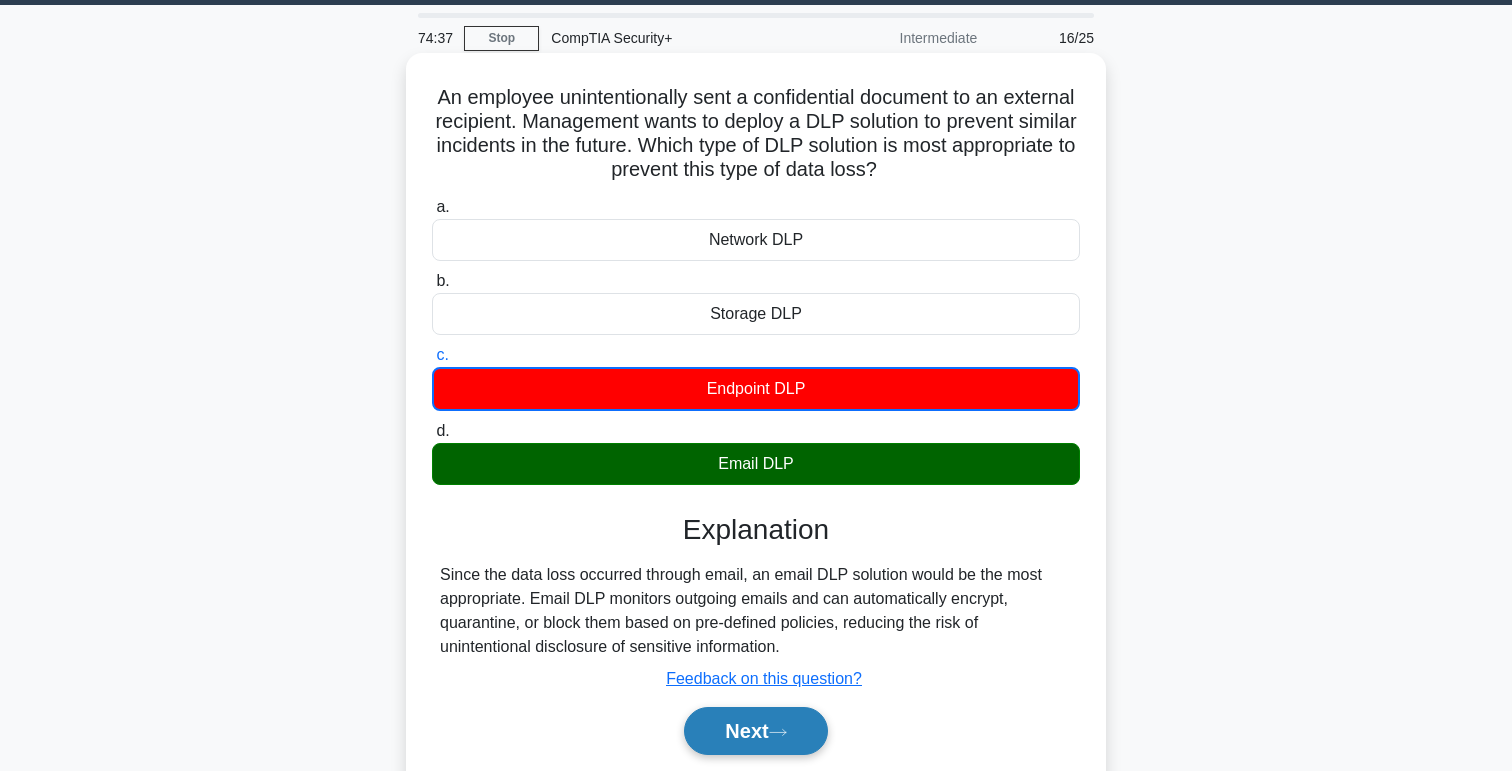 click on "Next" at bounding box center (755, 731) 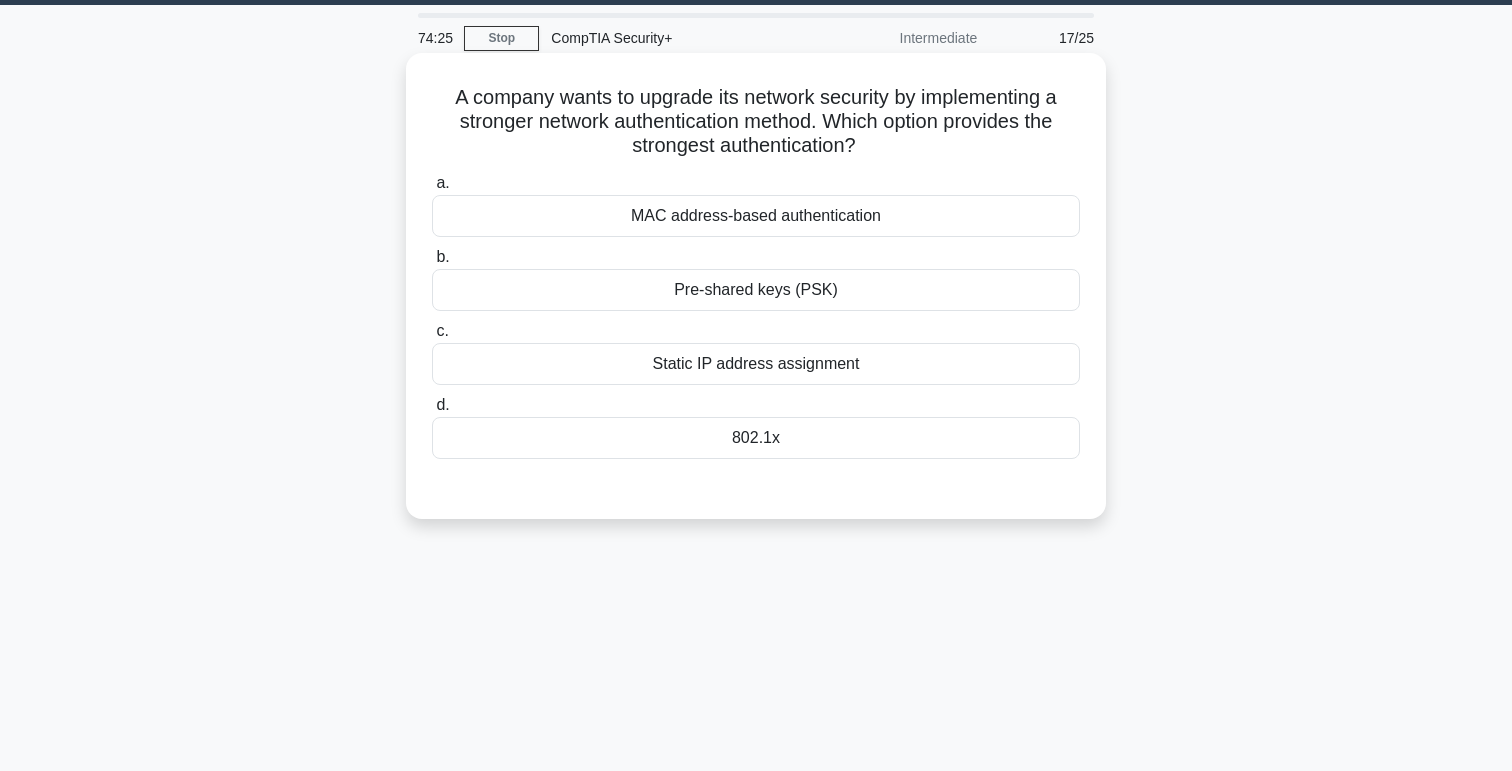 click on "MAC address-based authentication" at bounding box center (756, 216) 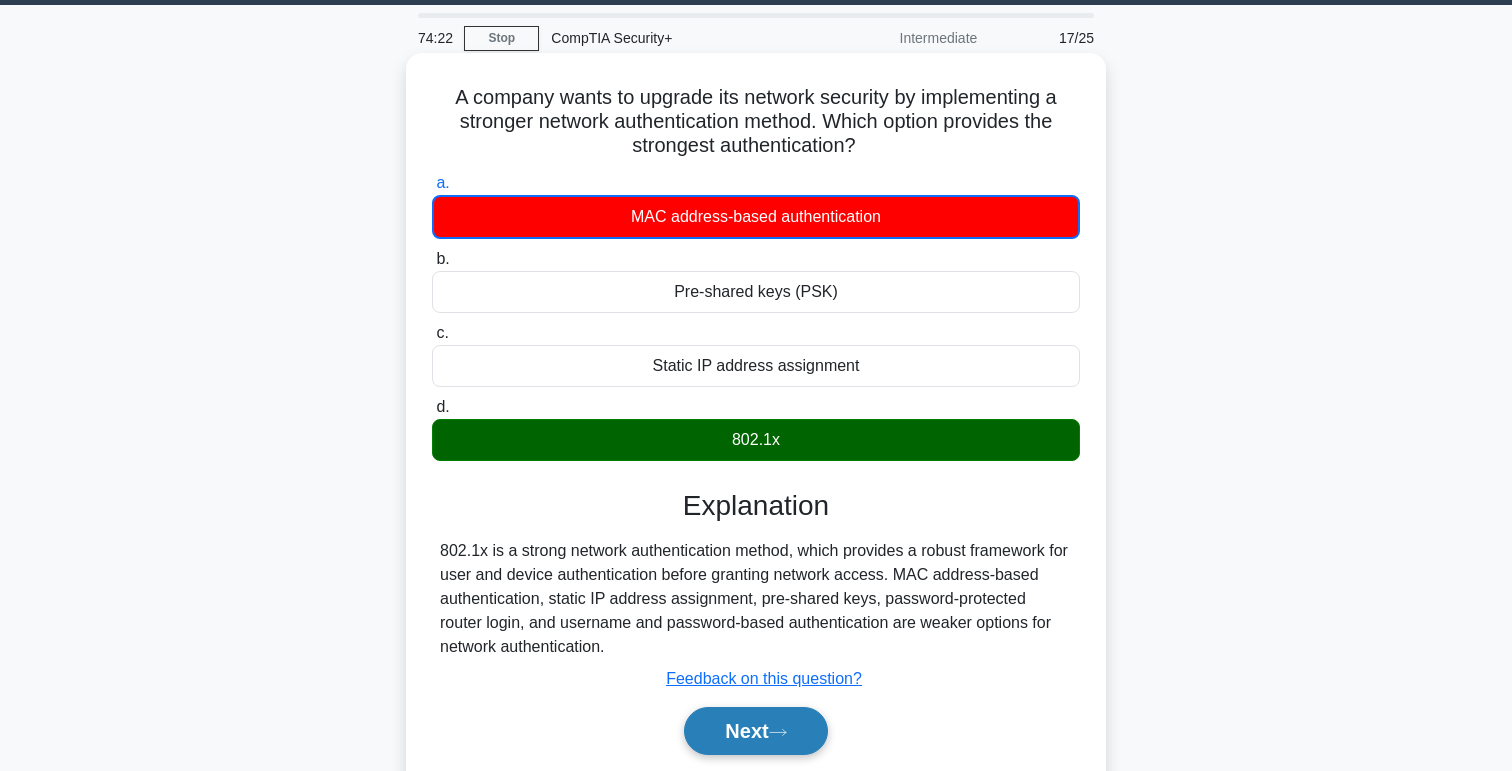 click on "Next" at bounding box center (755, 731) 